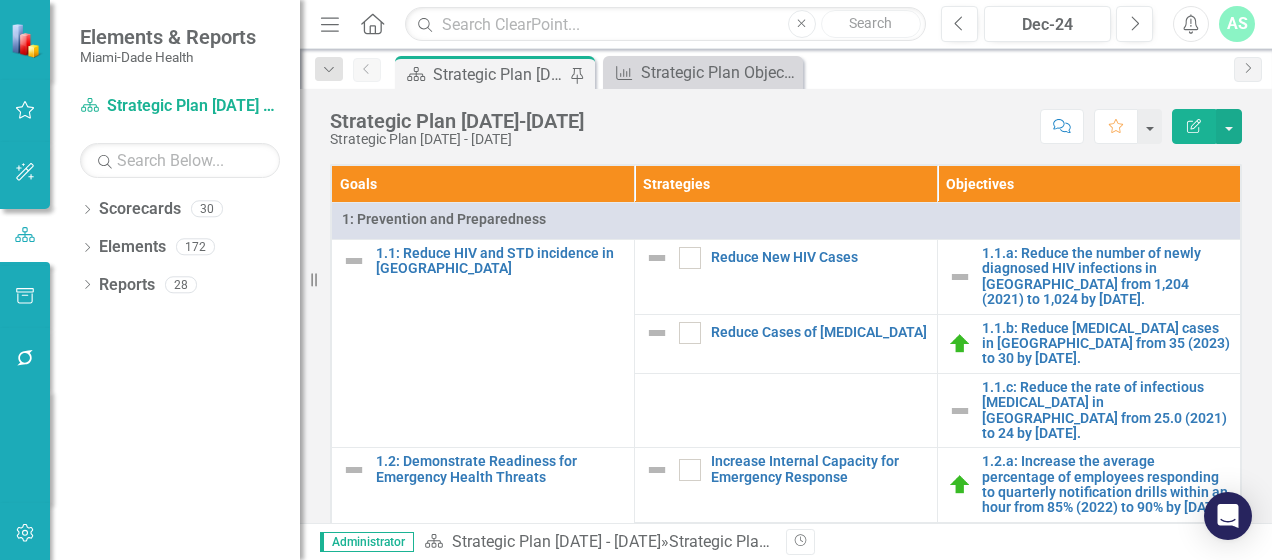 scroll, scrollTop: 0, scrollLeft: 0, axis: both 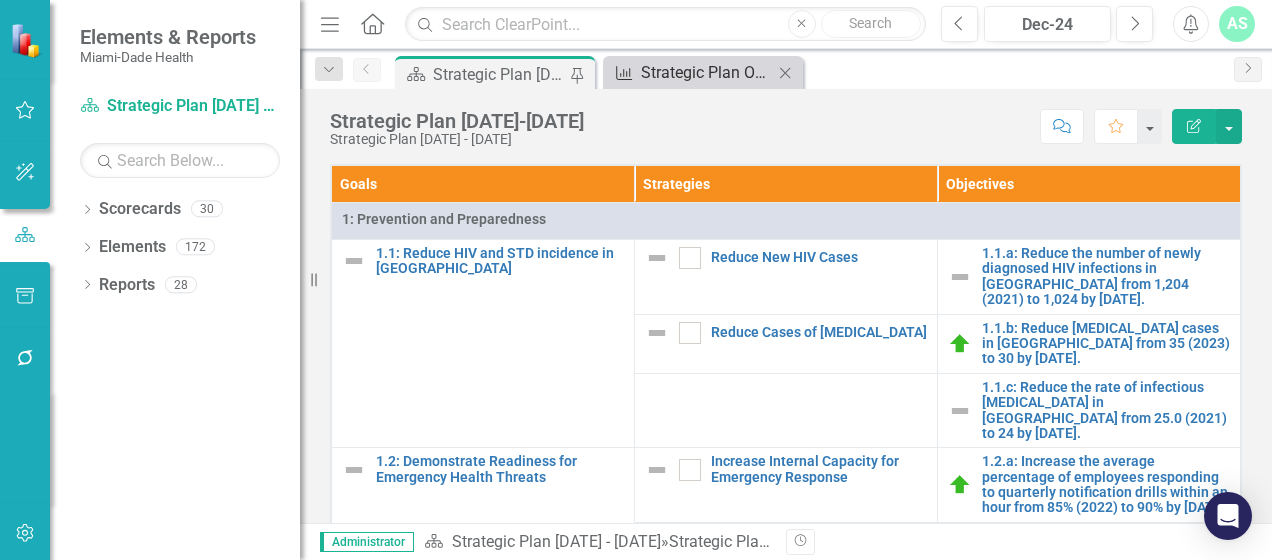click on "Strategic Plan Objective Report - 6/25" at bounding box center [707, 72] 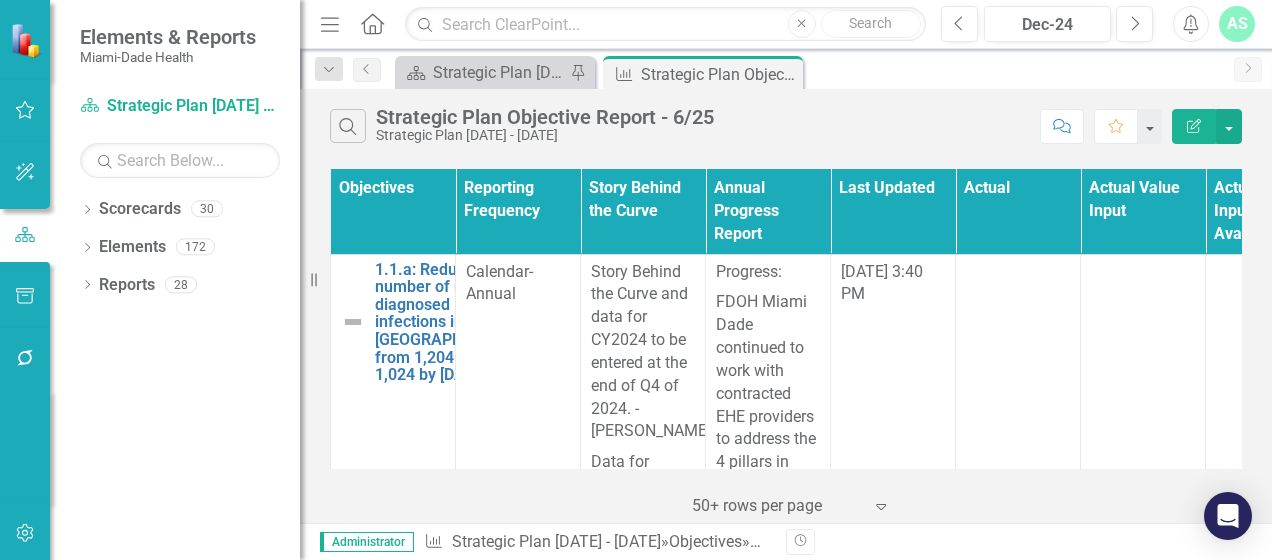 click 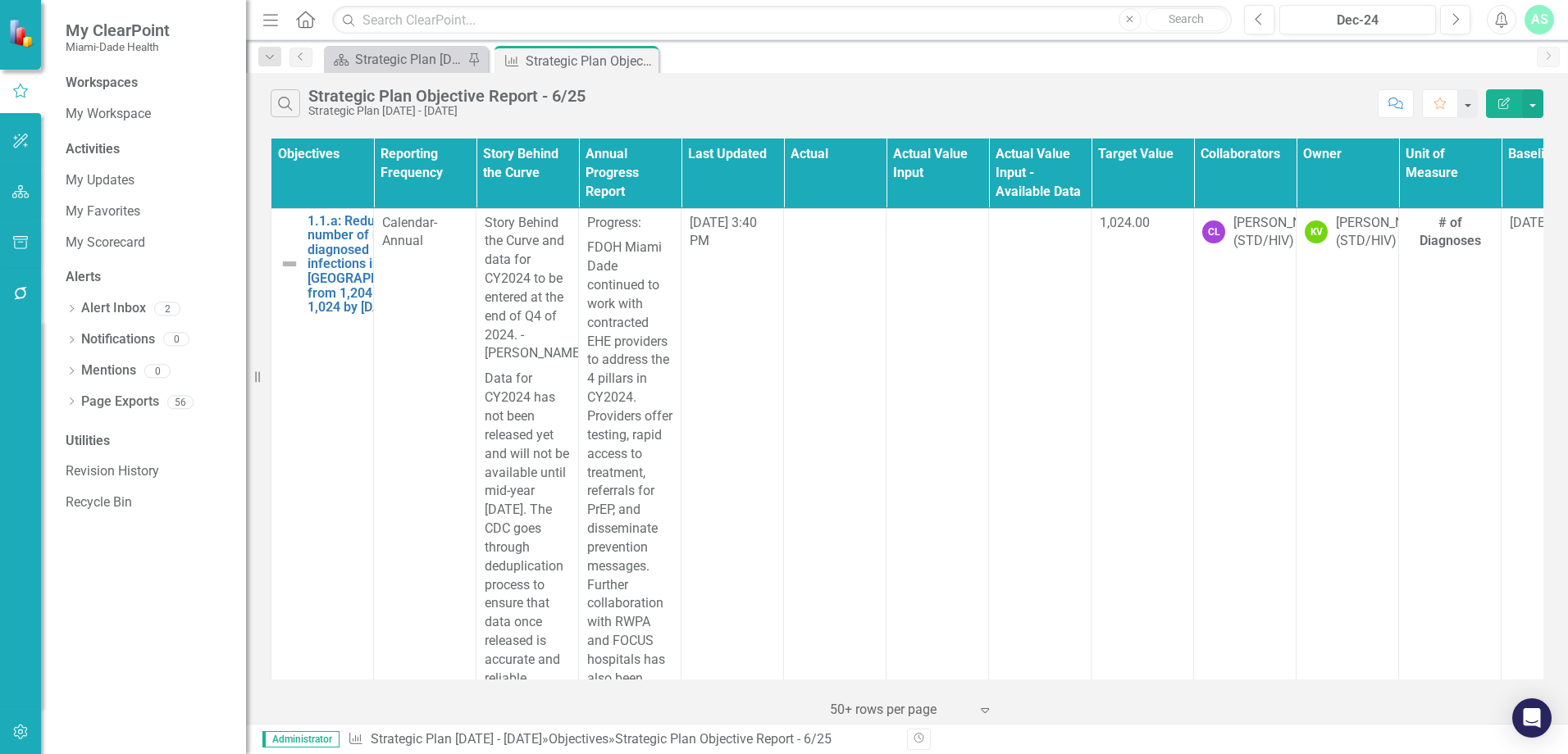 click 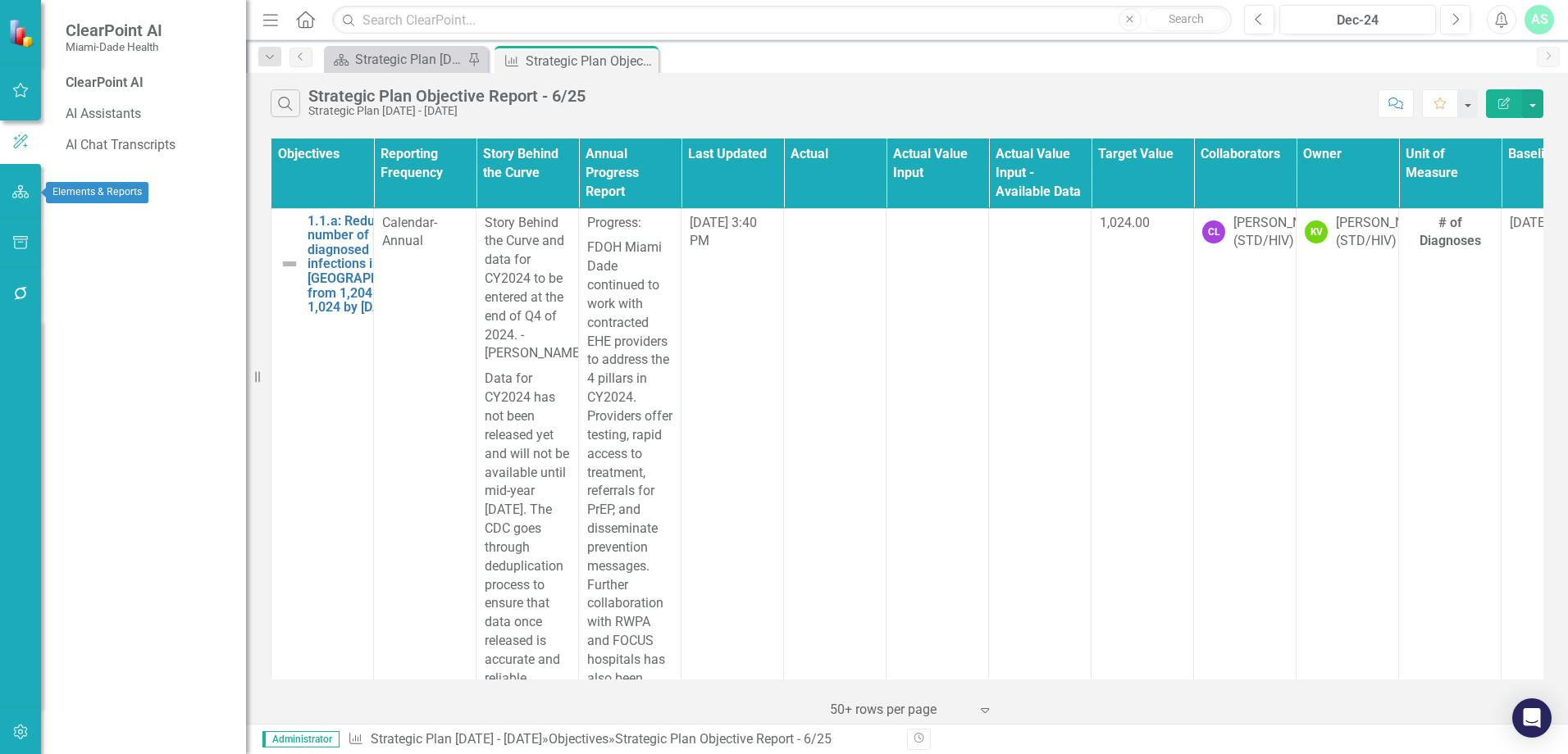 click 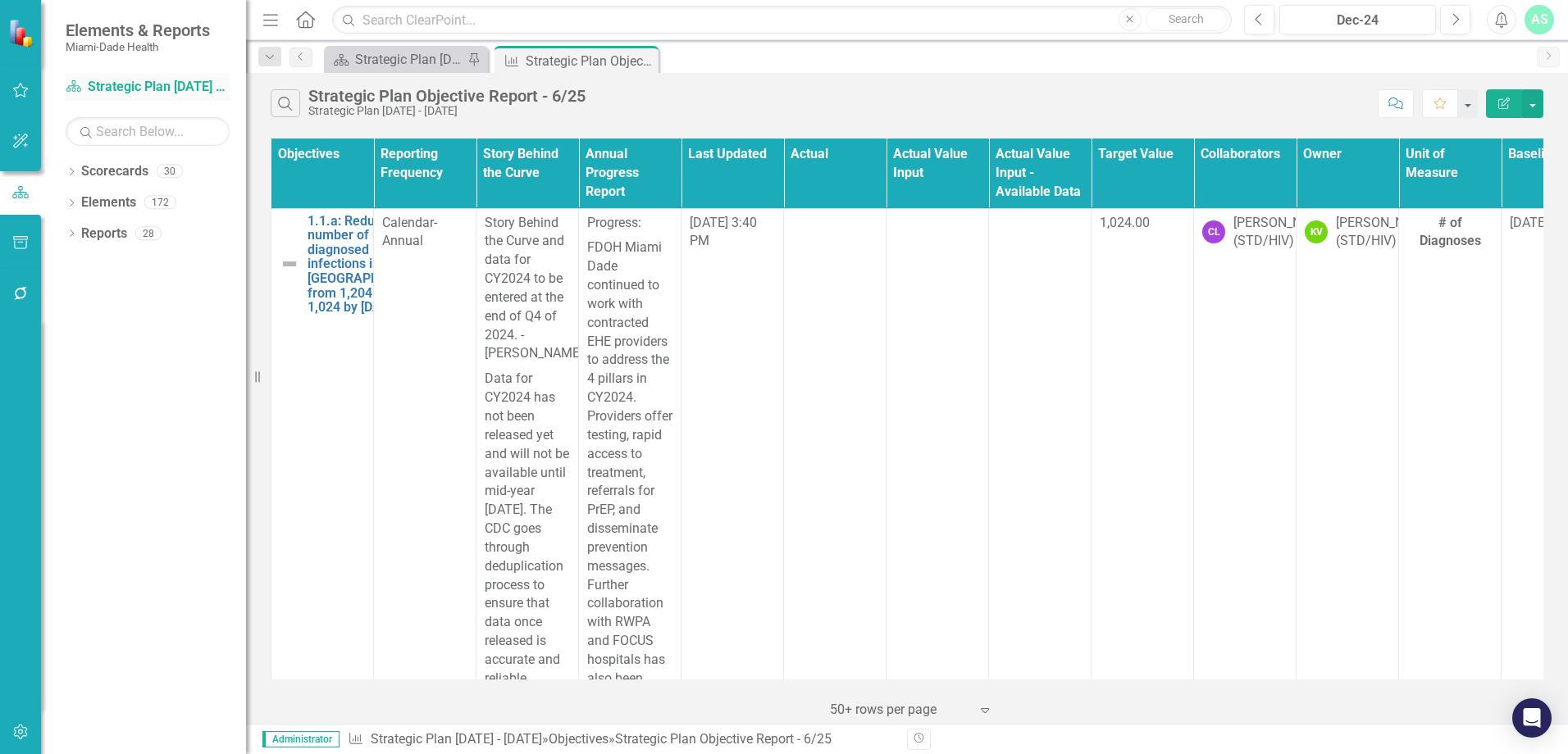click 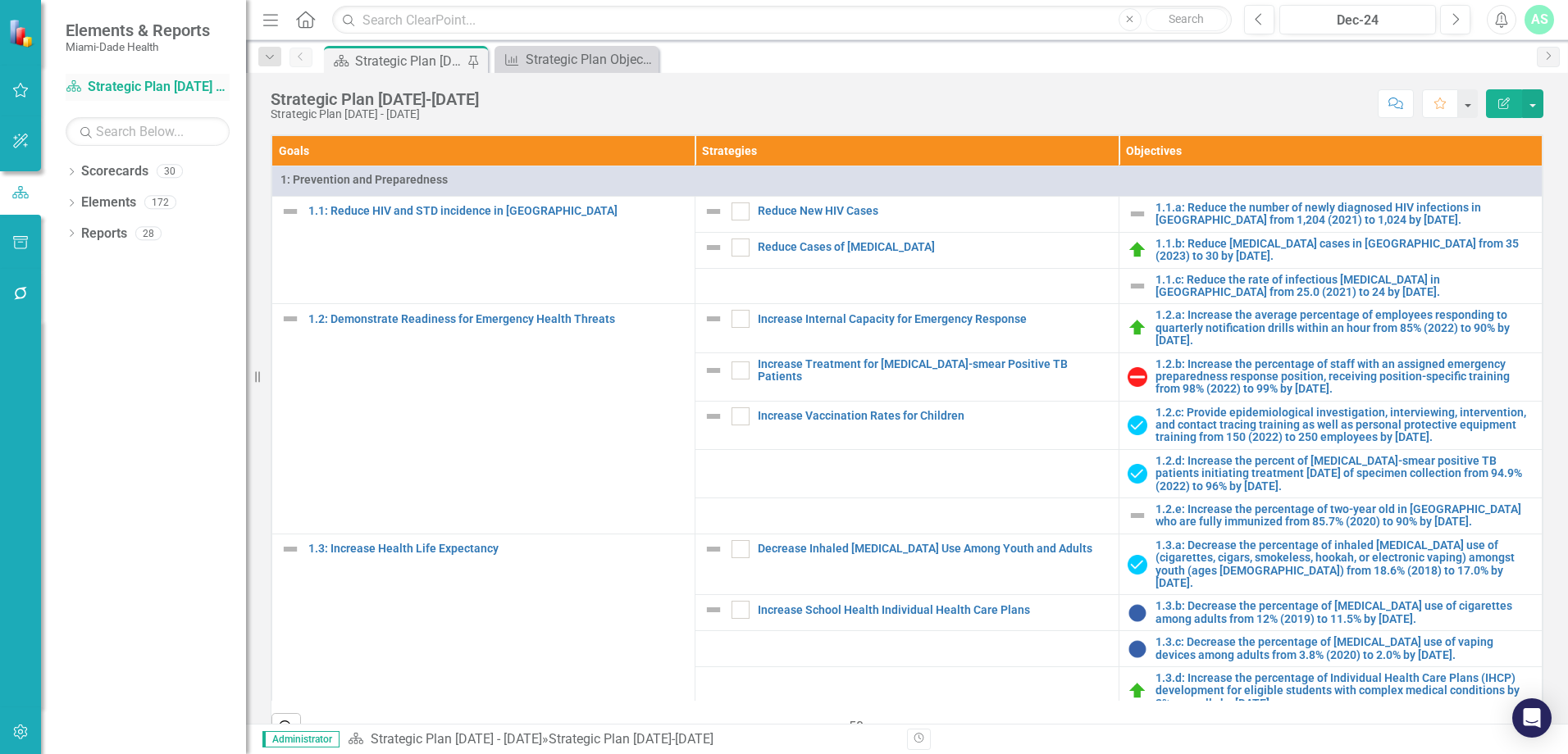click 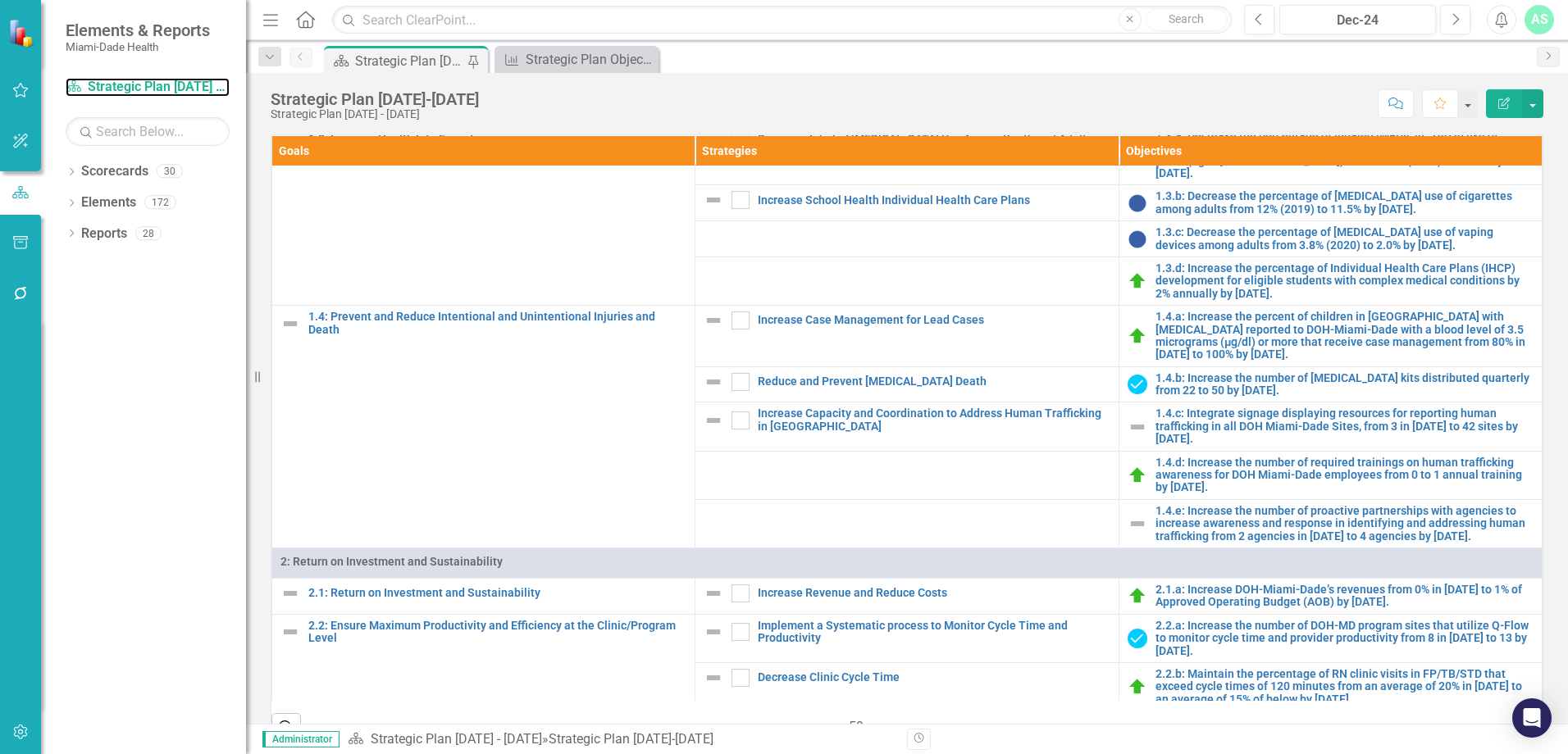 scroll, scrollTop: 0, scrollLeft: 0, axis: both 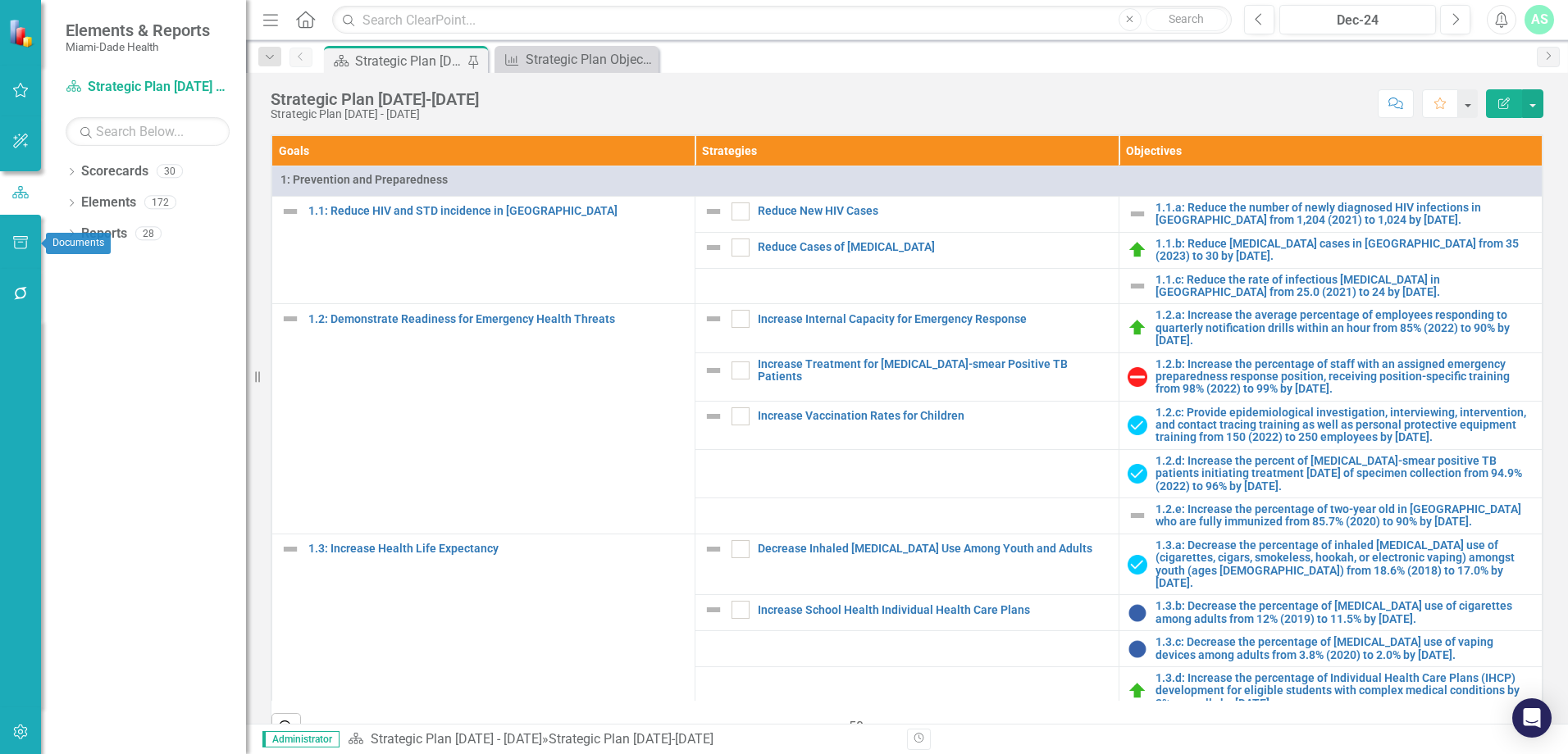 click at bounding box center [21, 243] 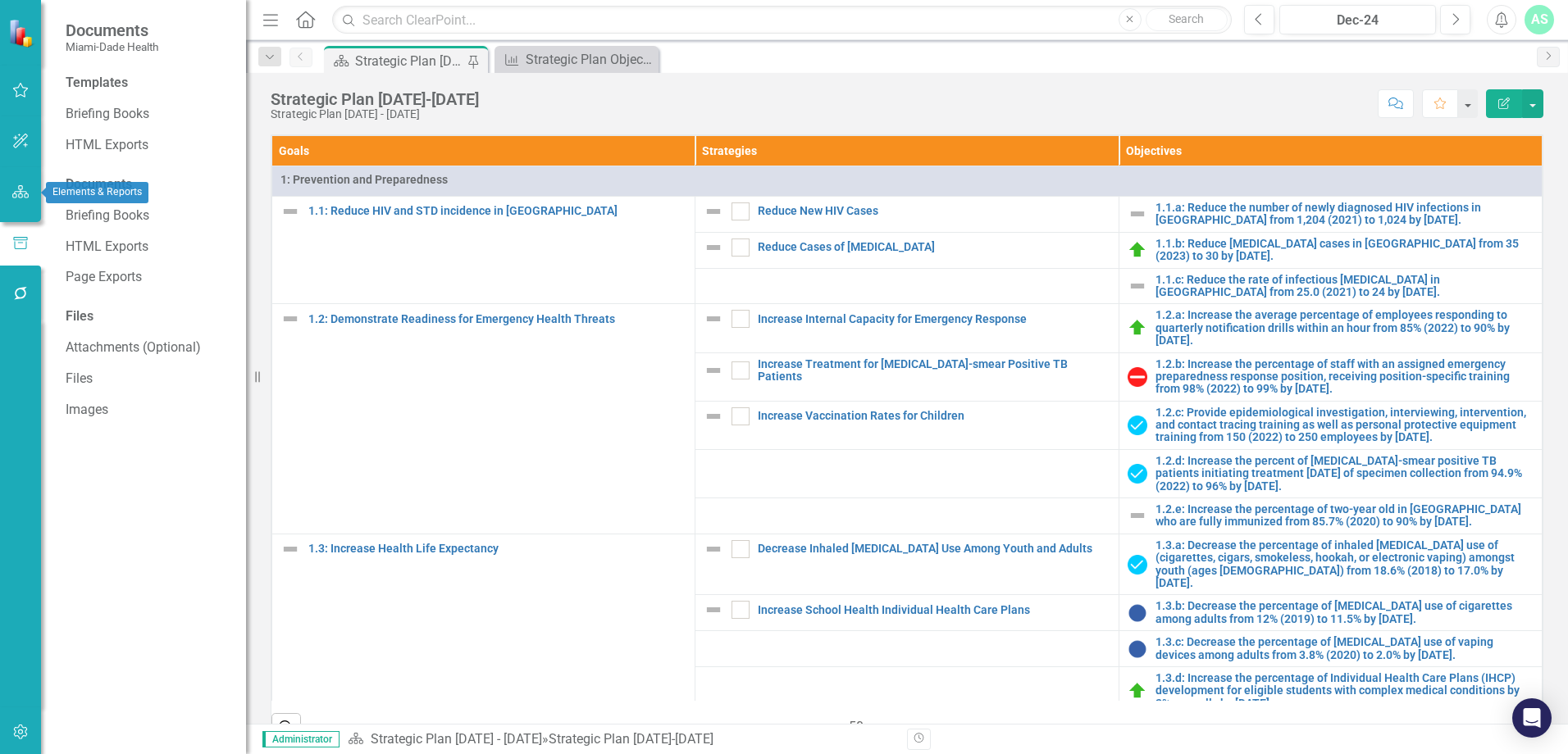 click 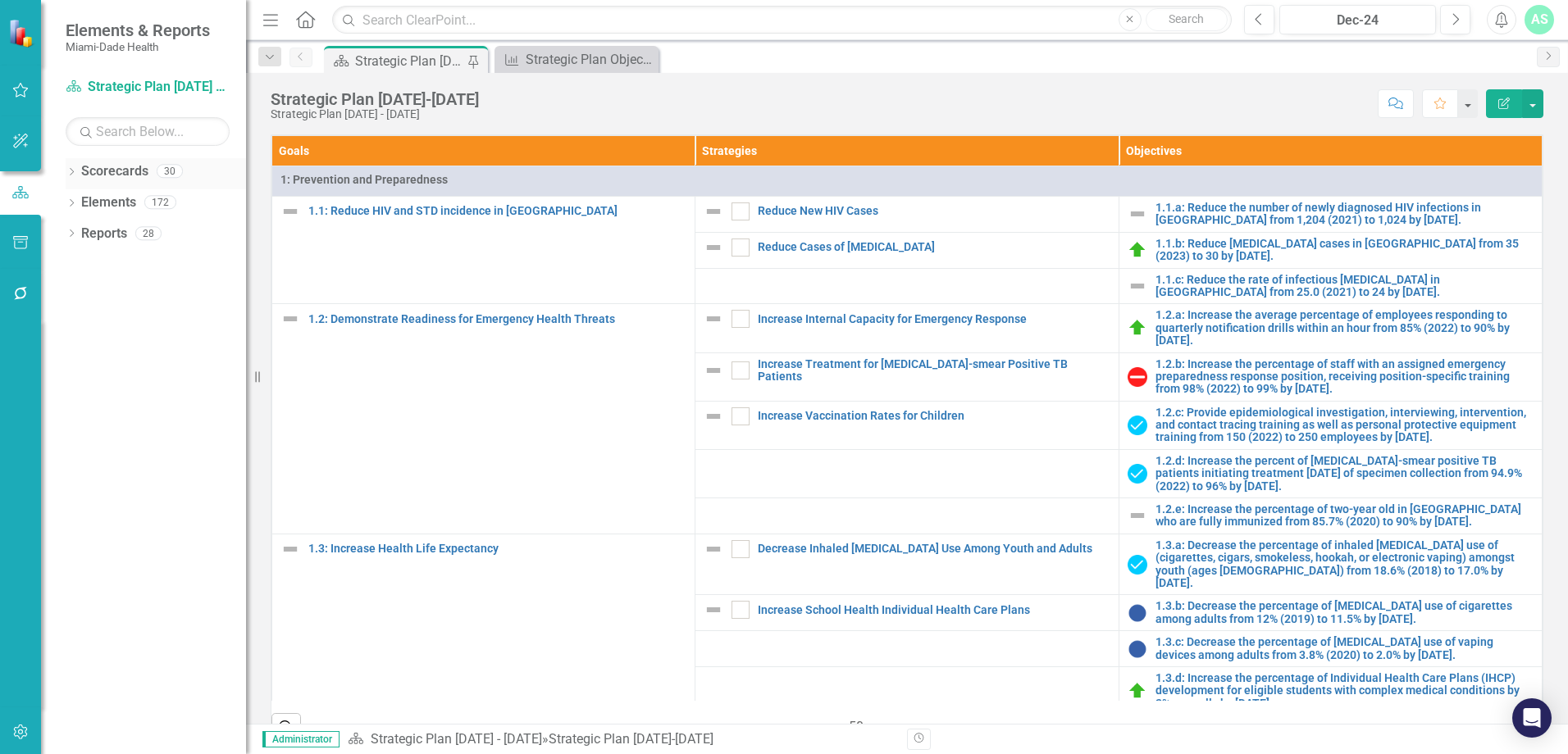 click on "Dropdown" at bounding box center (71, 173) 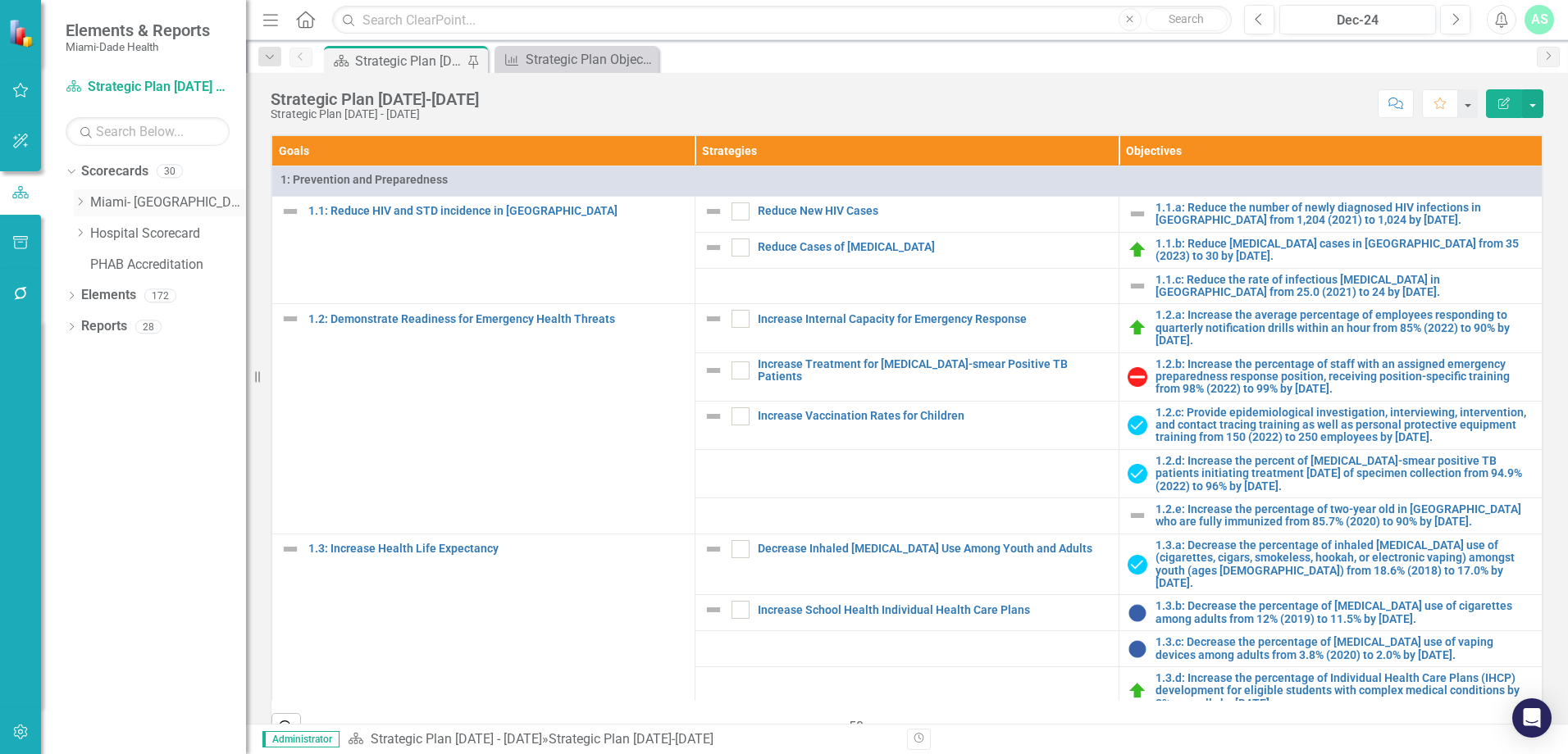 click on "Dropdown" at bounding box center (80, 202) 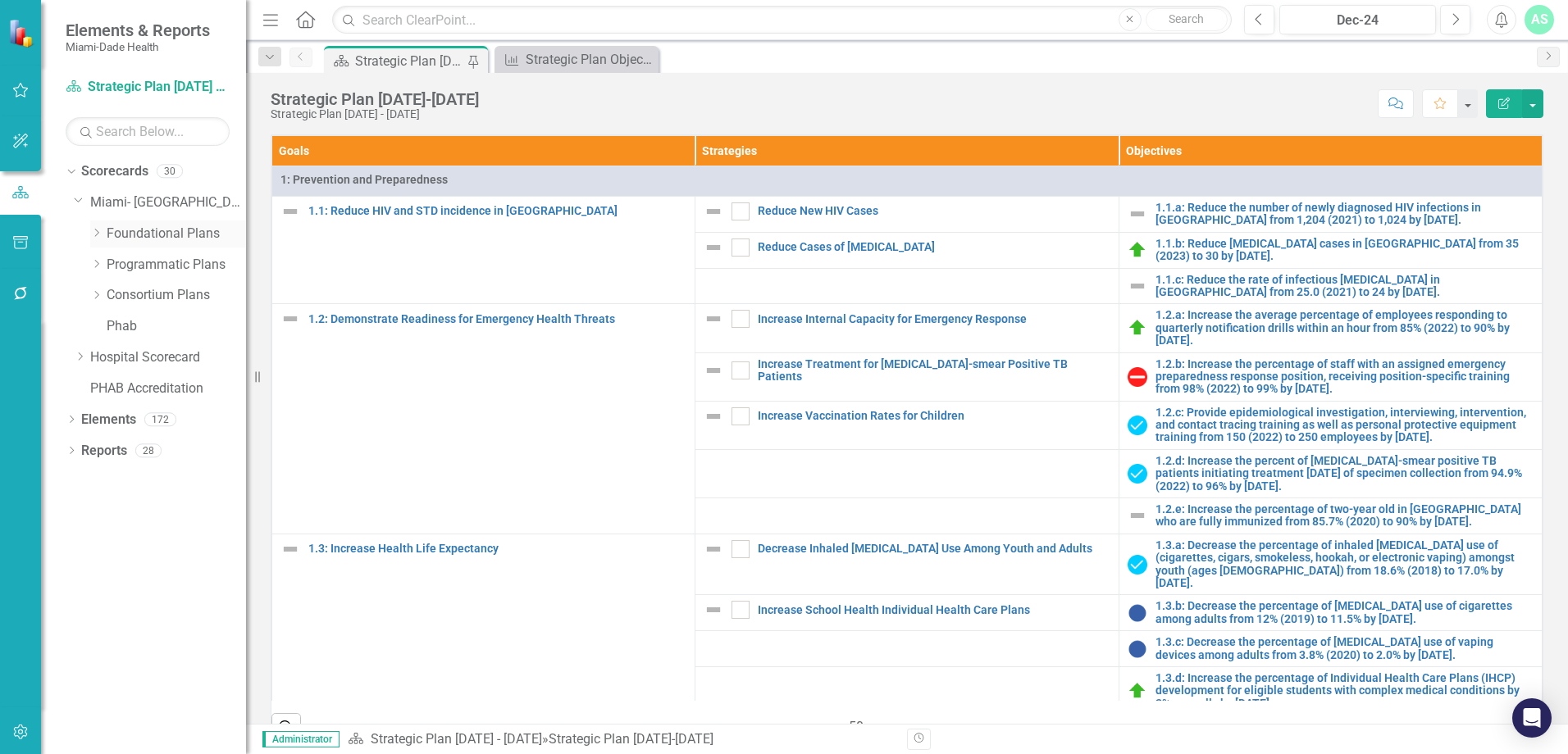 click on "Dropdown" 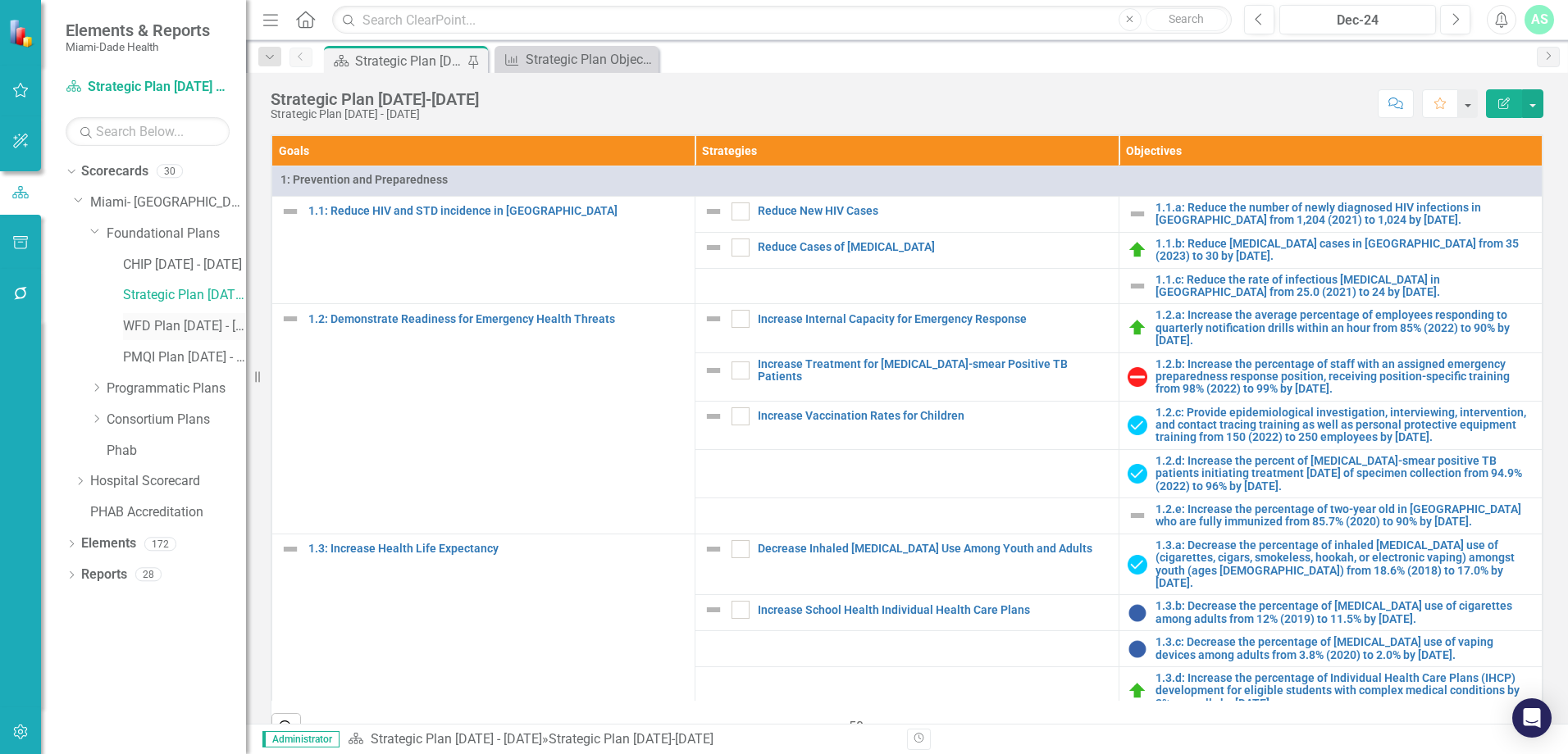 click on "WFD Plan [DATE] - [DATE]" at bounding box center (185, 326) 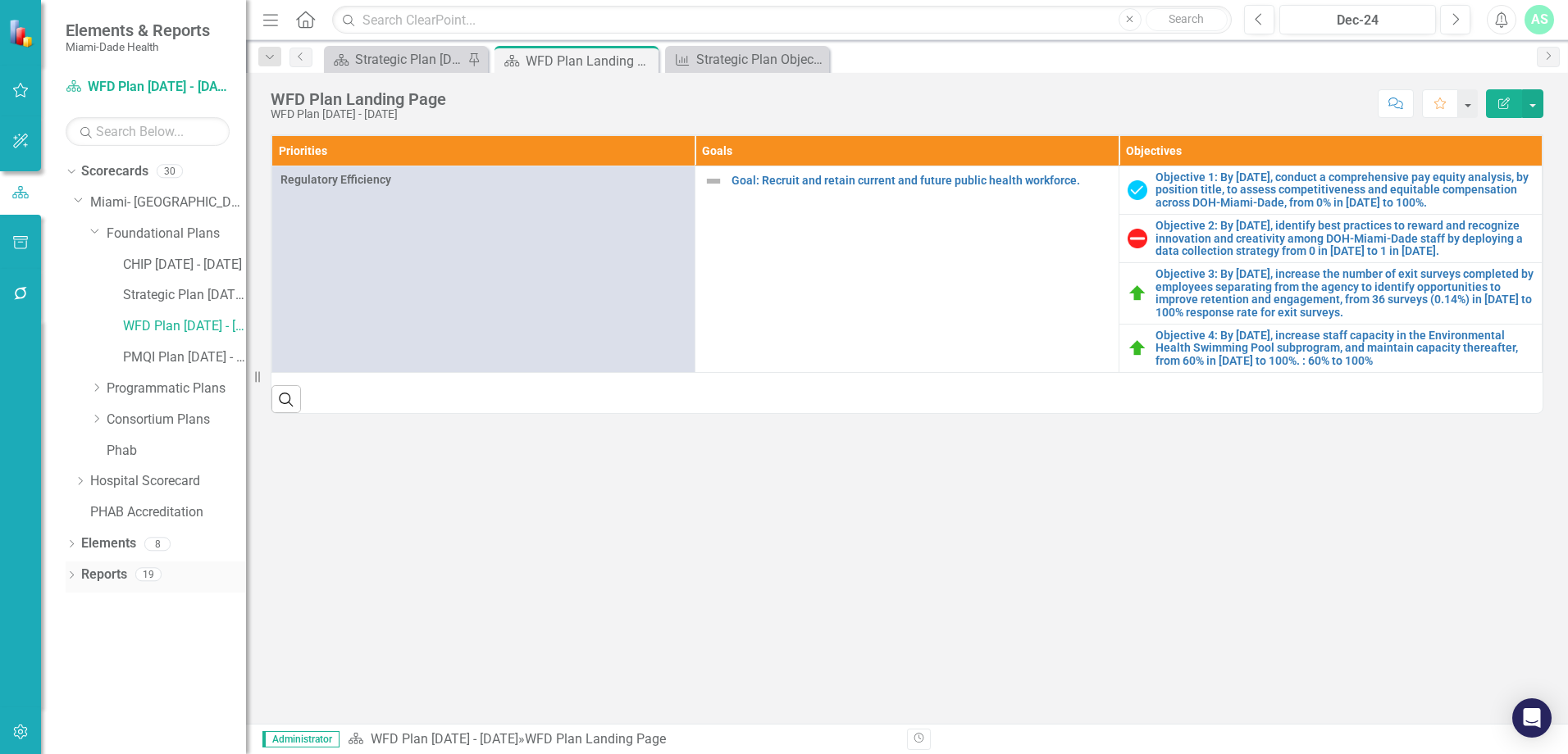 click on "Dropdown" at bounding box center (71, 576) 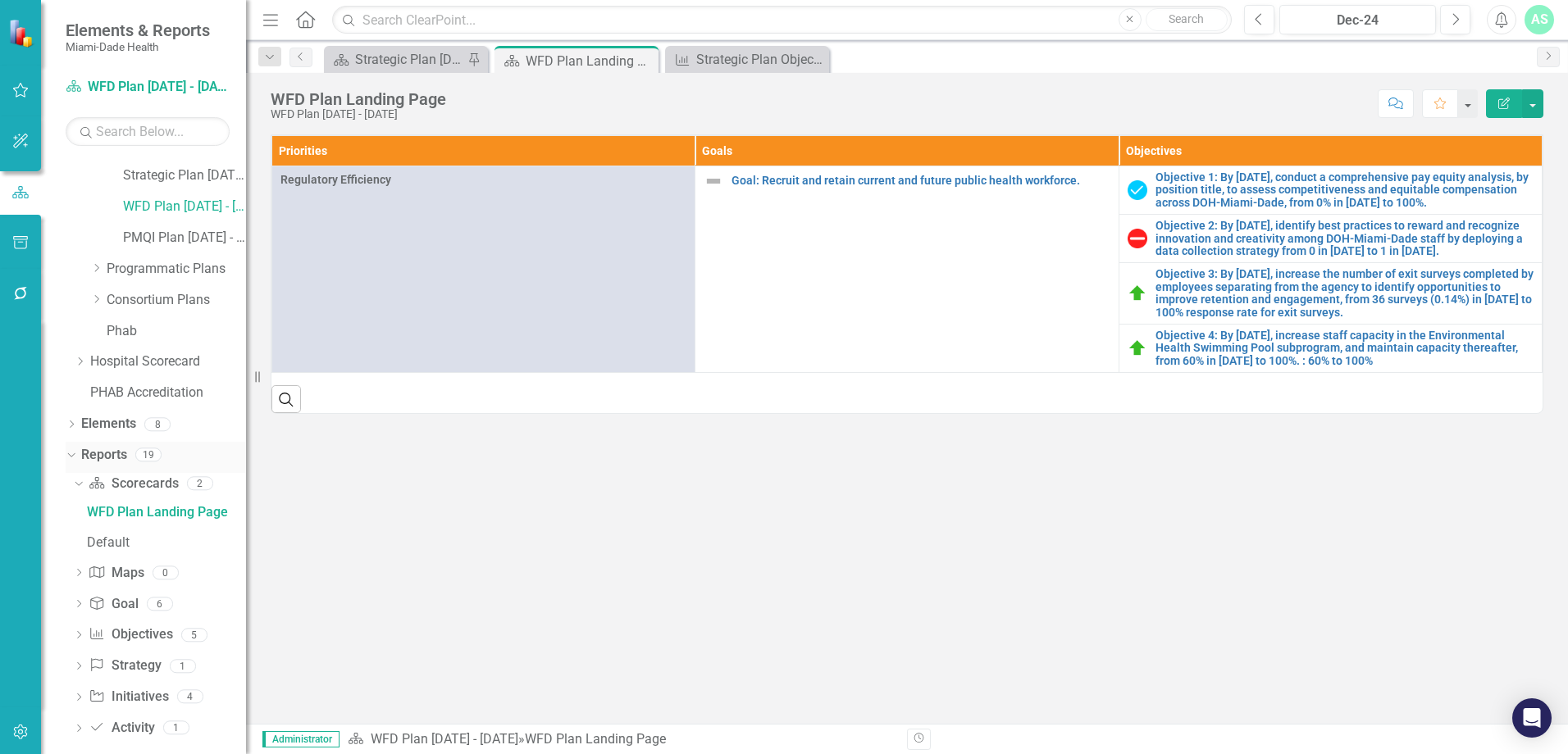 scroll, scrollTop: 136, scrollLeft: 0, axis: vertical 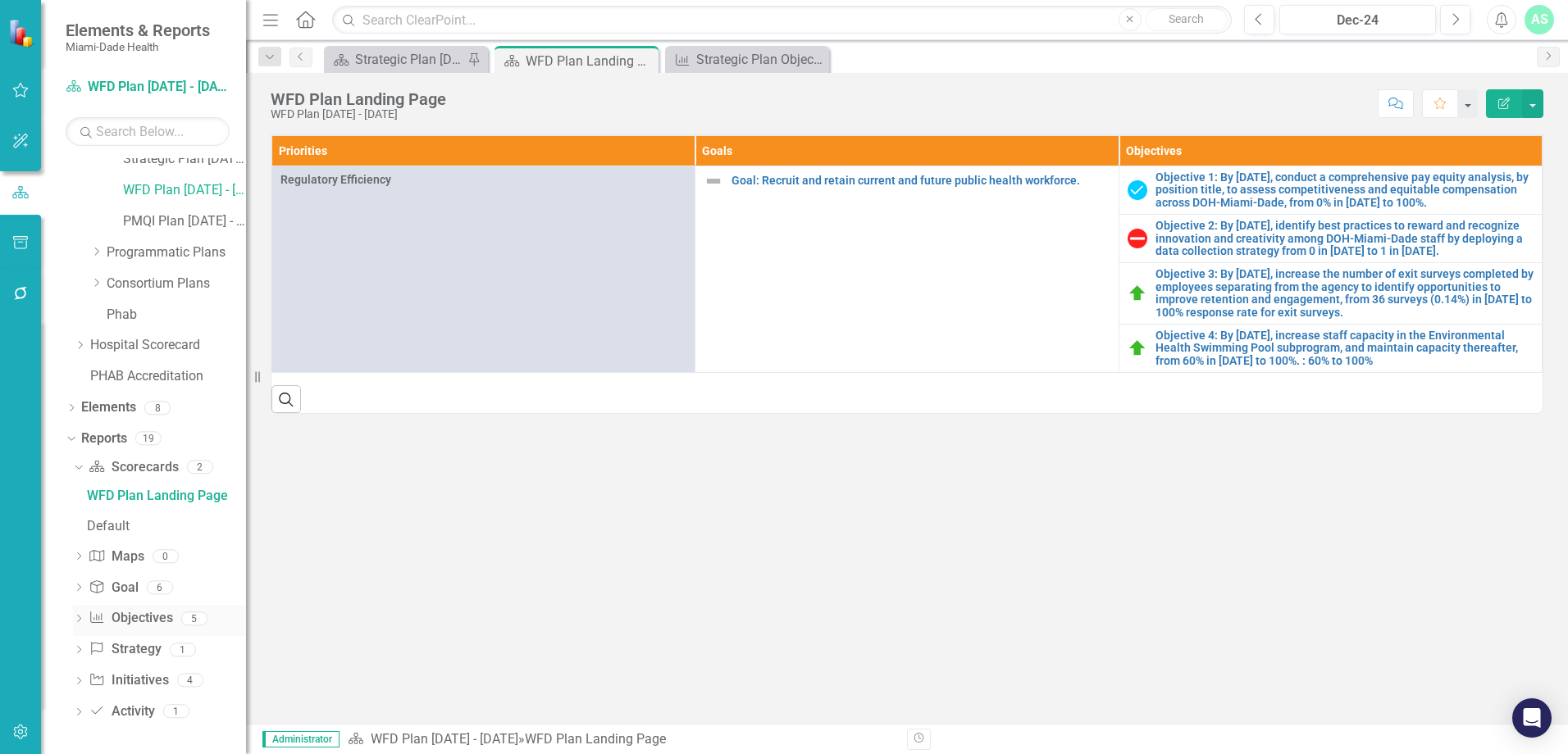 click on "Dropdown" 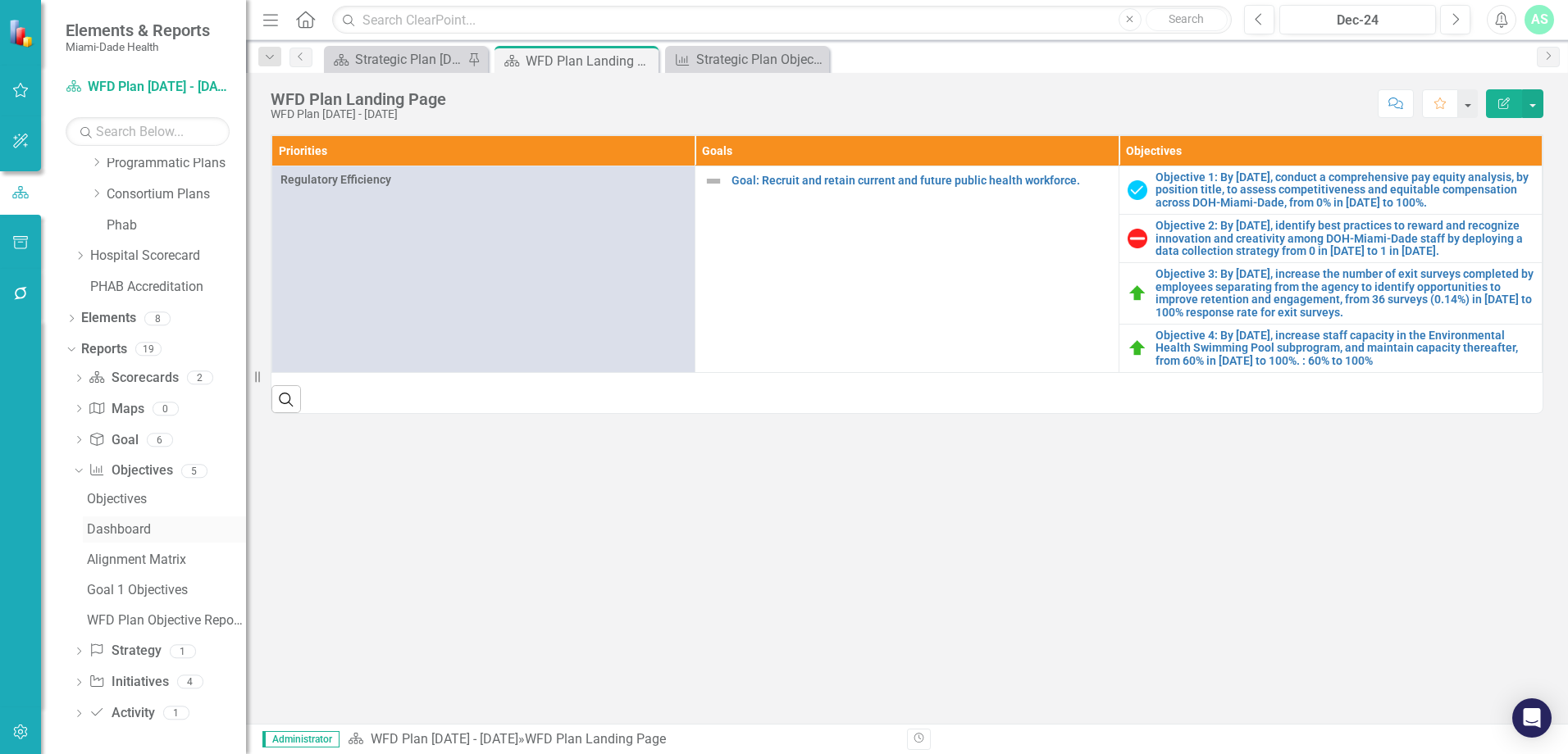 scroll, scrollTop: 227, scrollLeft: 0, axis: vertical 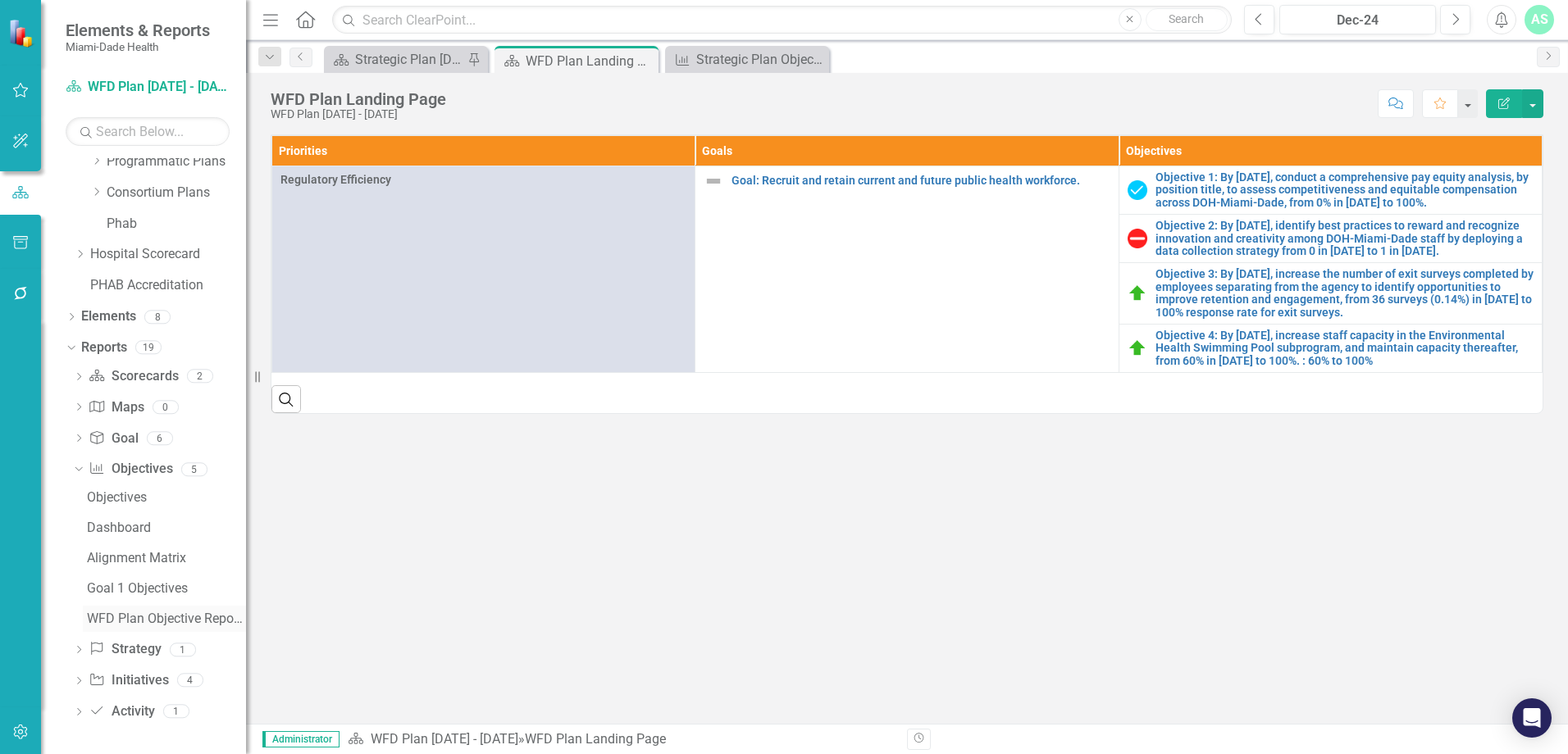click on "WFD Plan Objective Report - 6/25" at bounding box center (166, 619) 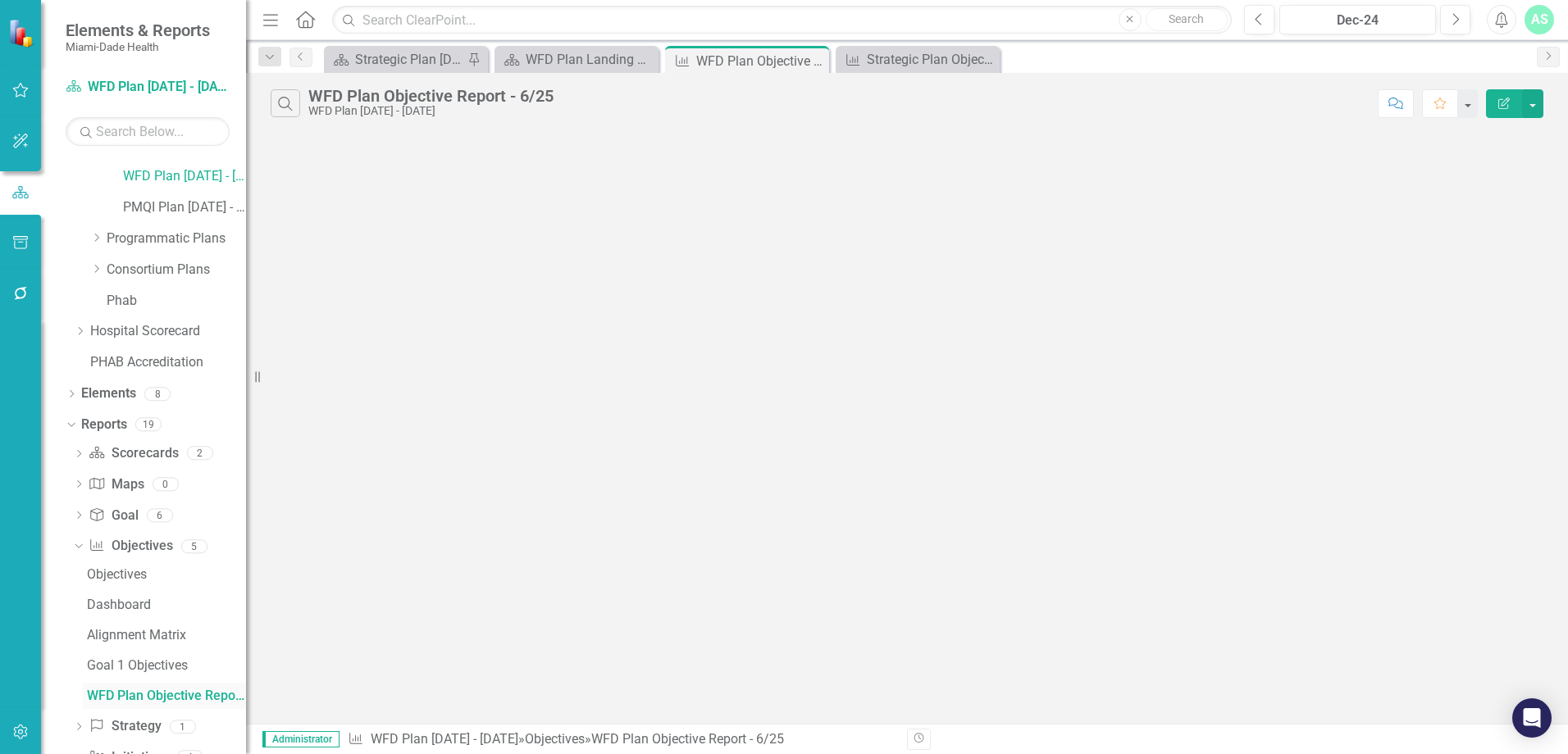 scroll, scrollTop: 105, scrollLeft: 0, axis: vertical 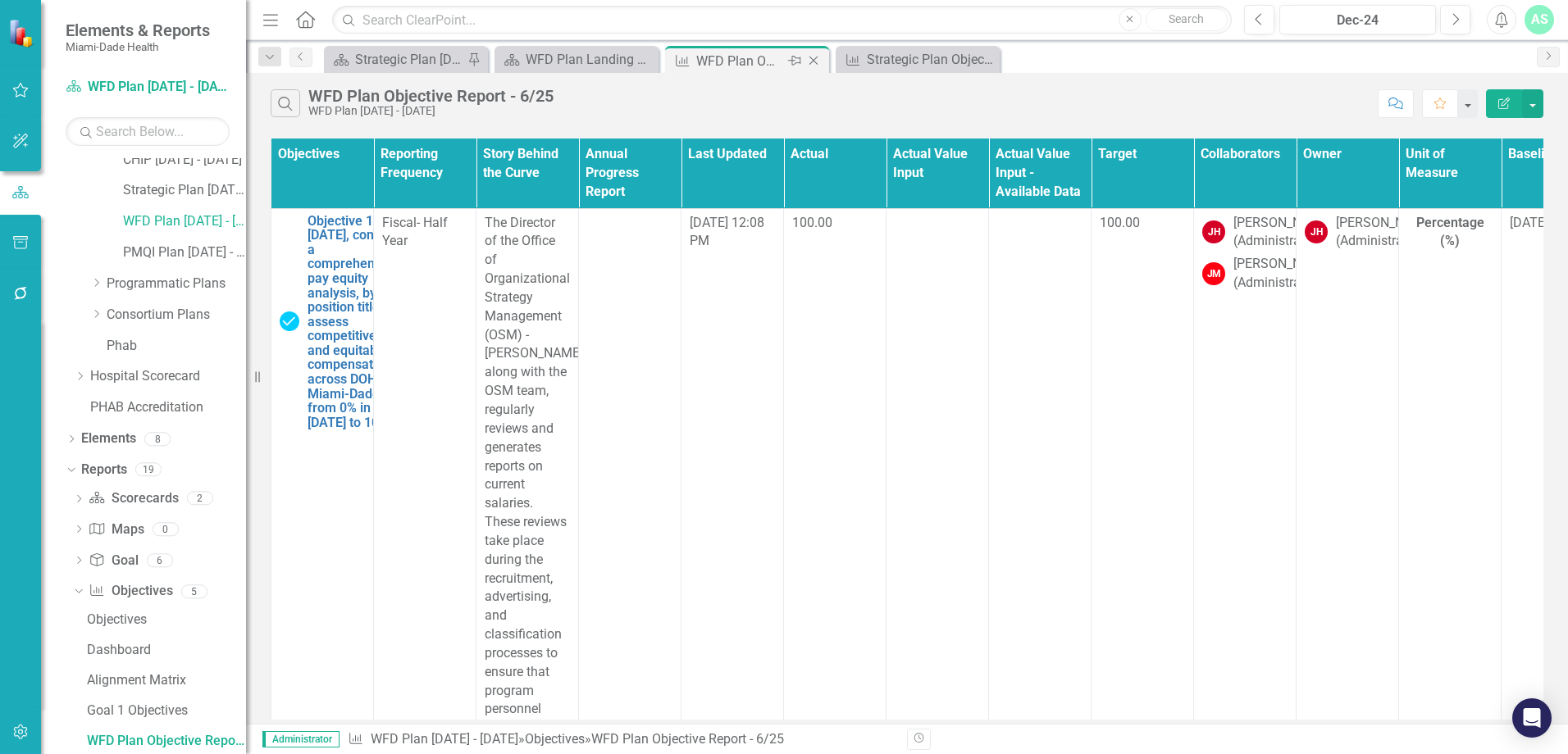 click on "Pin" 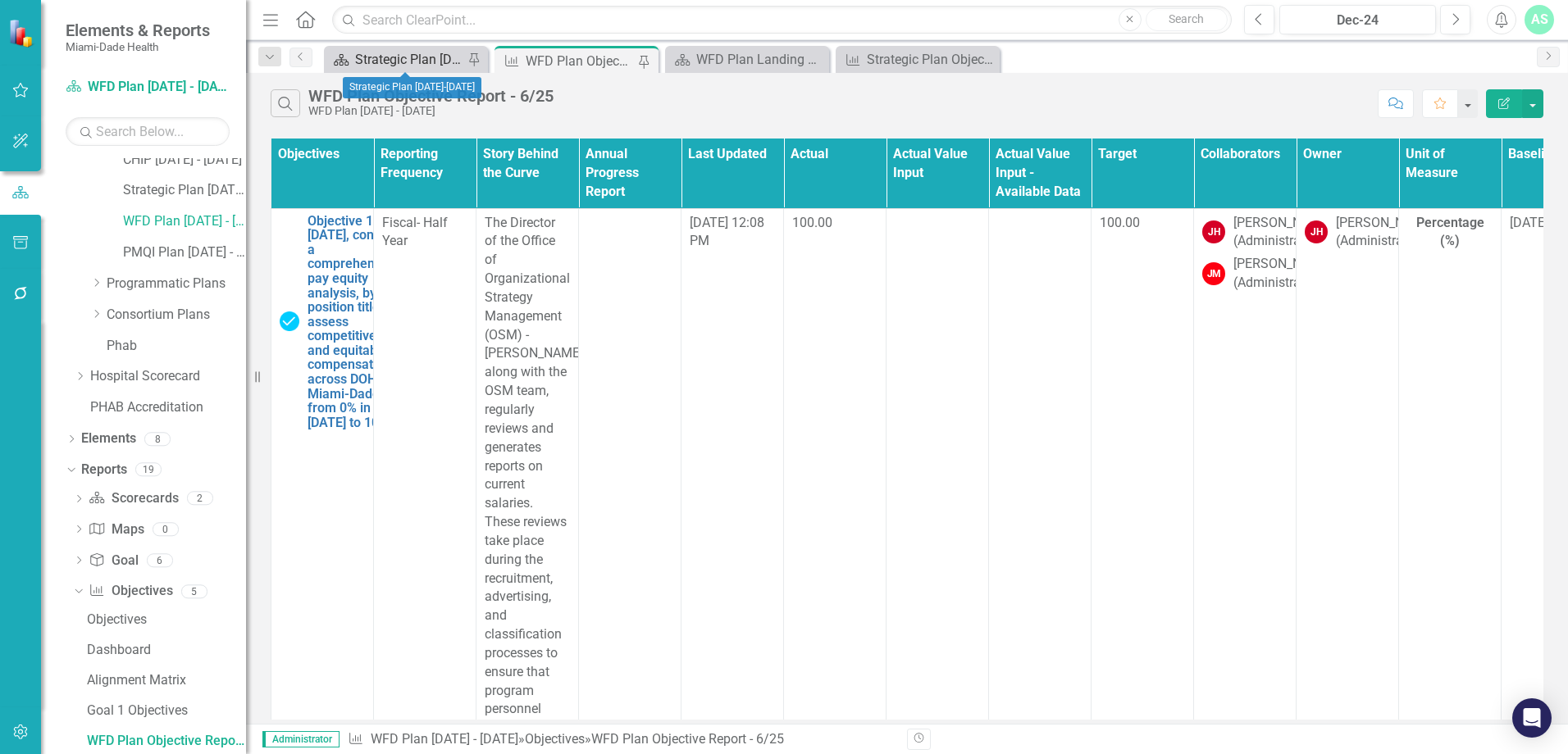 click on "Strategic Plan [DATE]-[DATE]" at bounding box center [409, 59] 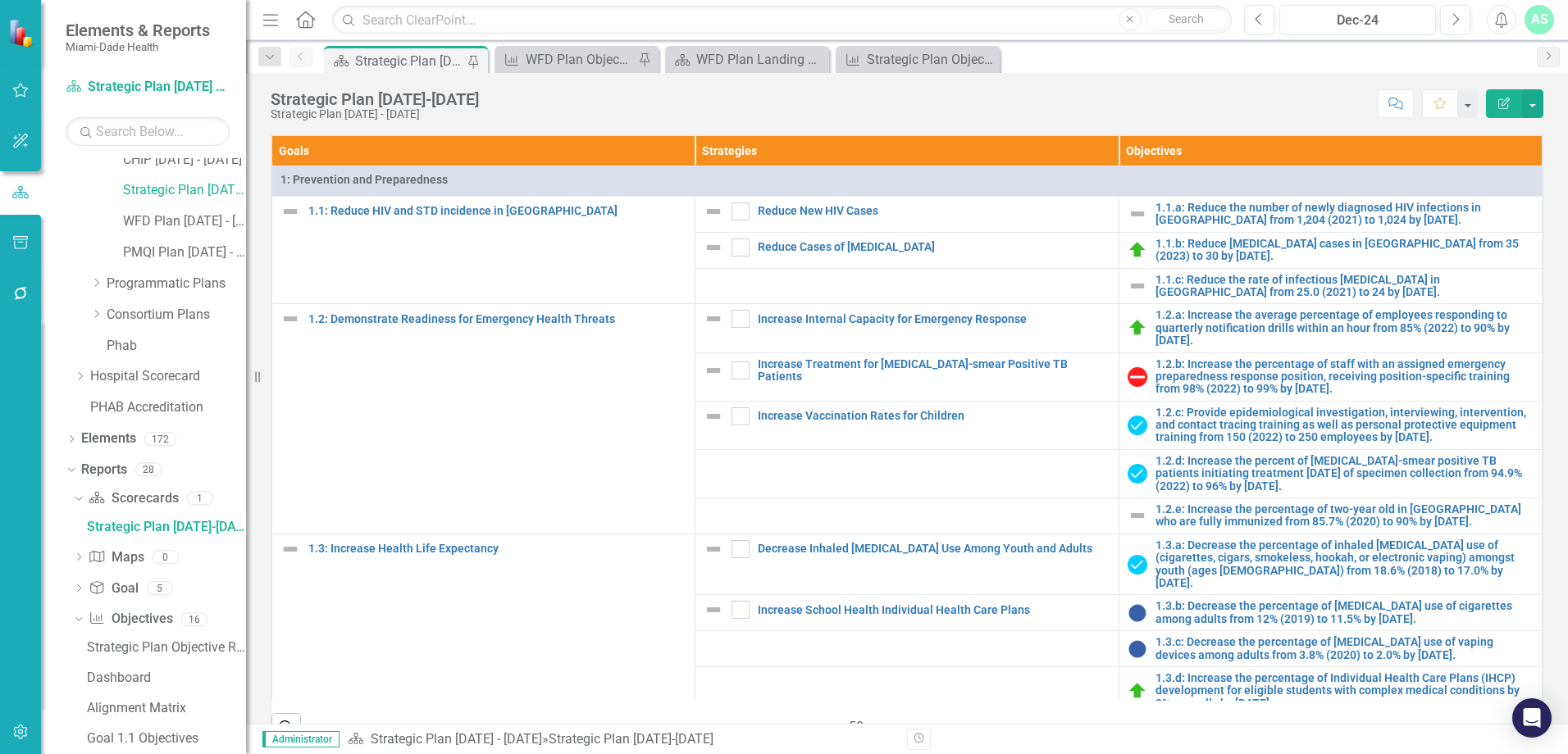 scroll, scrollTop: 0, scrollLeft: 4, axis: horizontal 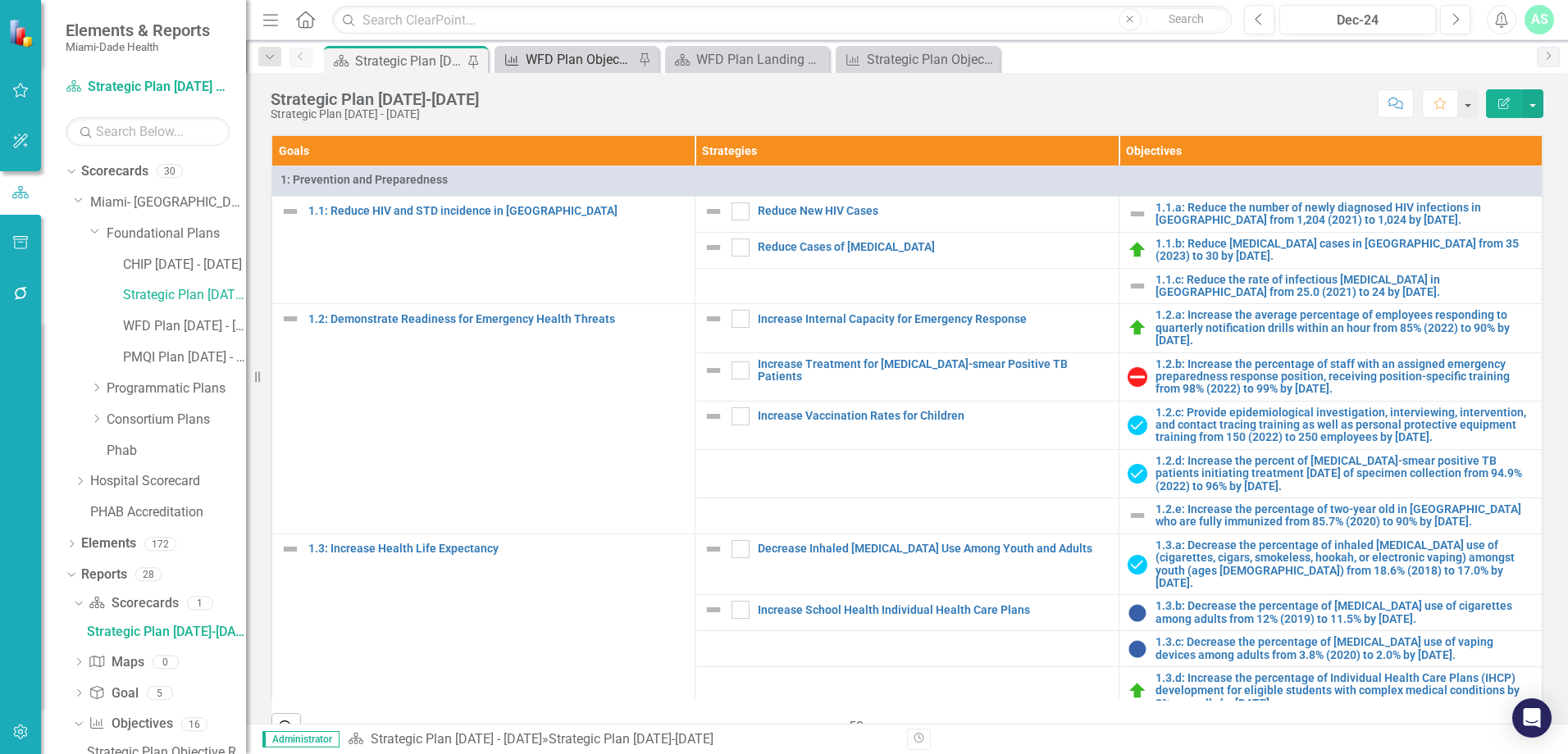 click on "WFD Plan Objective Report - 6/25" at bounding box center (580, 59) 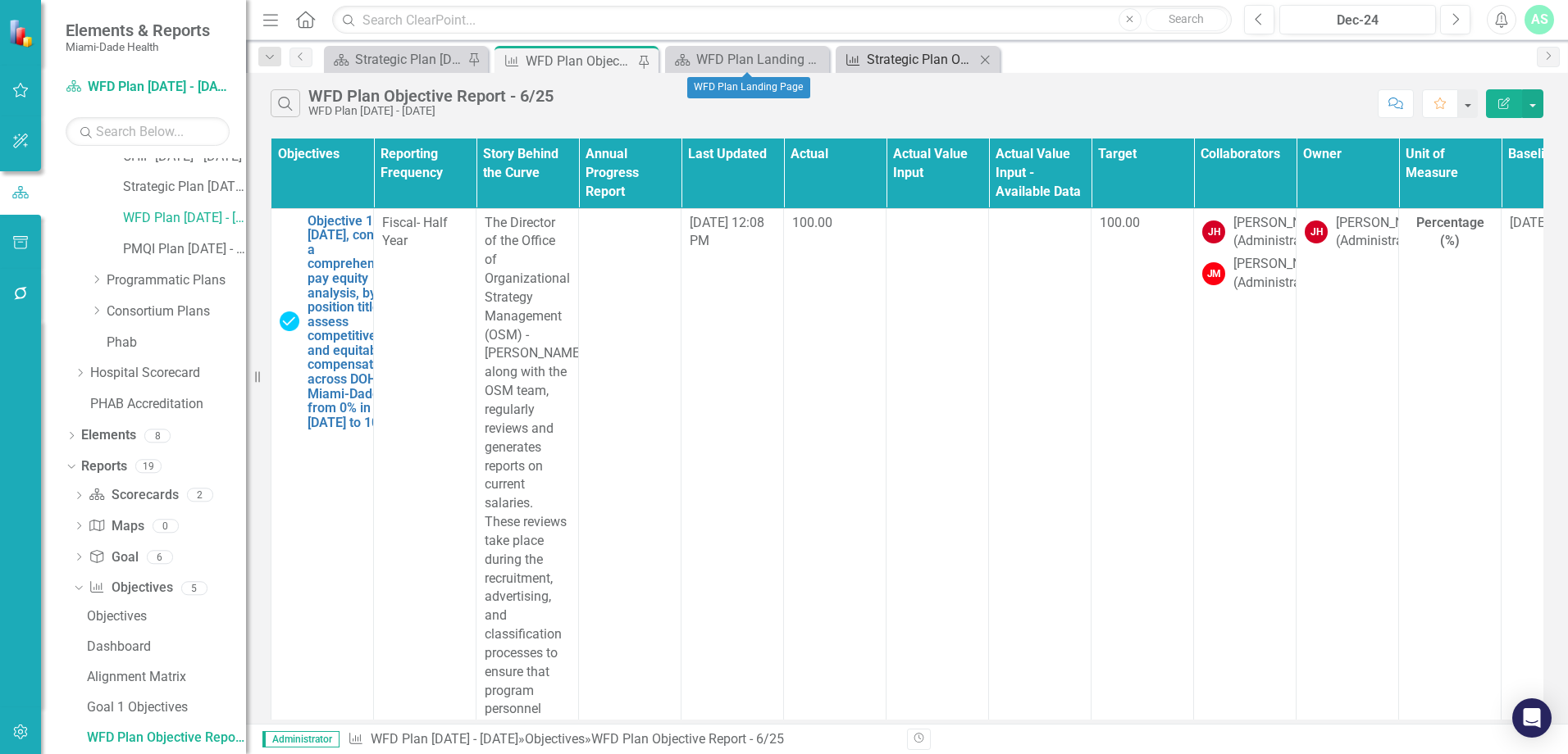 scroll, scrollTop: 105, scrollLeft: 0, axis: vertical 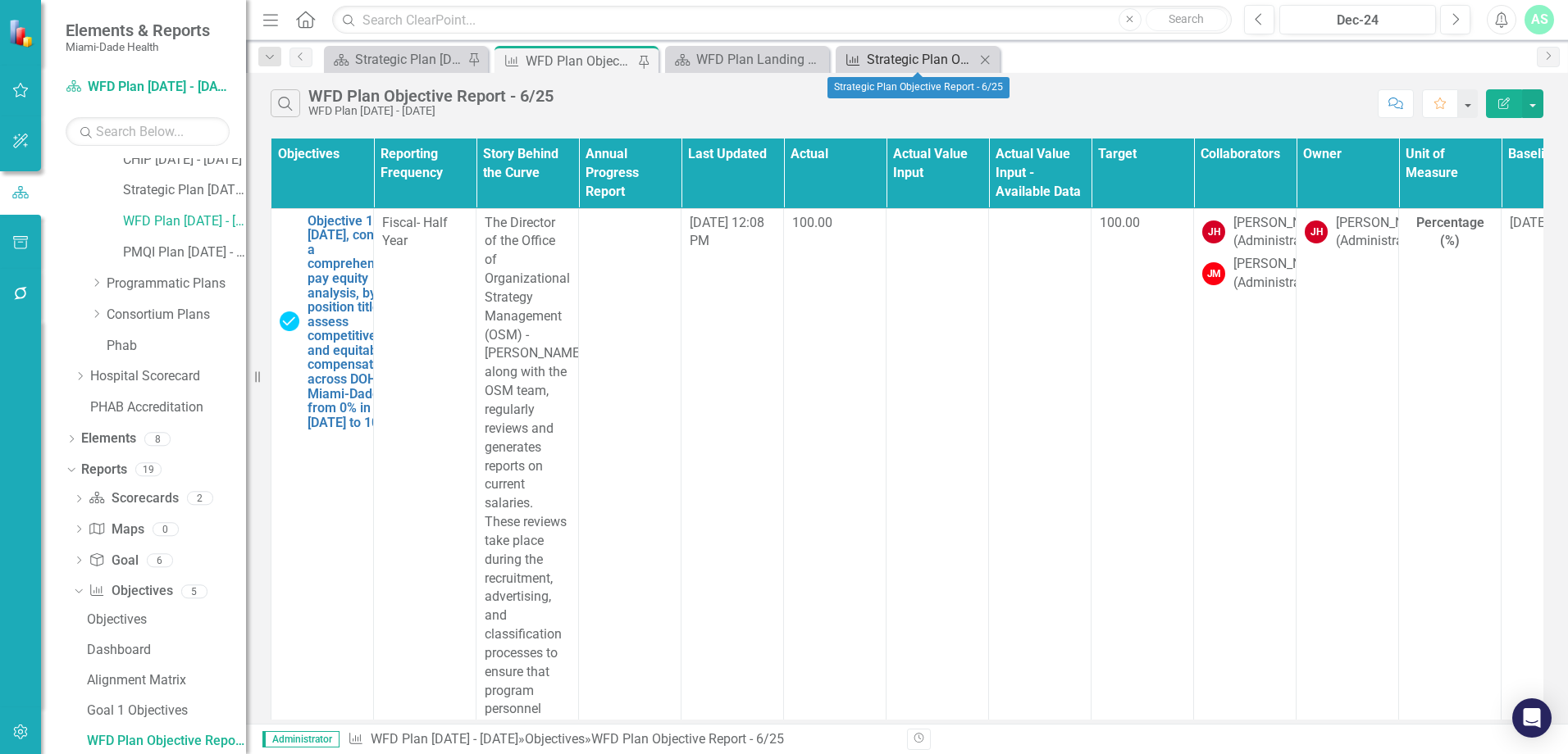 click on "Strategic Plan Objective Report - 6/25" at bounding box center [921, 59] 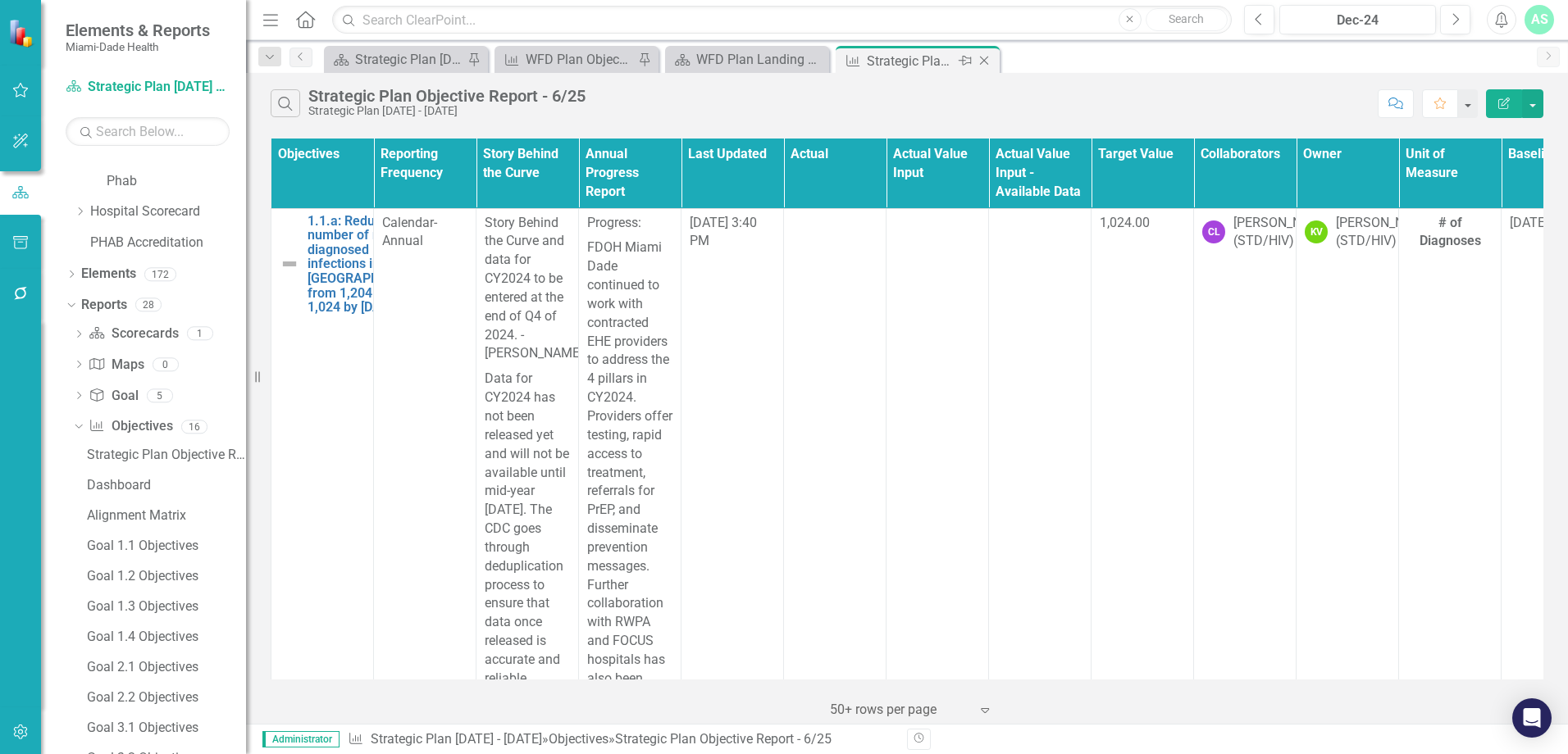 scroll, scrollTop: 438, scrollLeft: 0, axis: vertical 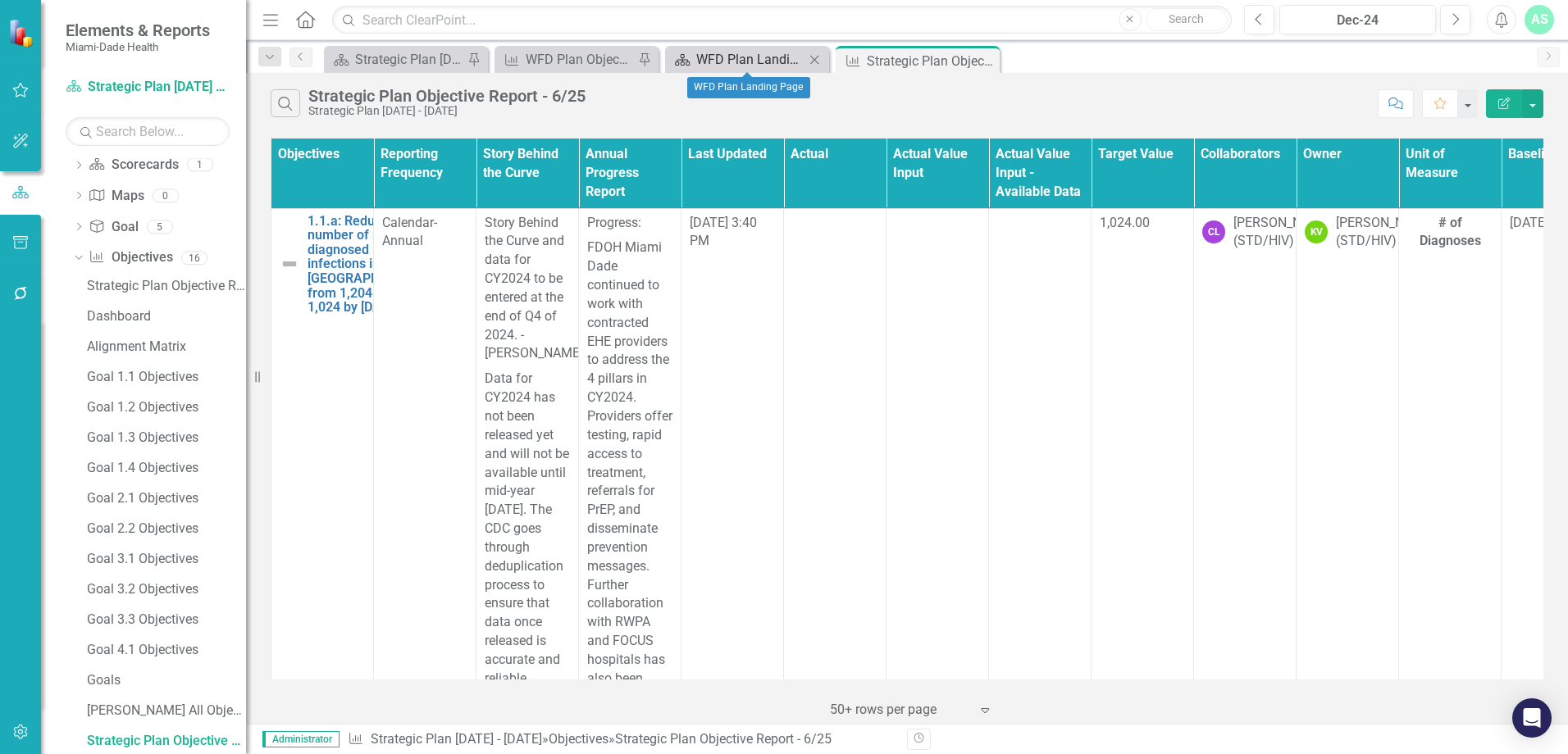 click on "WFD Plan Landing Page" at bounding box center (750, 59) 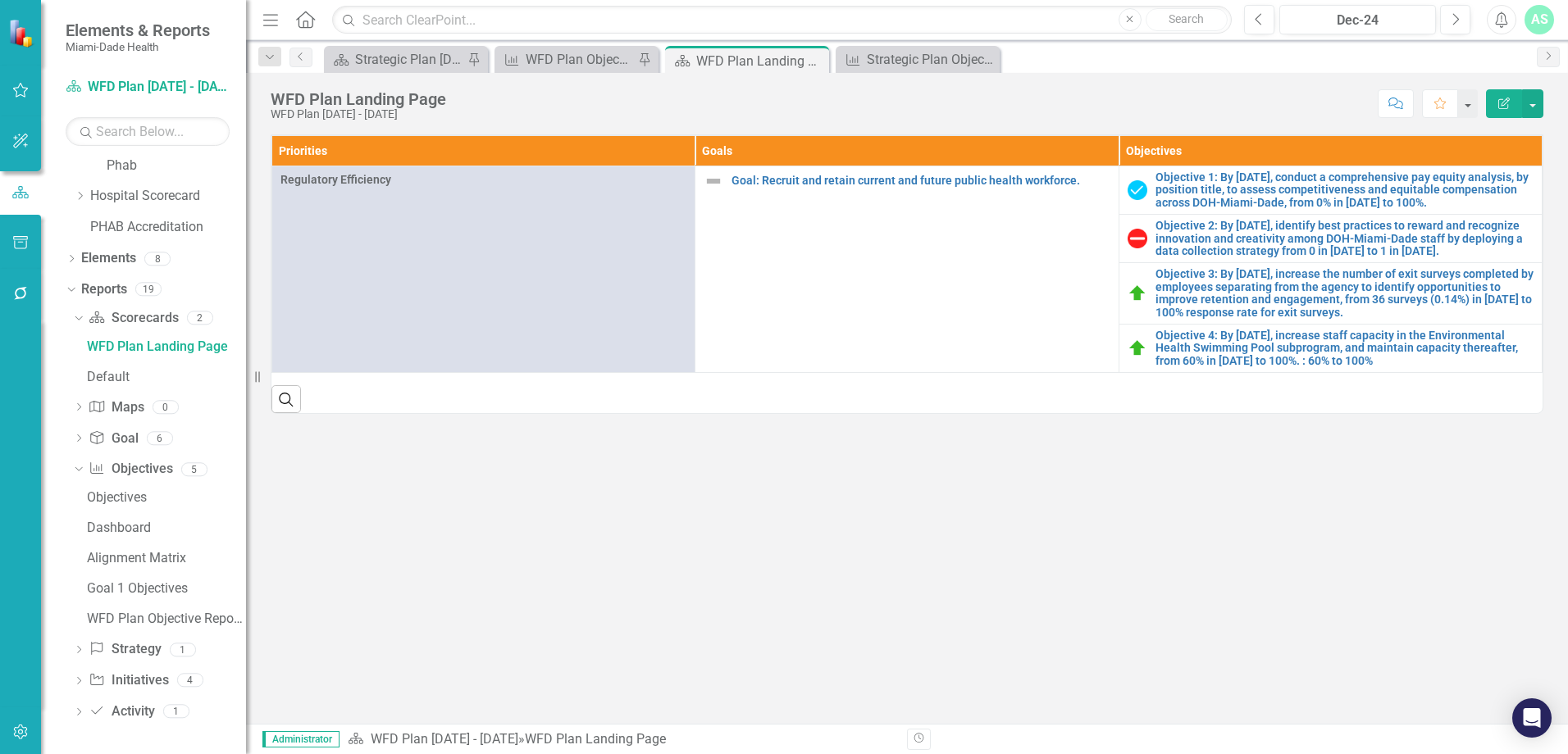 scroll, scrollTop: 285, scrollLeft: 0, axis: vertical 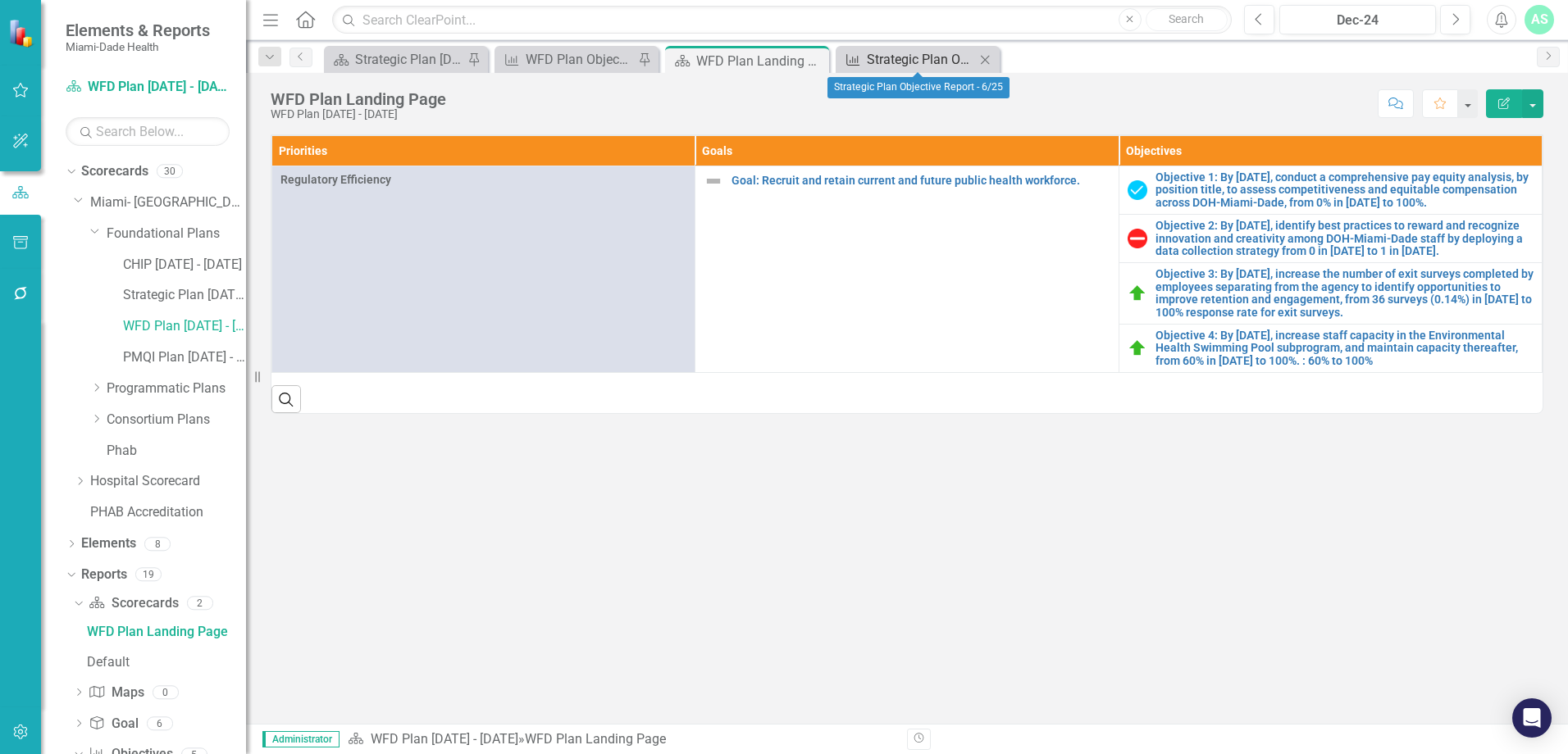 click on "Strategic Plan Objective Report - 6/25" at bounding box center (921, 59) 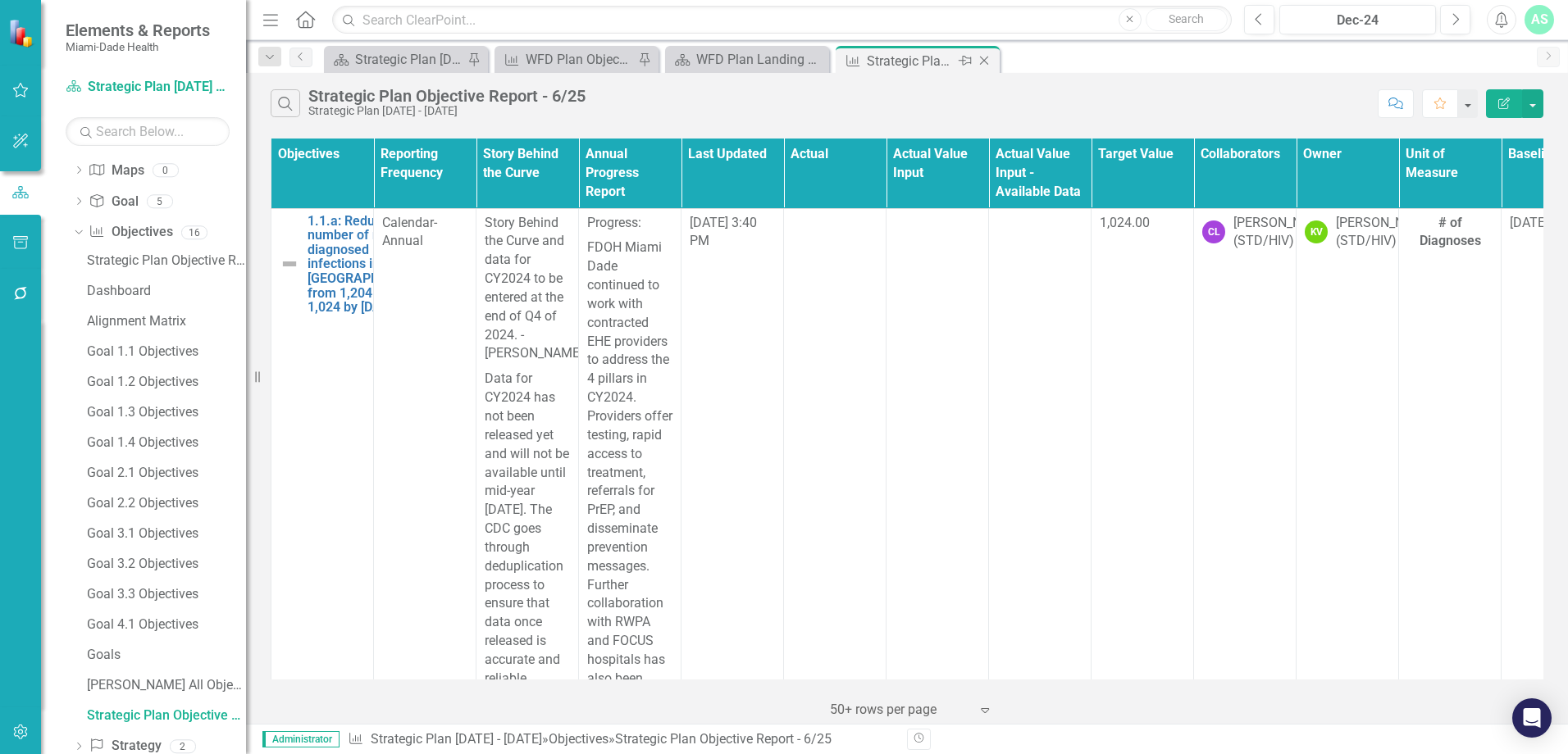 scroll, scrollTop: 438, scrollLeft: 0, axis: vertical 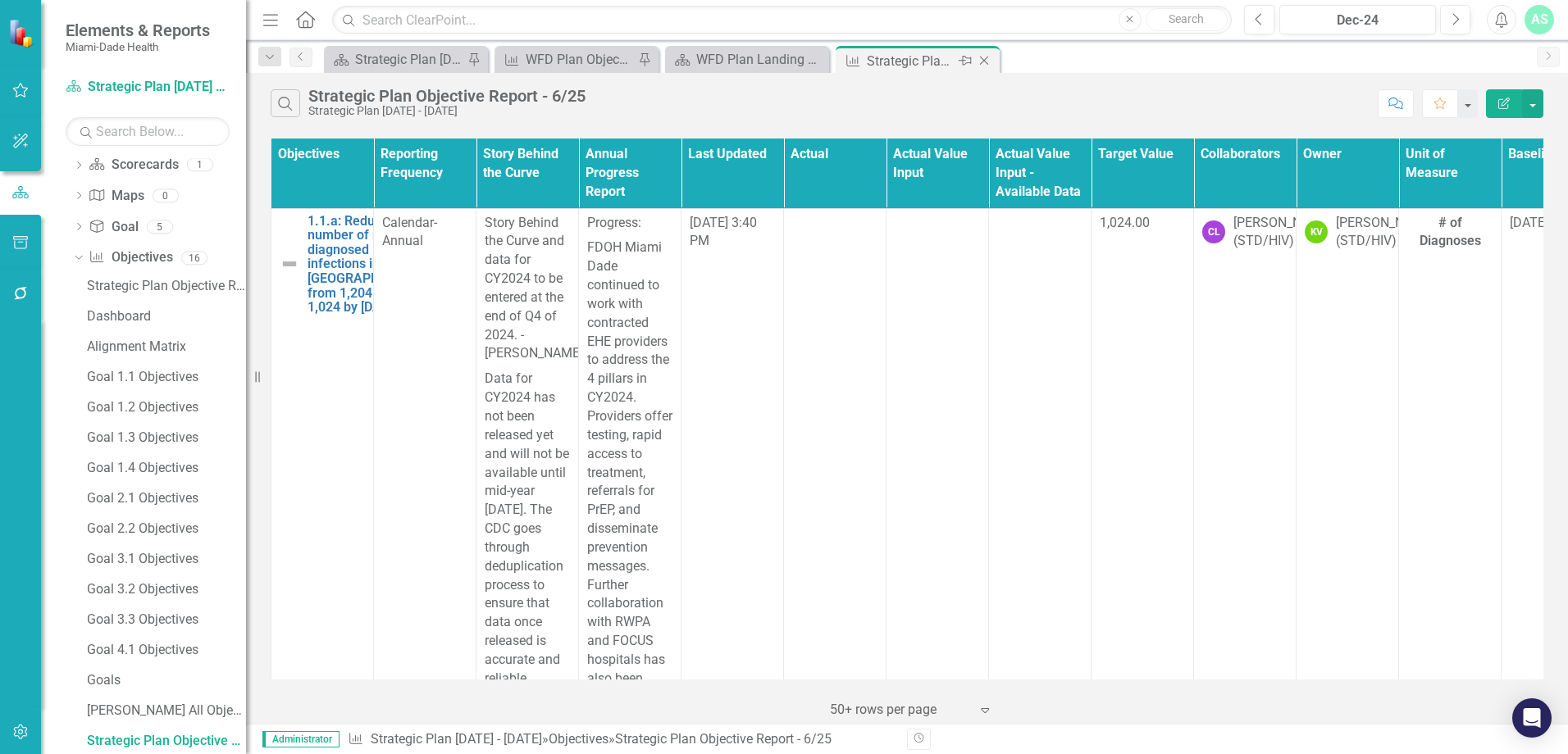 click 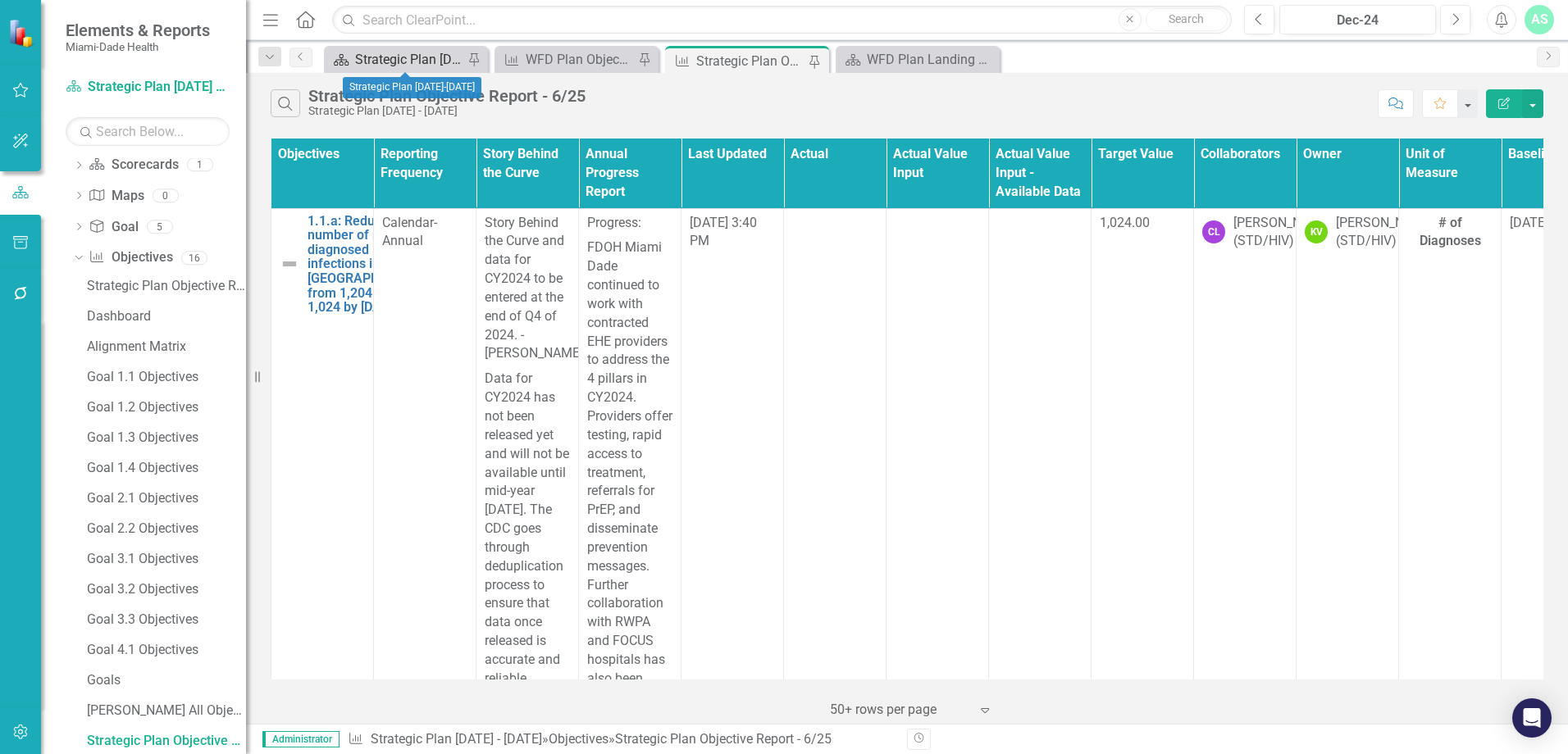 click on "Strategic Plan [DATE]-[DATE]" at bounding box center (409, 59) 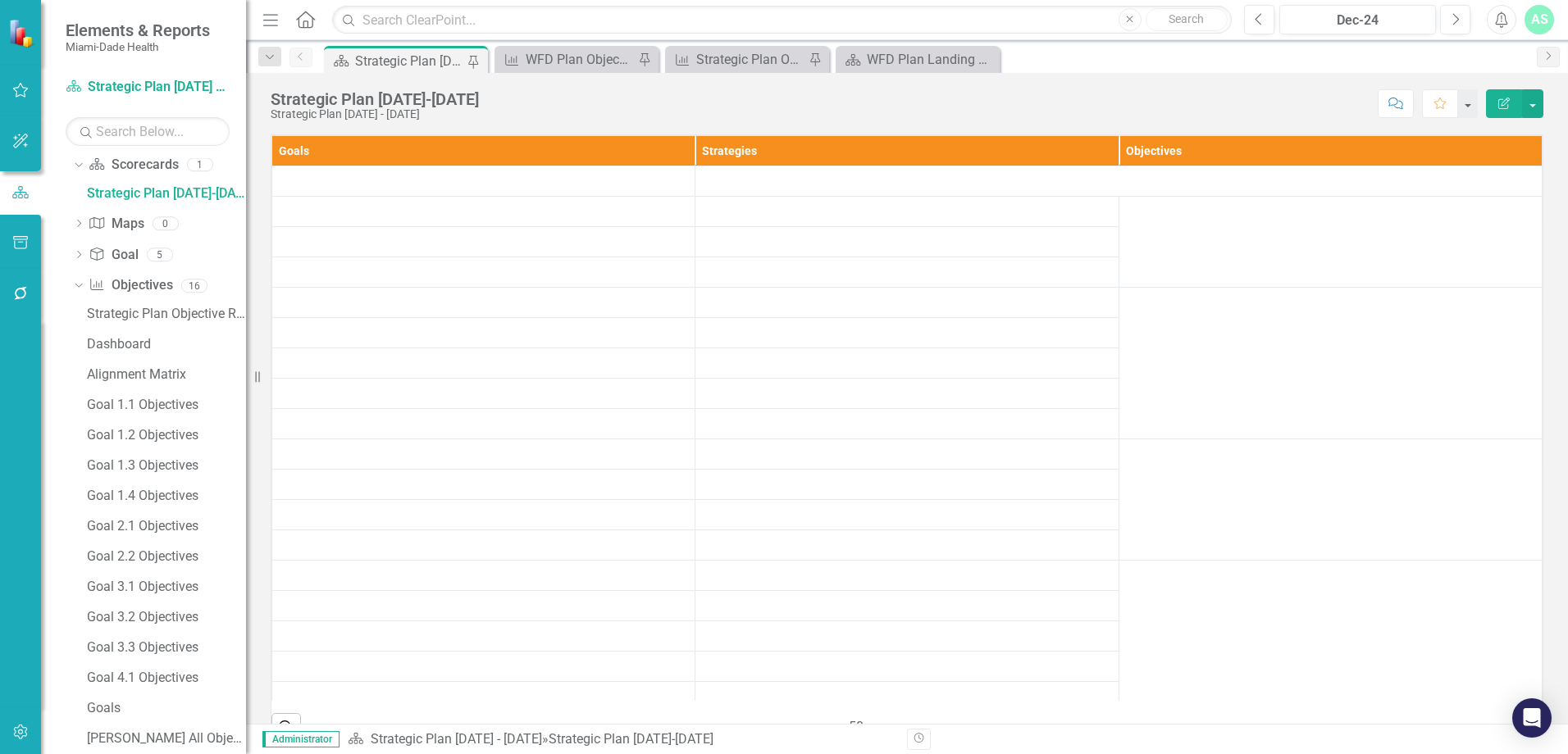 scroll, scrollTop: 442, scrollLeft: 0, axis: vertical 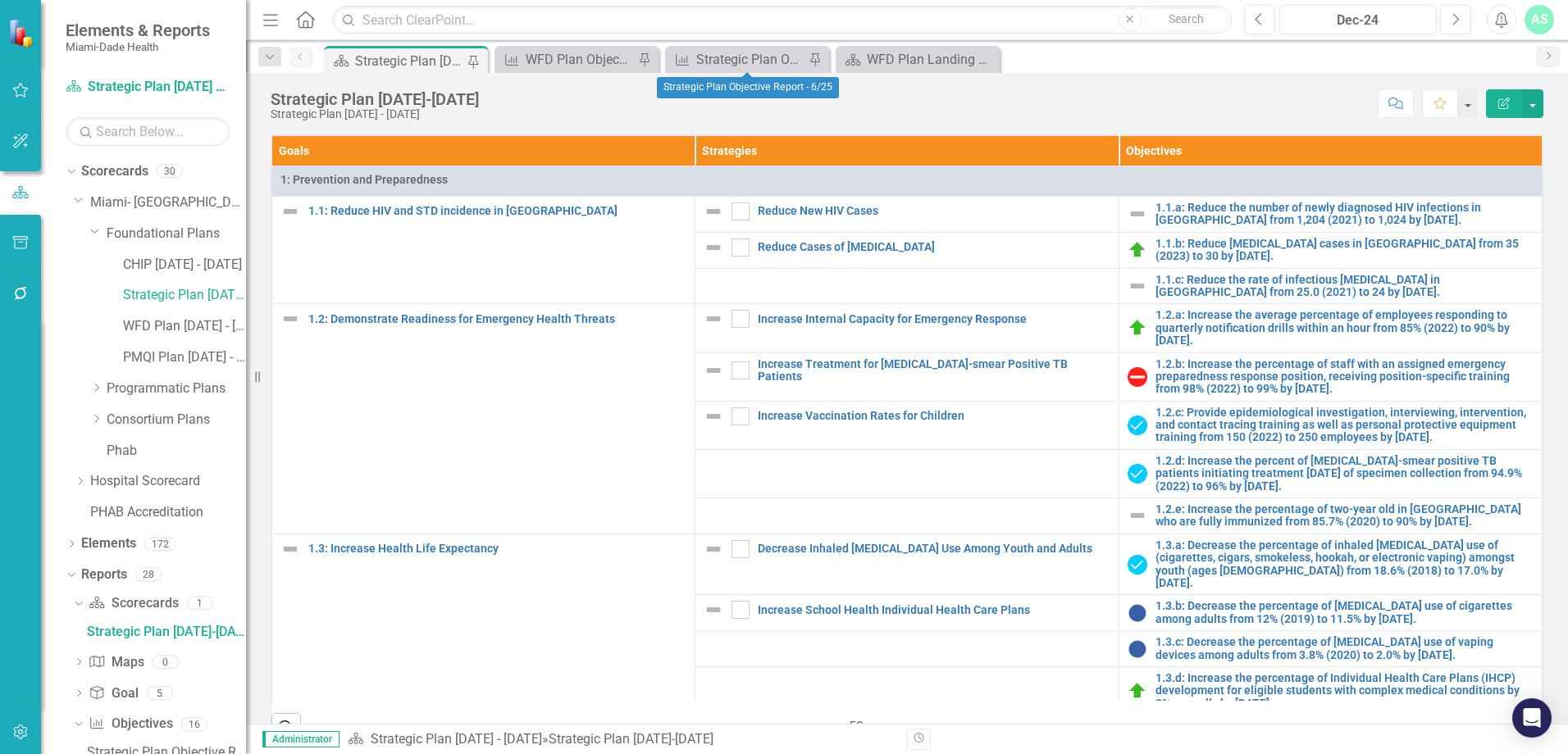 click on "Objective Strategic Plan Objective Report - 6/25 Pin" at bounding box center [747, 59] 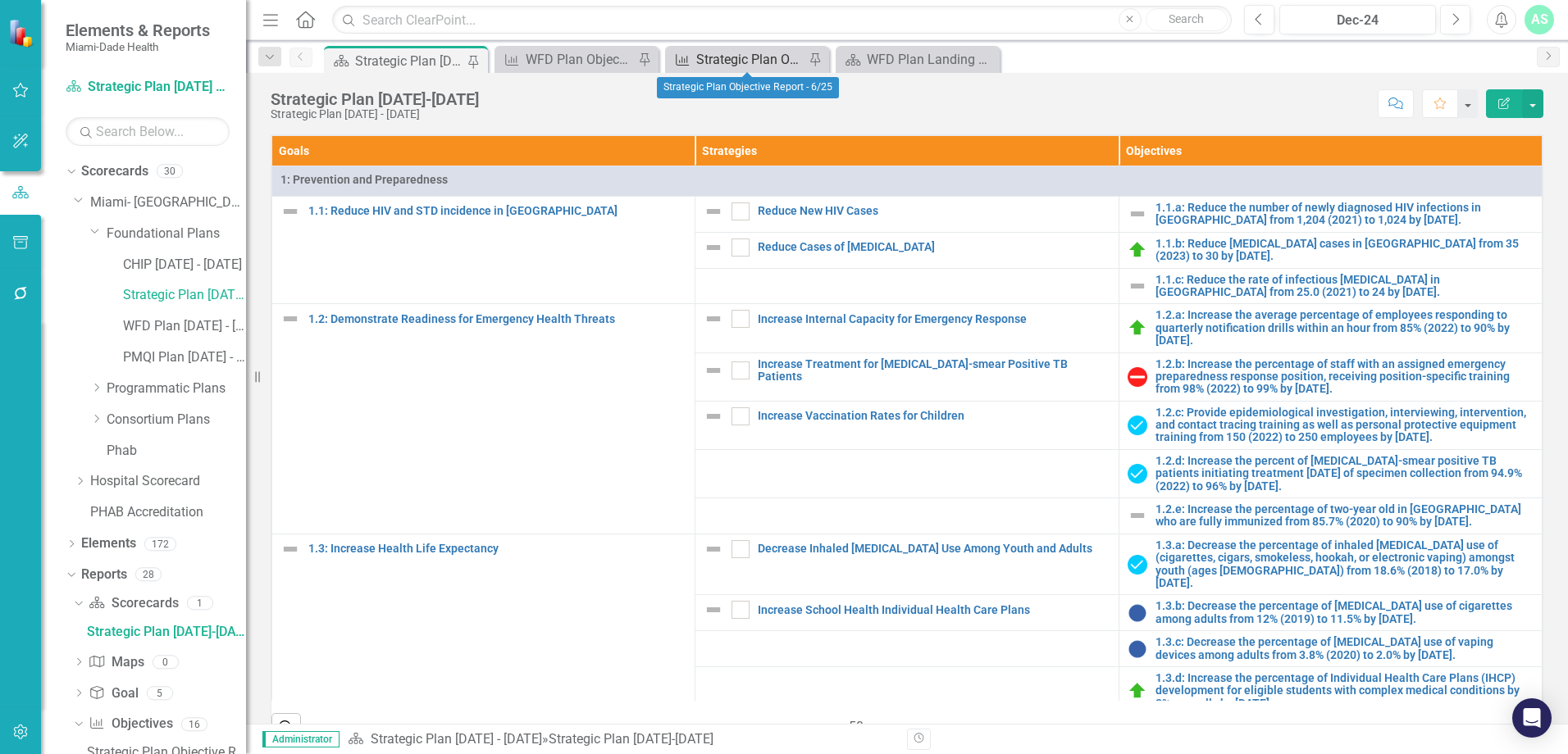 click on "Strategic Plan Objective Report - 6/25" at bounding box center [750, 59] 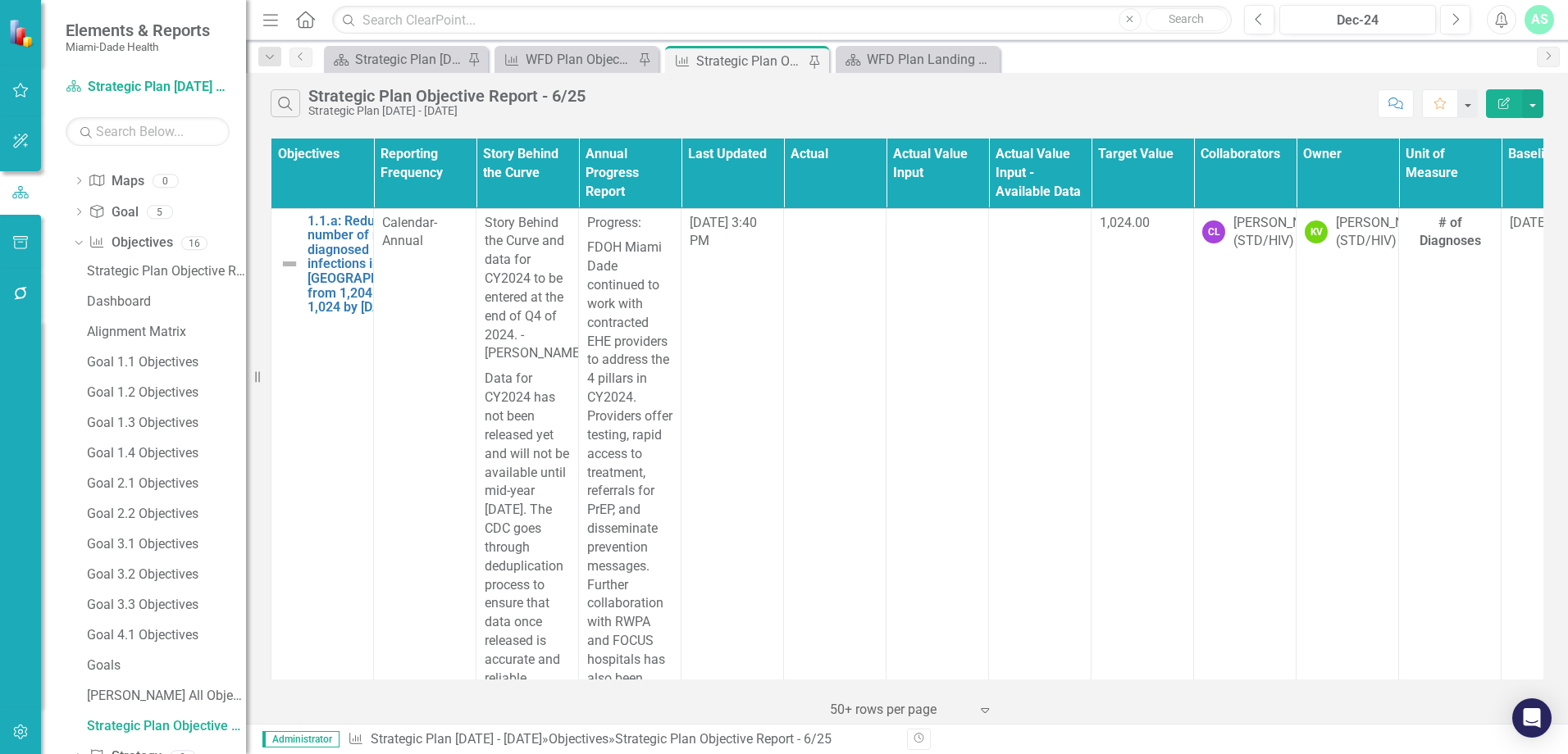 scroll, scrollTop: 438, scrollLeft: 0, axis: vertical 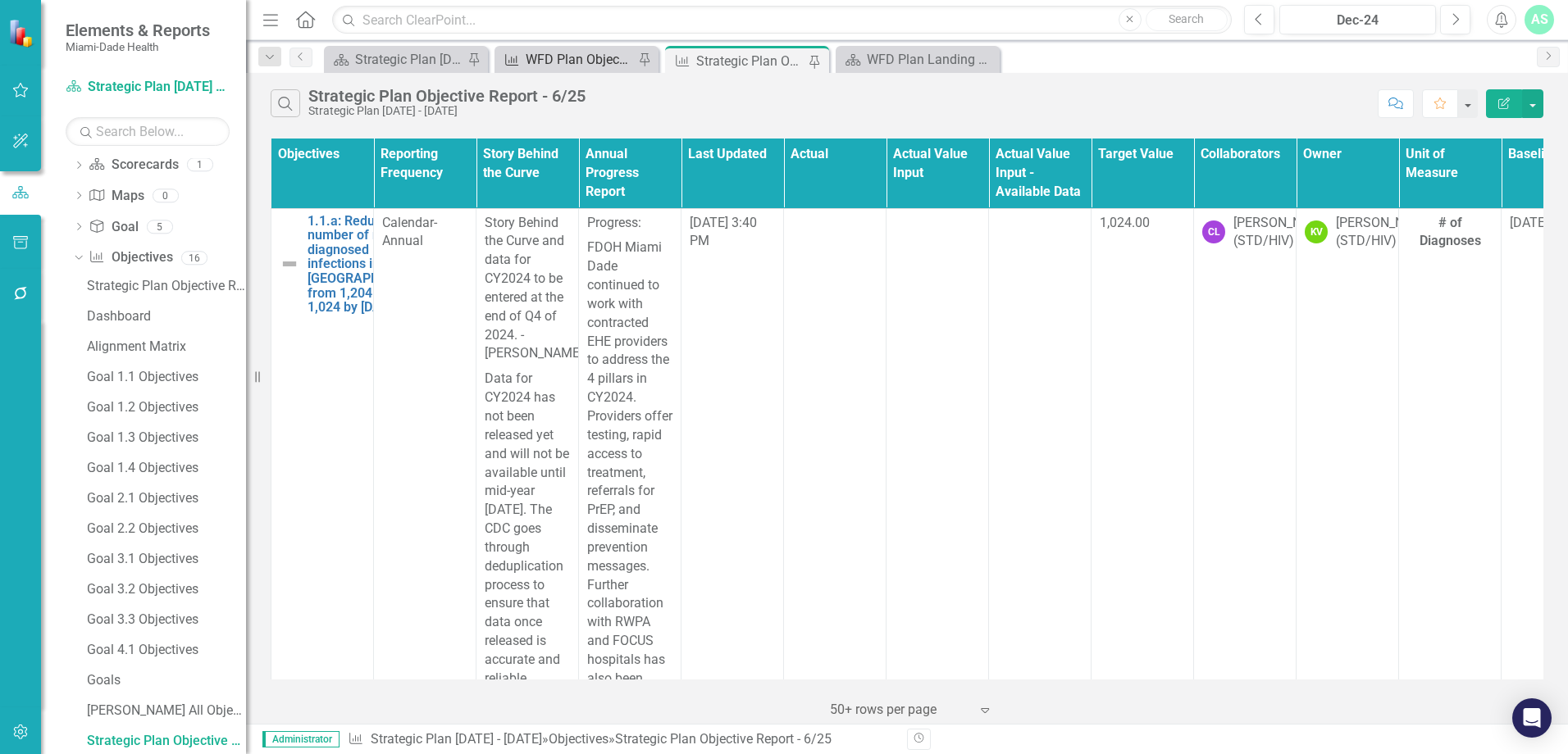 click on "WFD Plan Objective Report - 6/25" at bounding box center [580, 59] 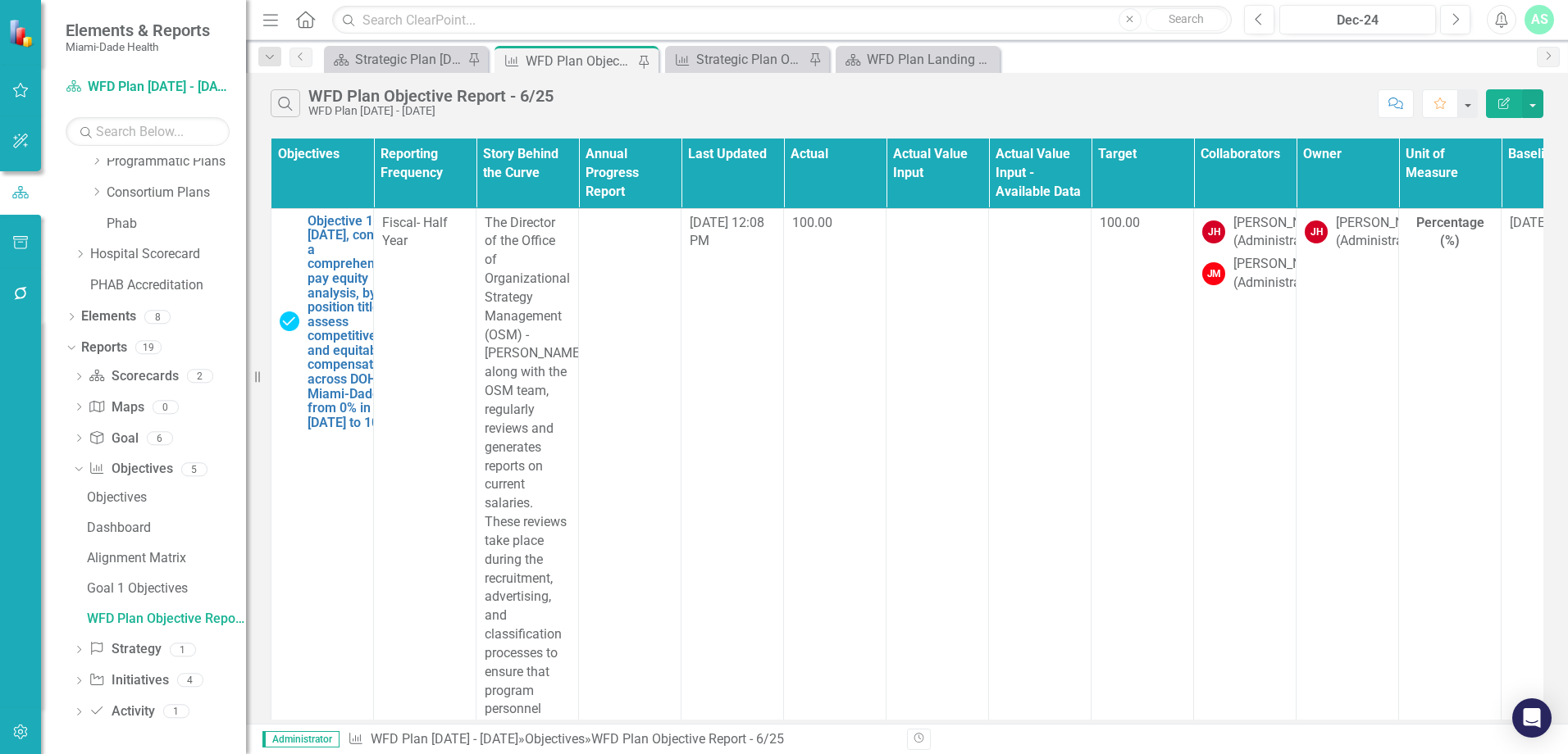 scroll, scrollTop: 105, scrollLeft: 0, axis: vertical 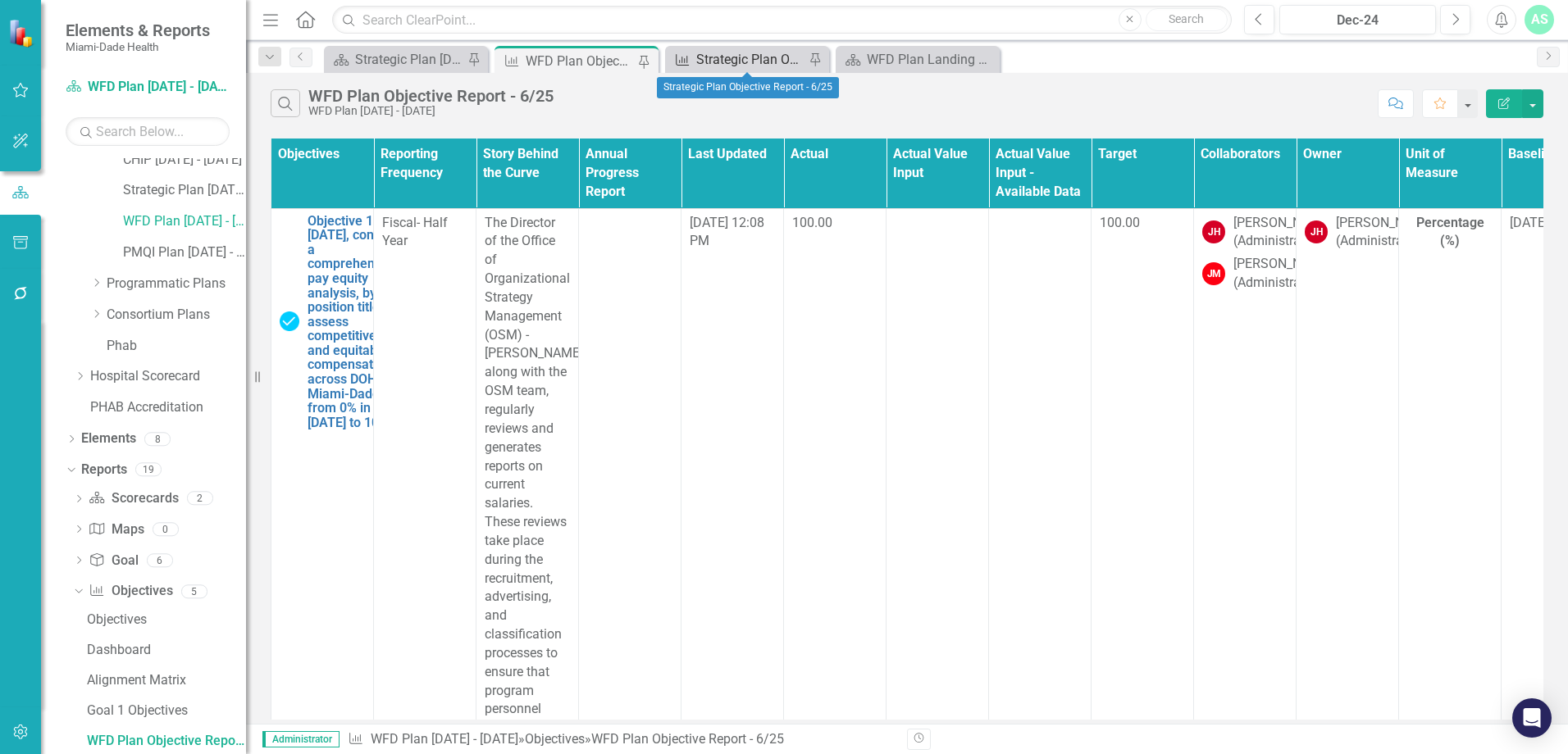 click on "Strategic Plan Objective Report - 6/25" at bounding box center (750, 59) 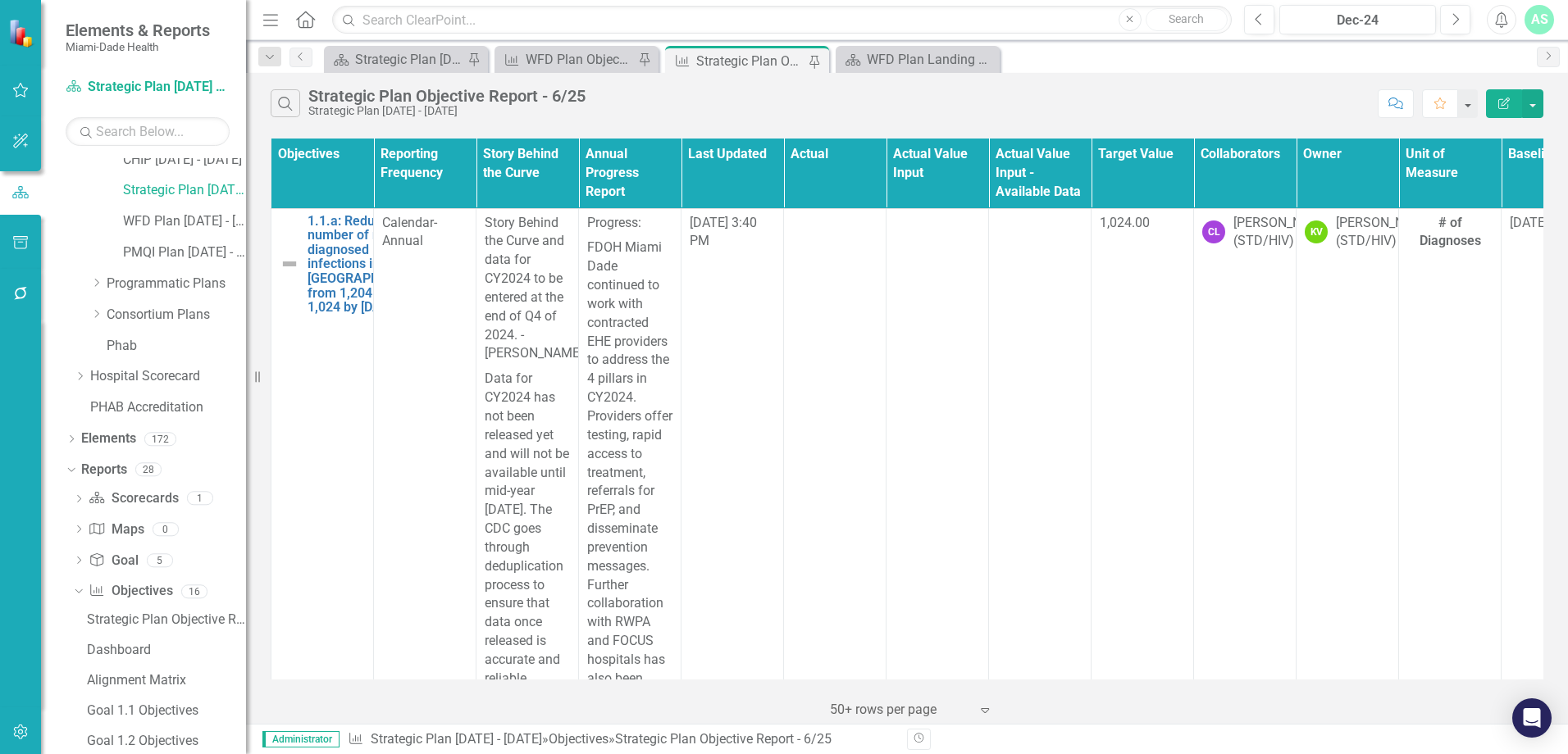 scroll, scrollTop: 438, scrollLeft: 0, axis: vertical 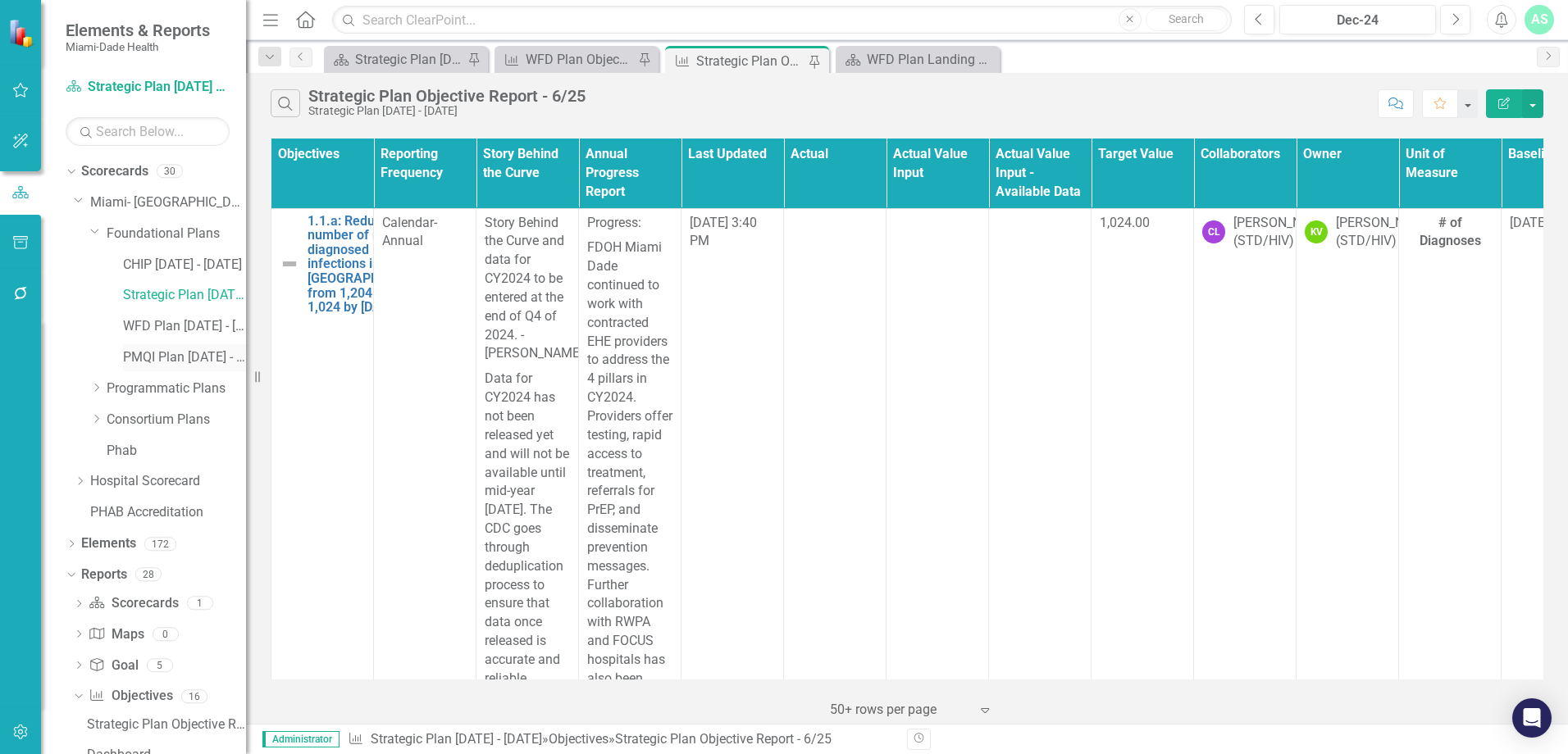 click on "PMQI Plan [DATE] - [DATE]" at bounding box center (185, 357) 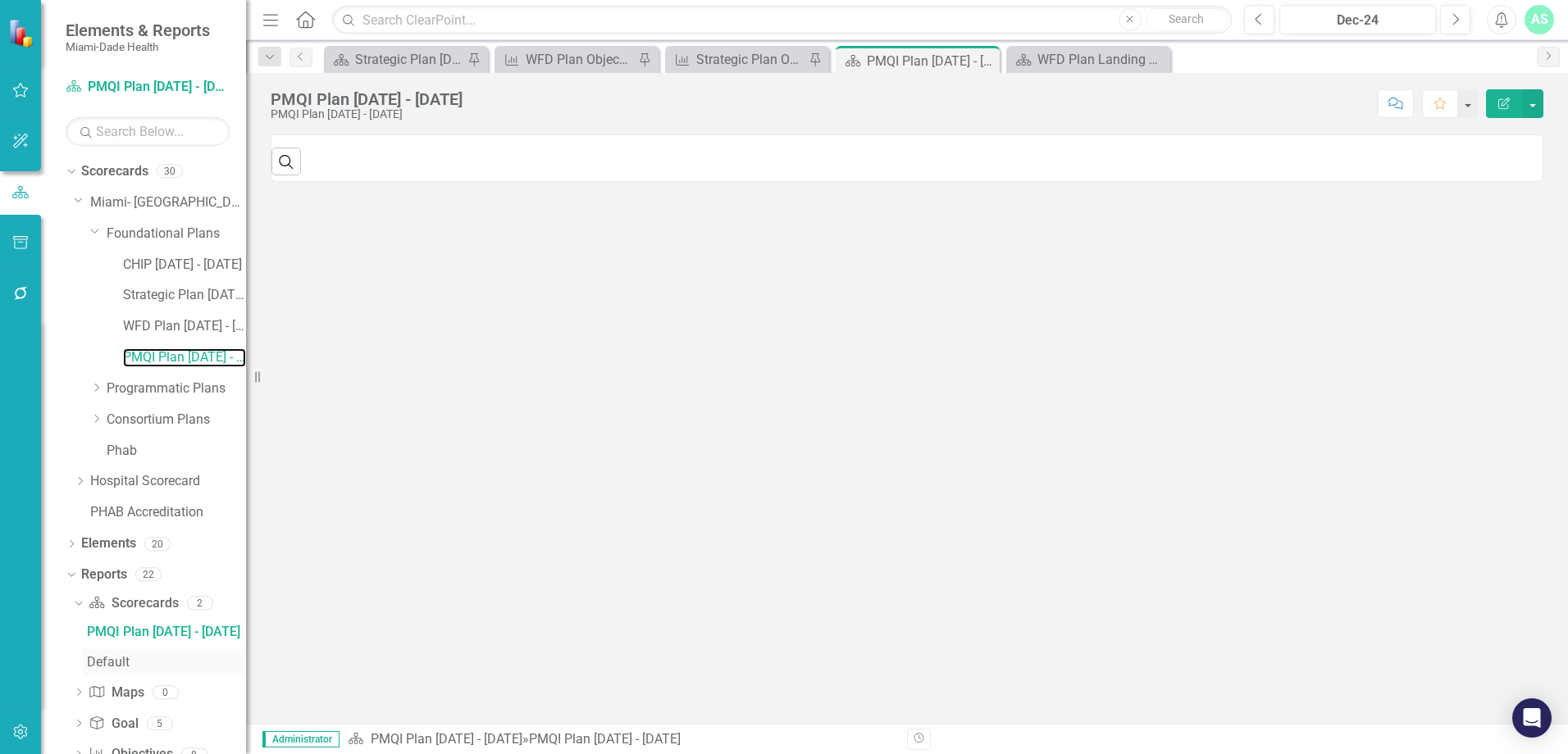 scroll, scrollTop: 136, scrollLeft: 0, axis: vertical 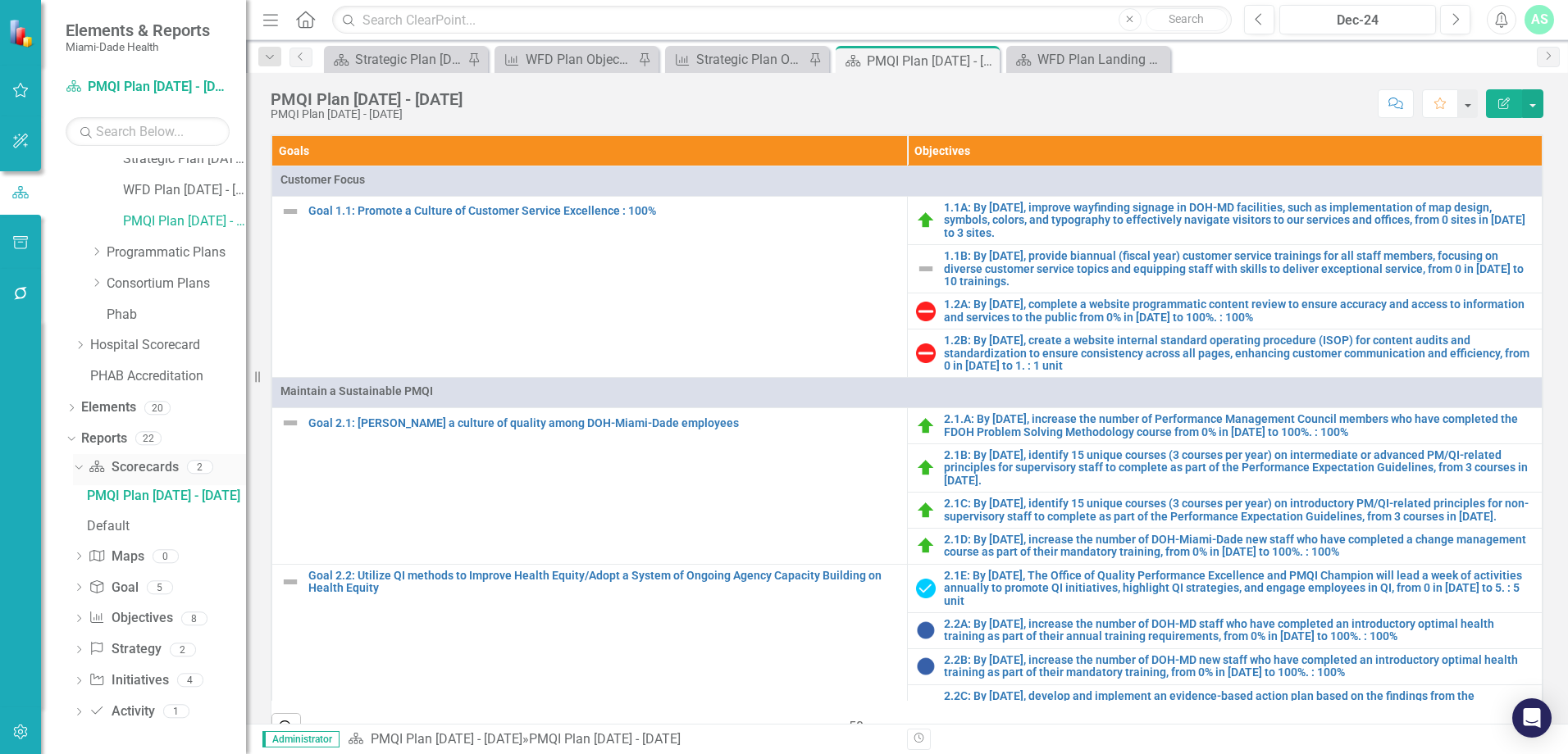 click on "Dropdown" 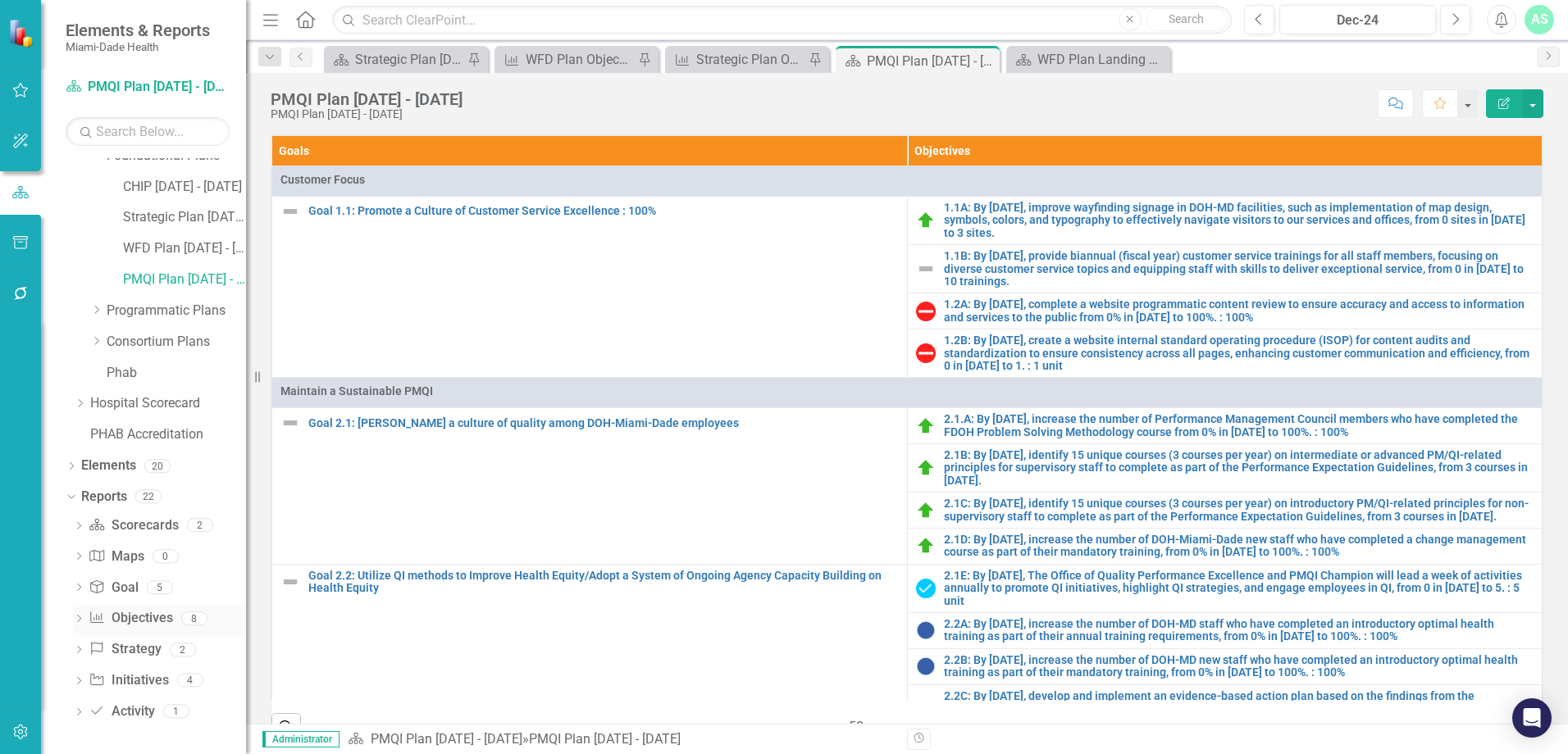 click on "Dropdown" 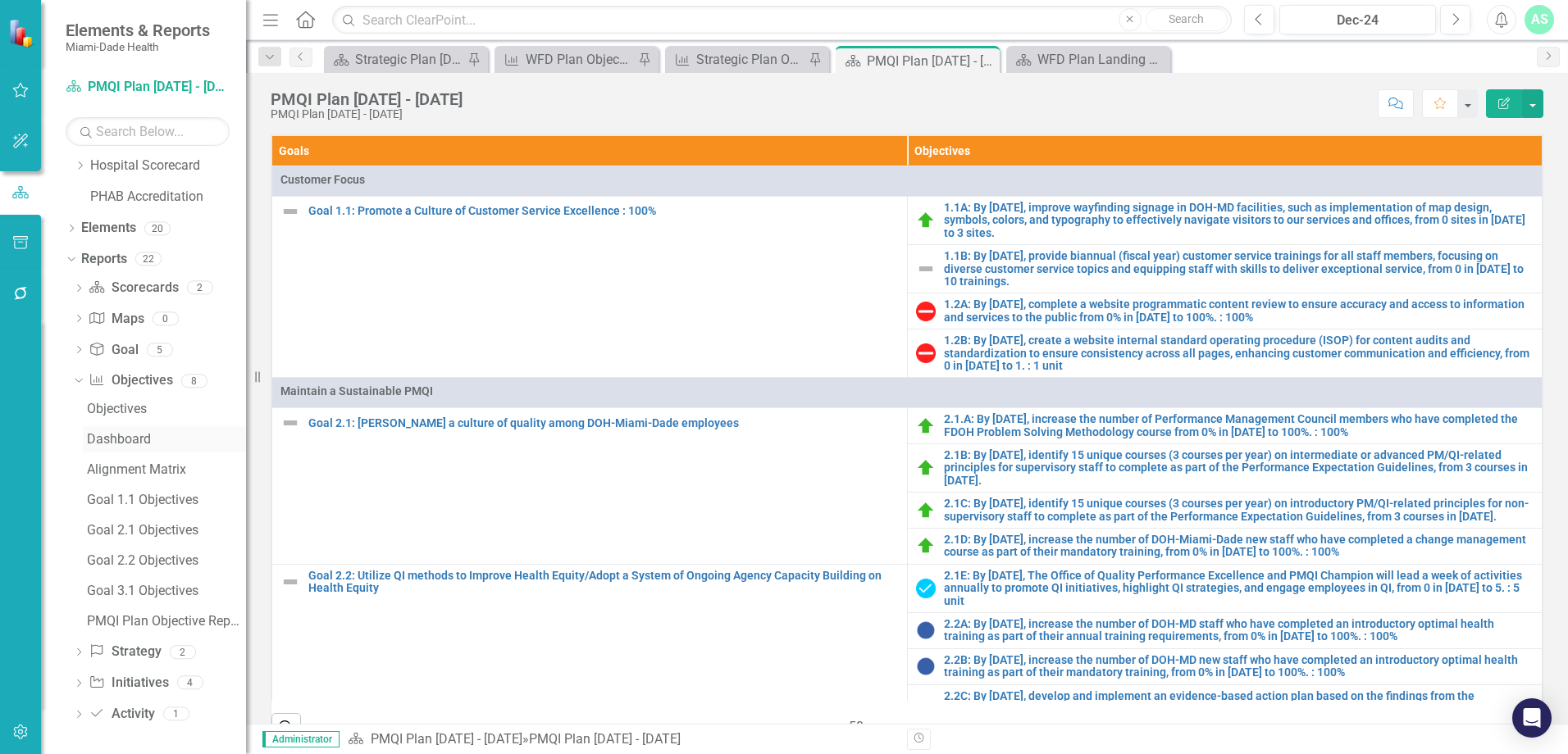 scroll, scrollTop: 318, scrollLeft: 0, axis: vertical 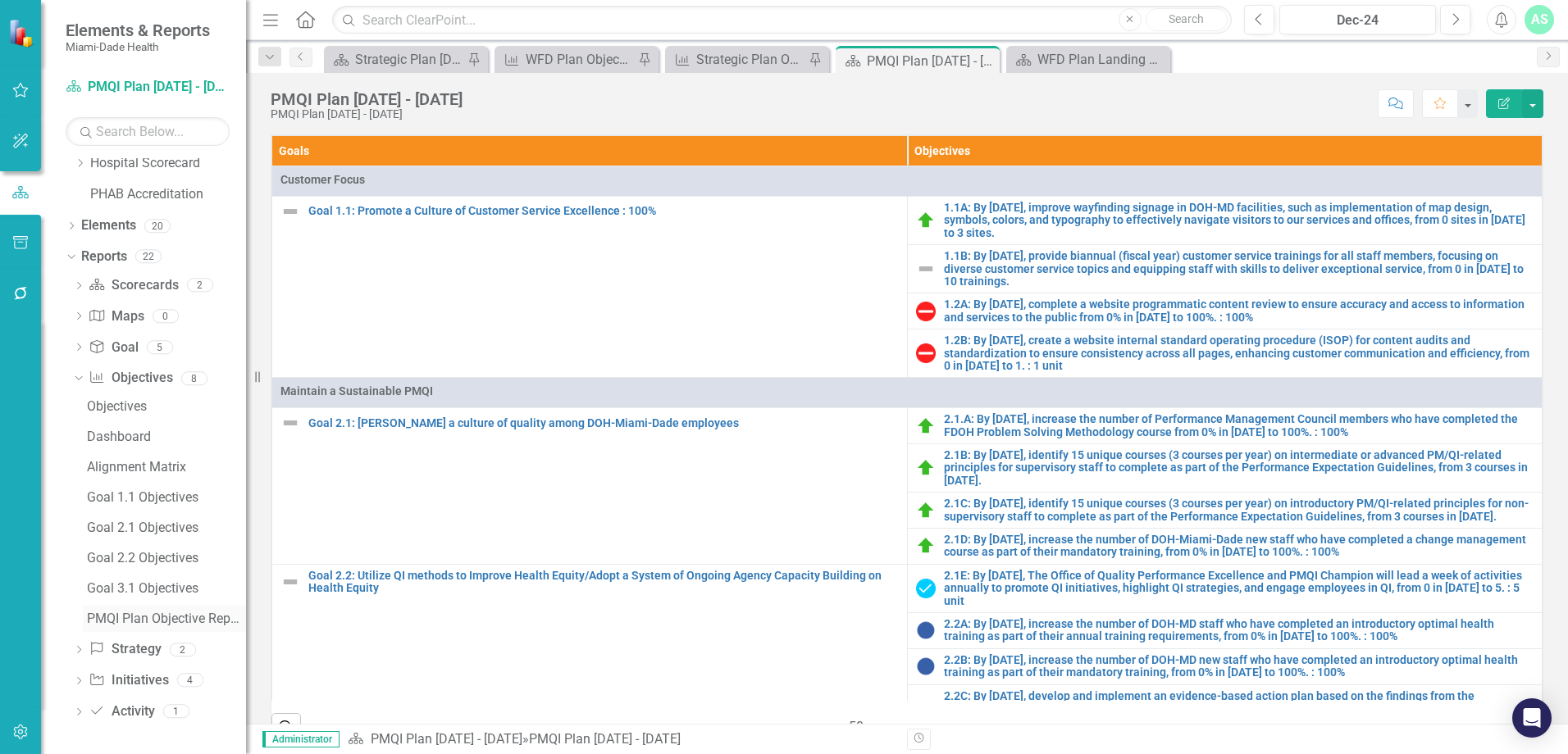 click on "PMQI Plan Objective Report - 6/25" at bounding box center [166, 619] 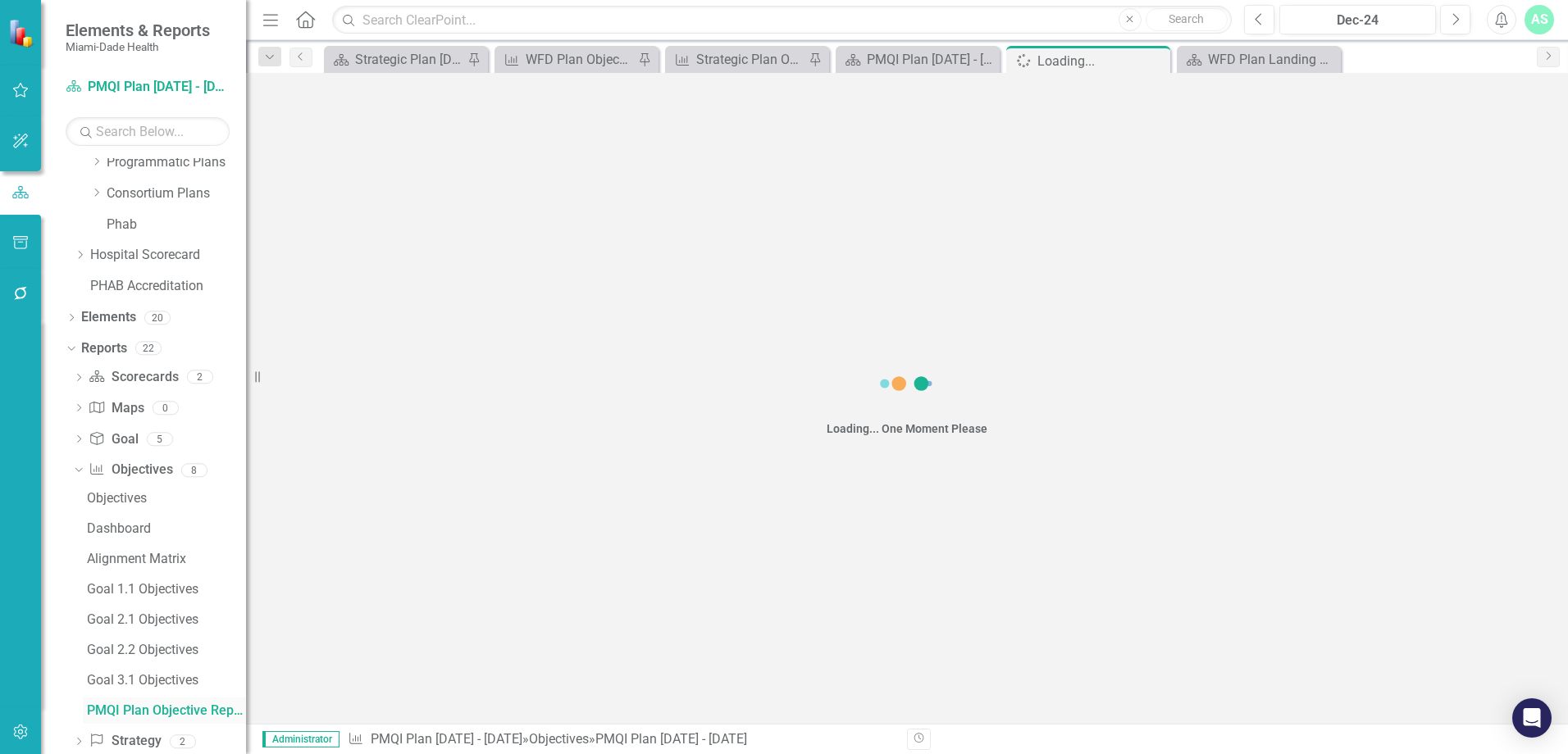 scroll, scrollTop: 196, scrollLeft: 0, axis: vertical 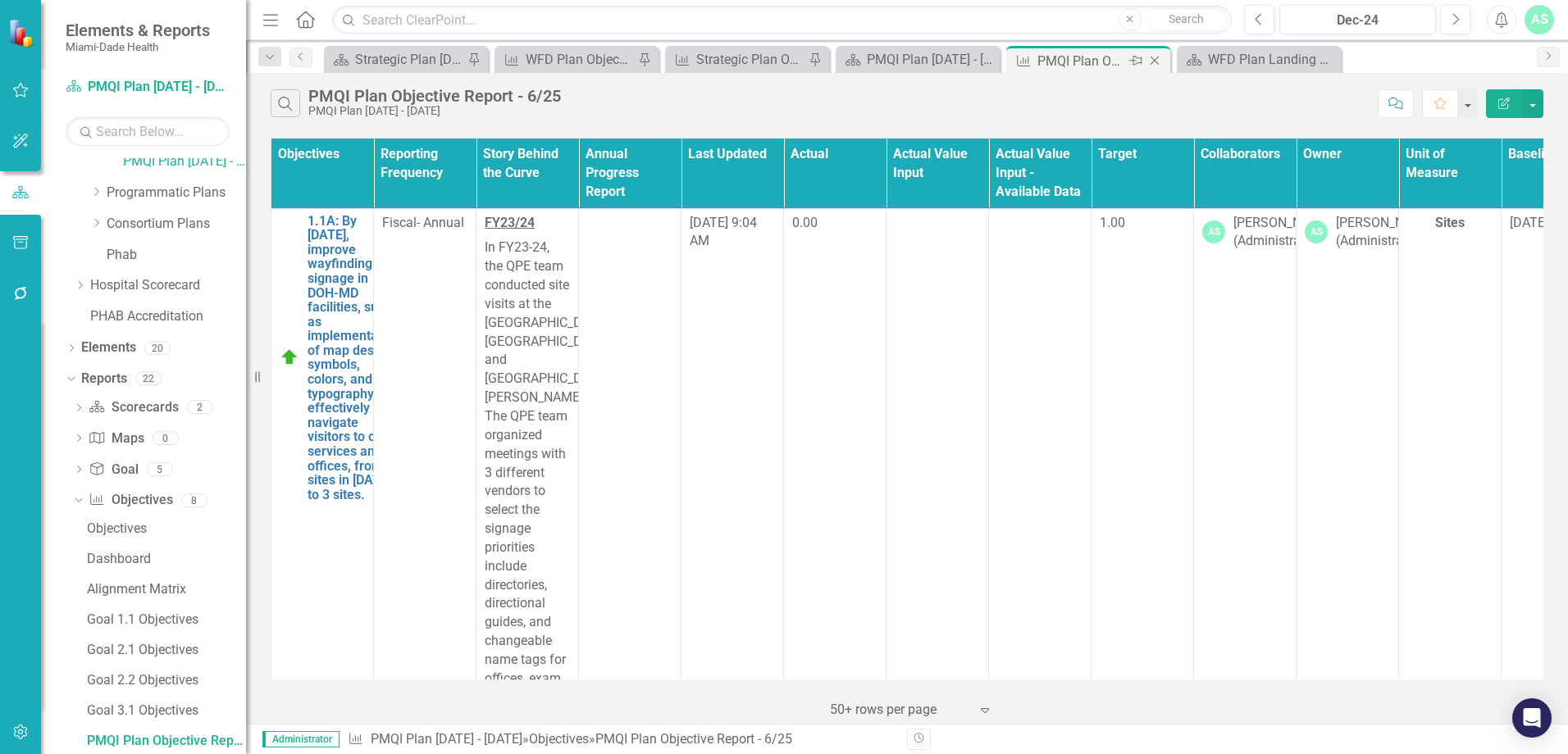click on "Pin" 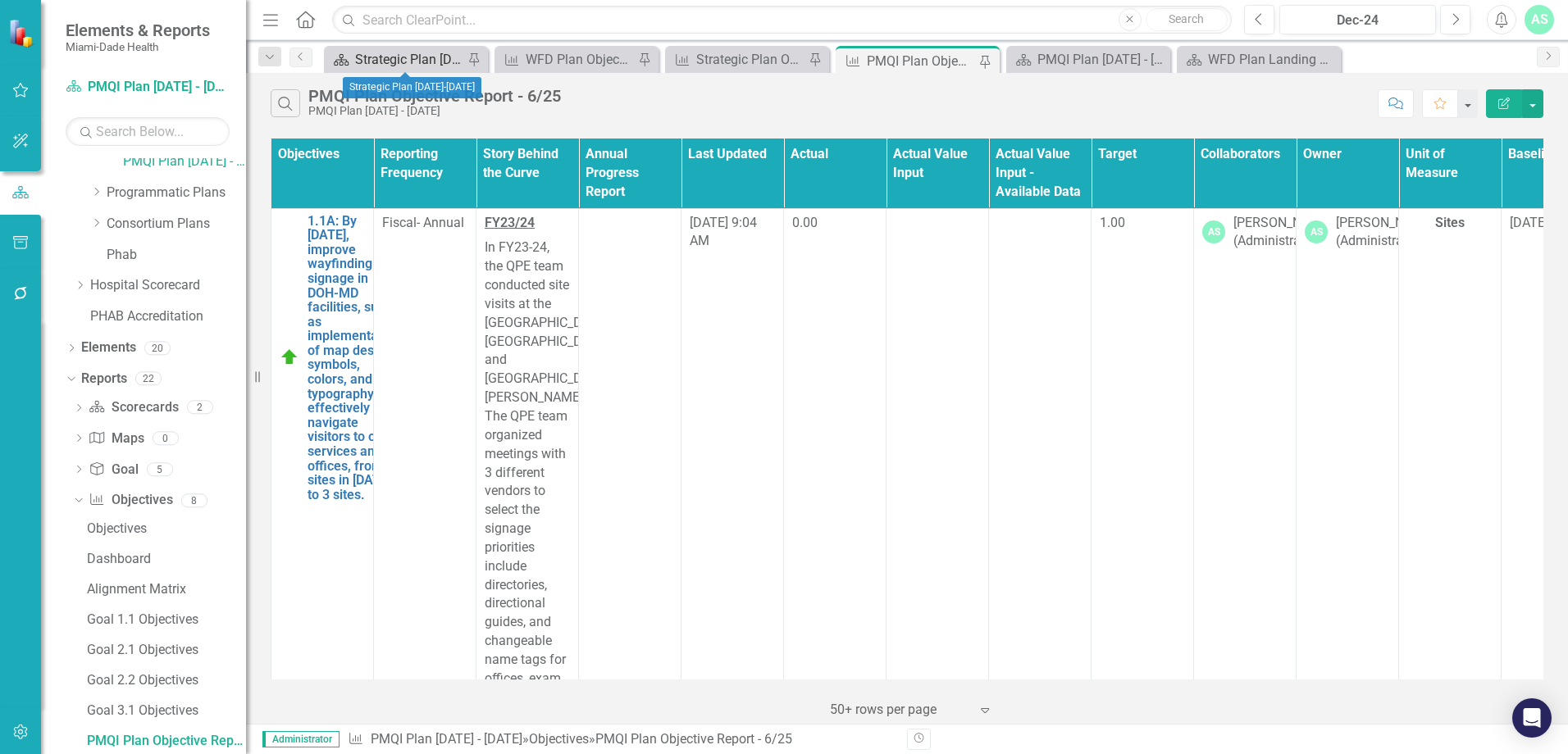 click on "Strategic Plan [DATE]-[DATE]" at bounding box center [409, 59] 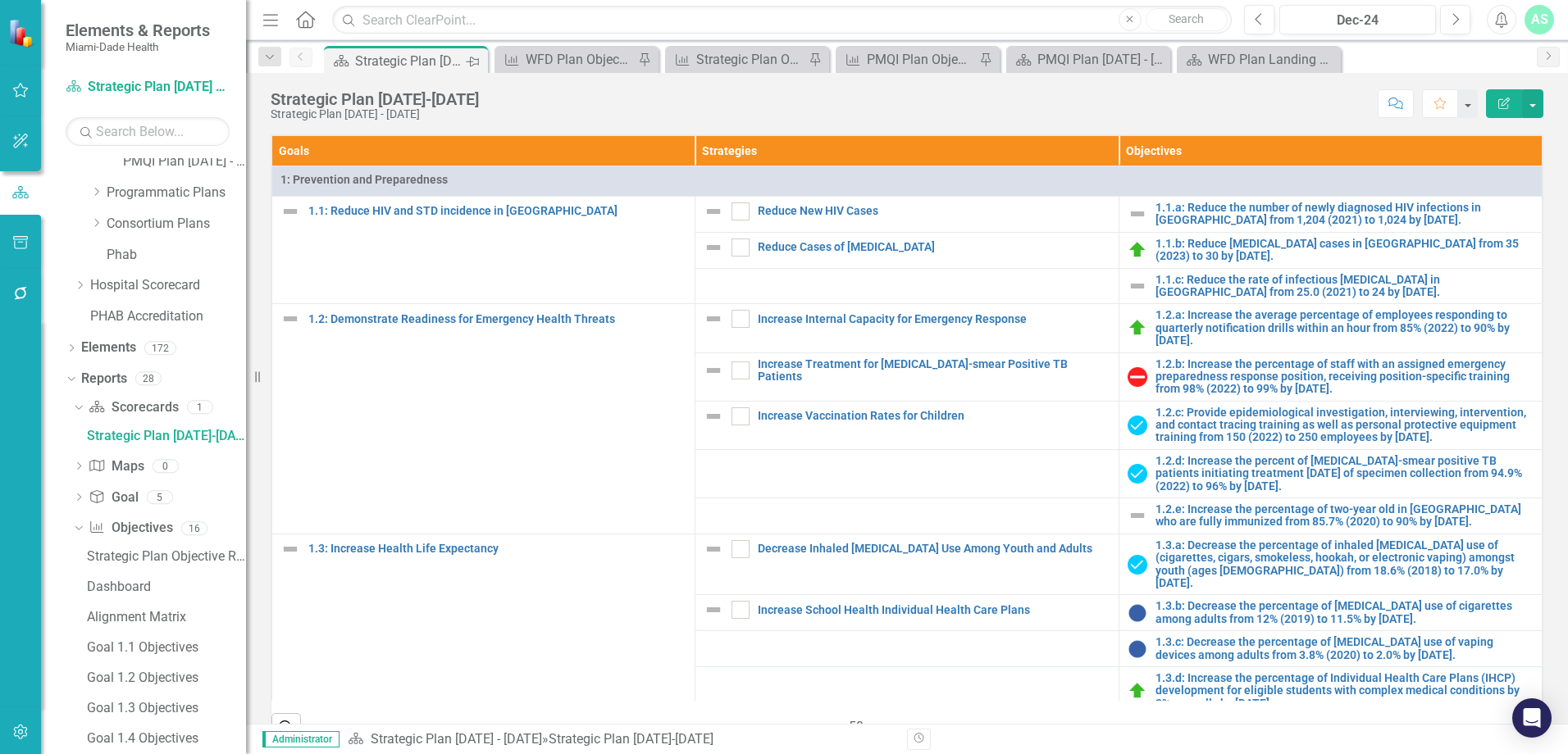 scroll, scrollTop: 0, scrollLeft: 0, axis: both 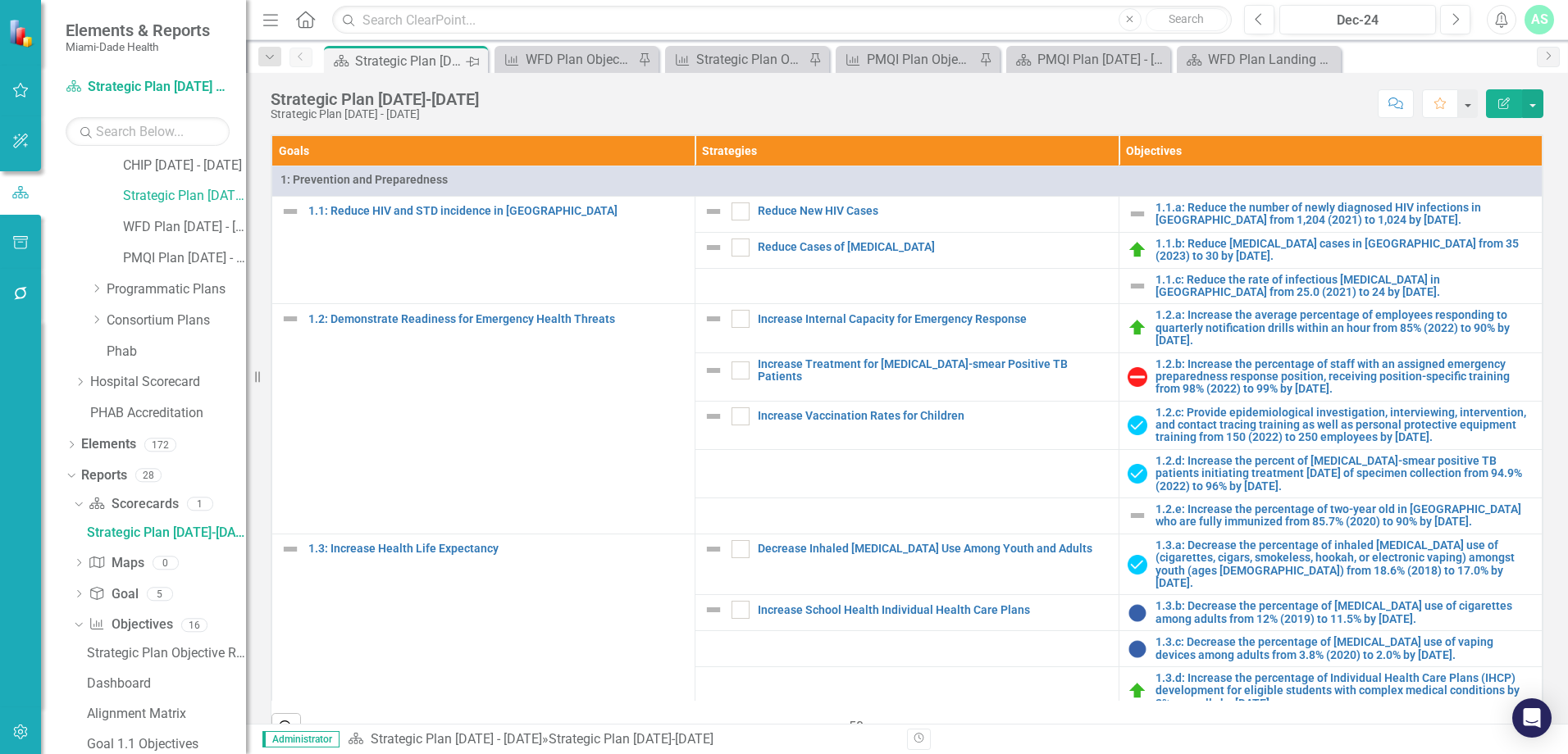 click on "Pin" 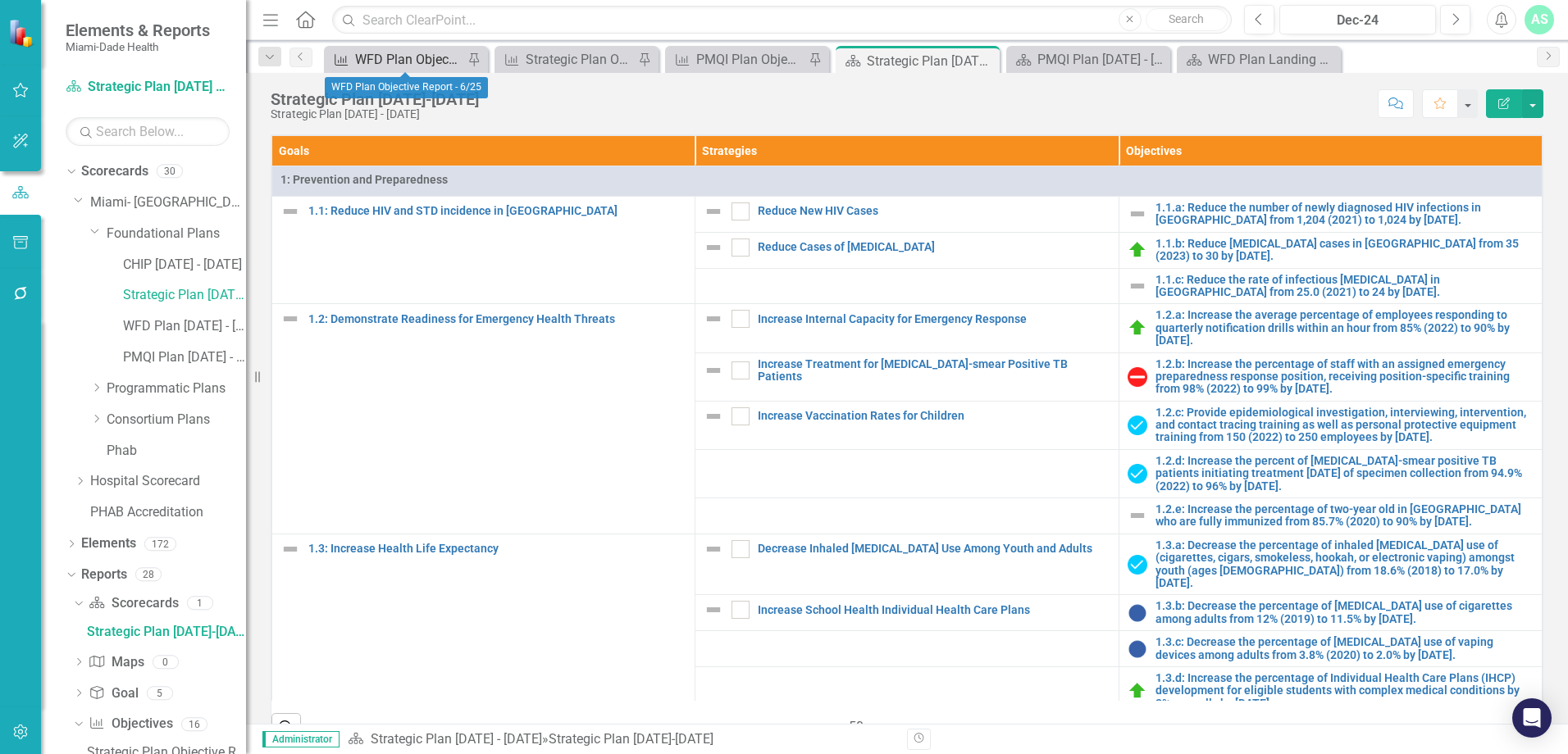 click on "WFD Plan Objective Report - 6/25" at bounding box center (409, 59) 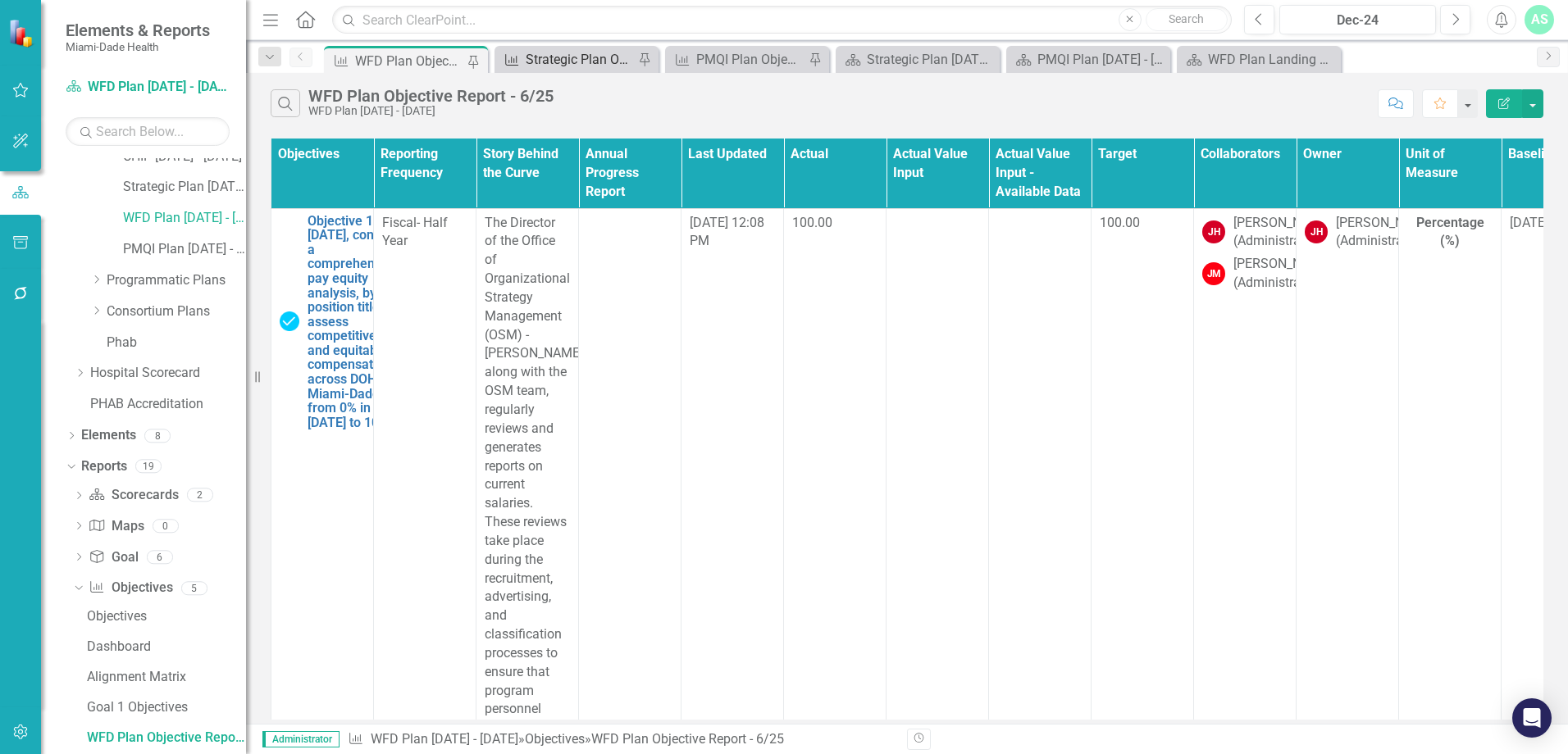 scroll, scrollTop: 105, scrollLeft: 0, axis: vertical 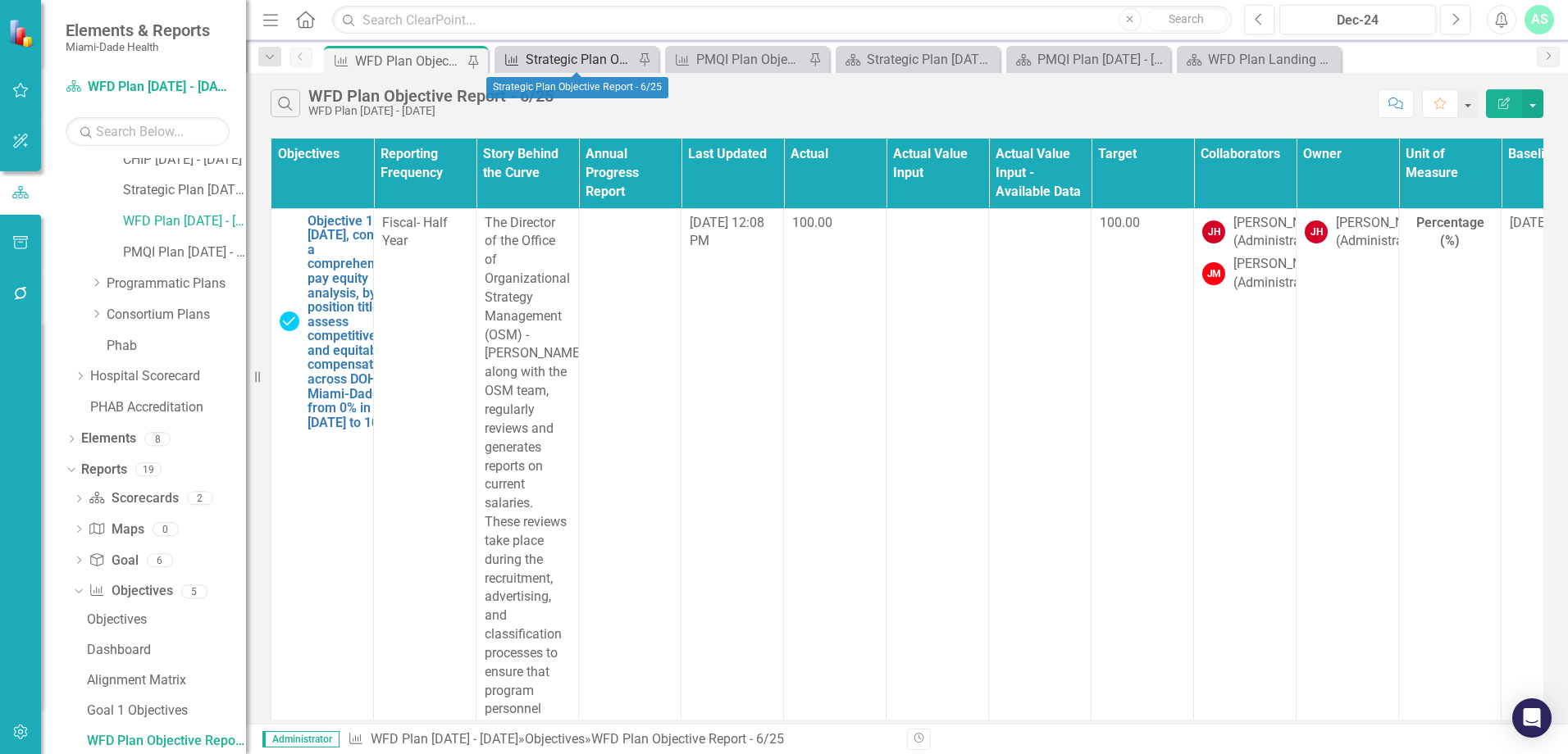 click on "Strategic Plan Objective Report - 6/25" at bounding box center (580, 59) 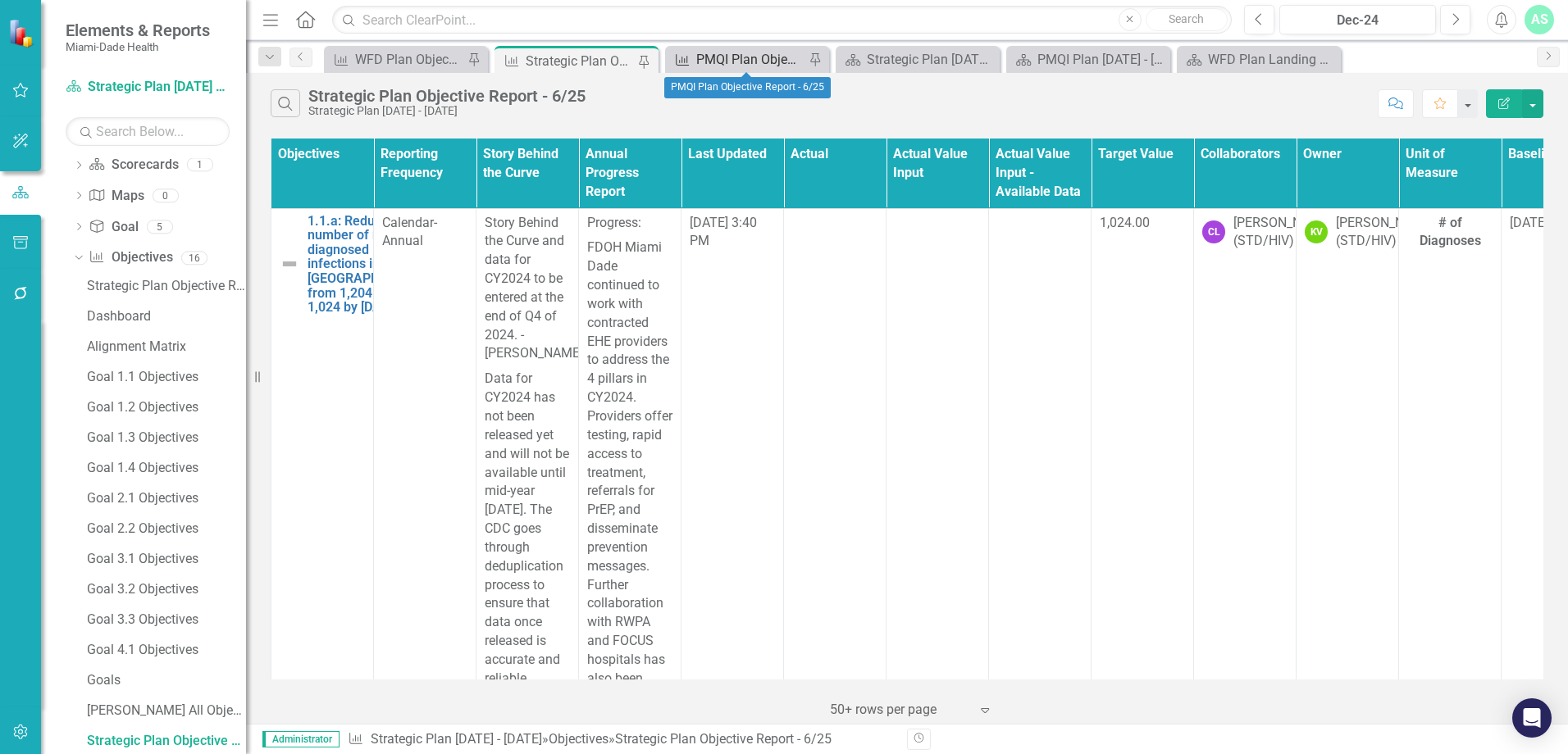 click on "PMQI Plan Objective Report - 6/25" at bounding box center [750, 59] 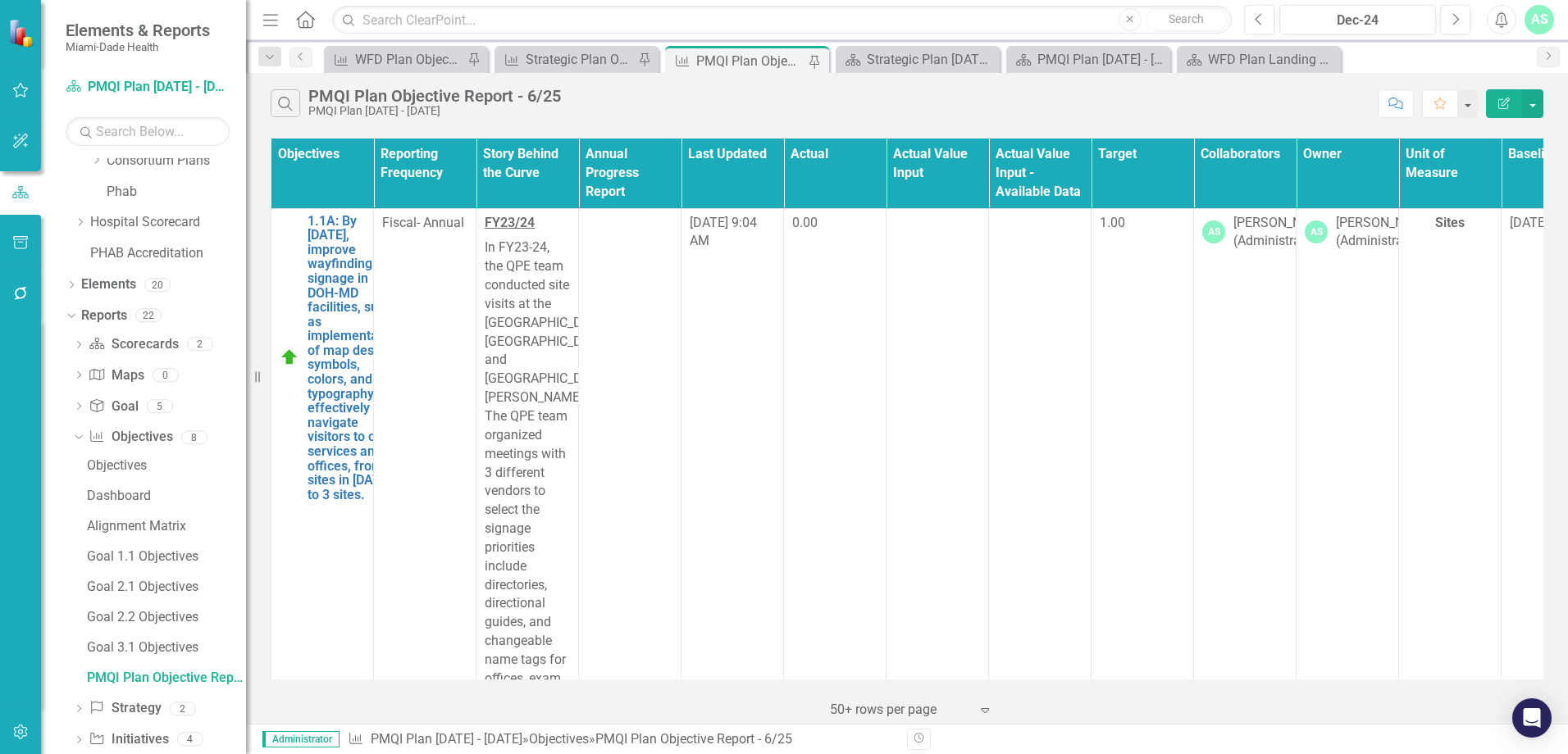 scroll, scrollTop: 196, scrollLeft: 0, axis: vertical 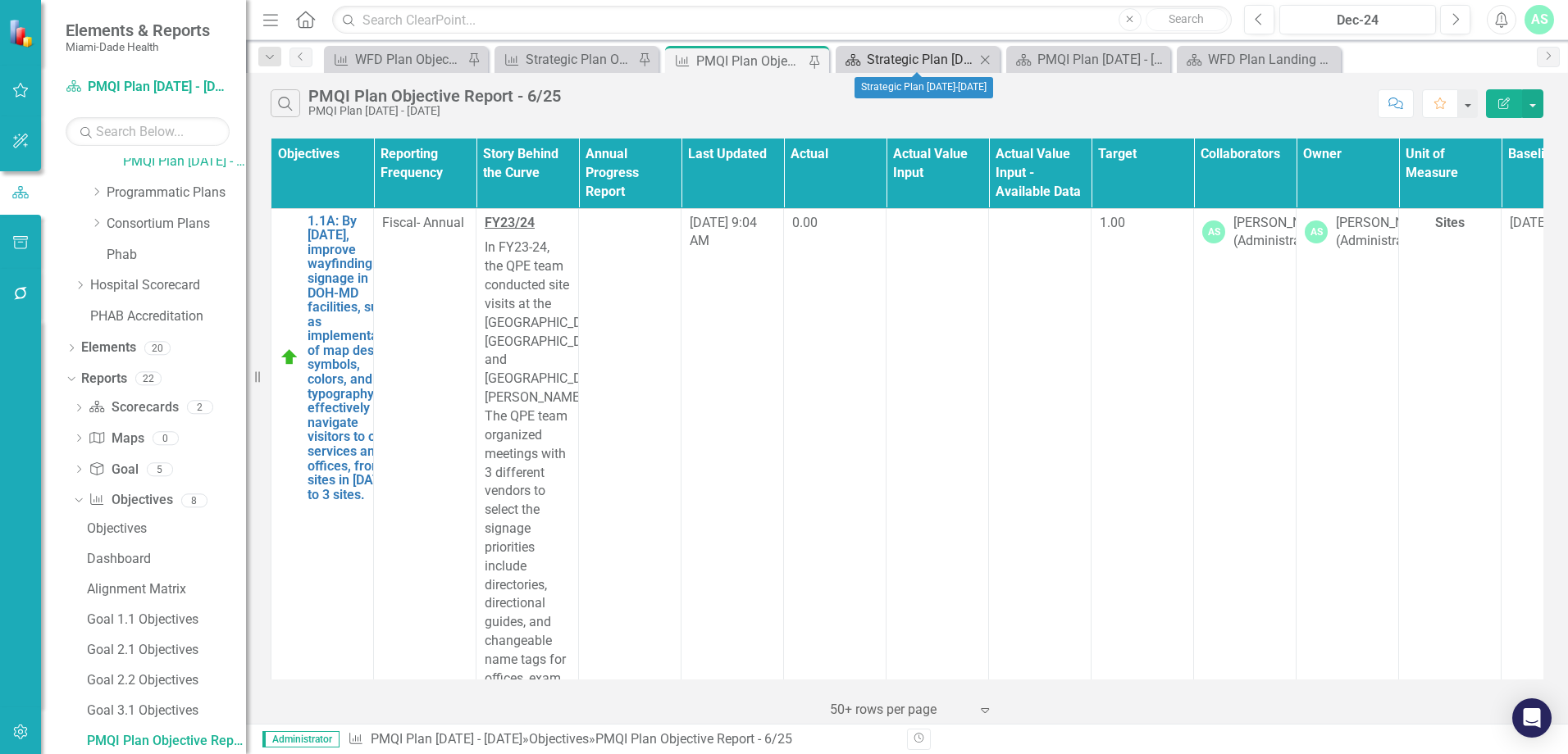 click on "Strategic Plan [DATE]-[DATE]" at bounding box center (921, 59) 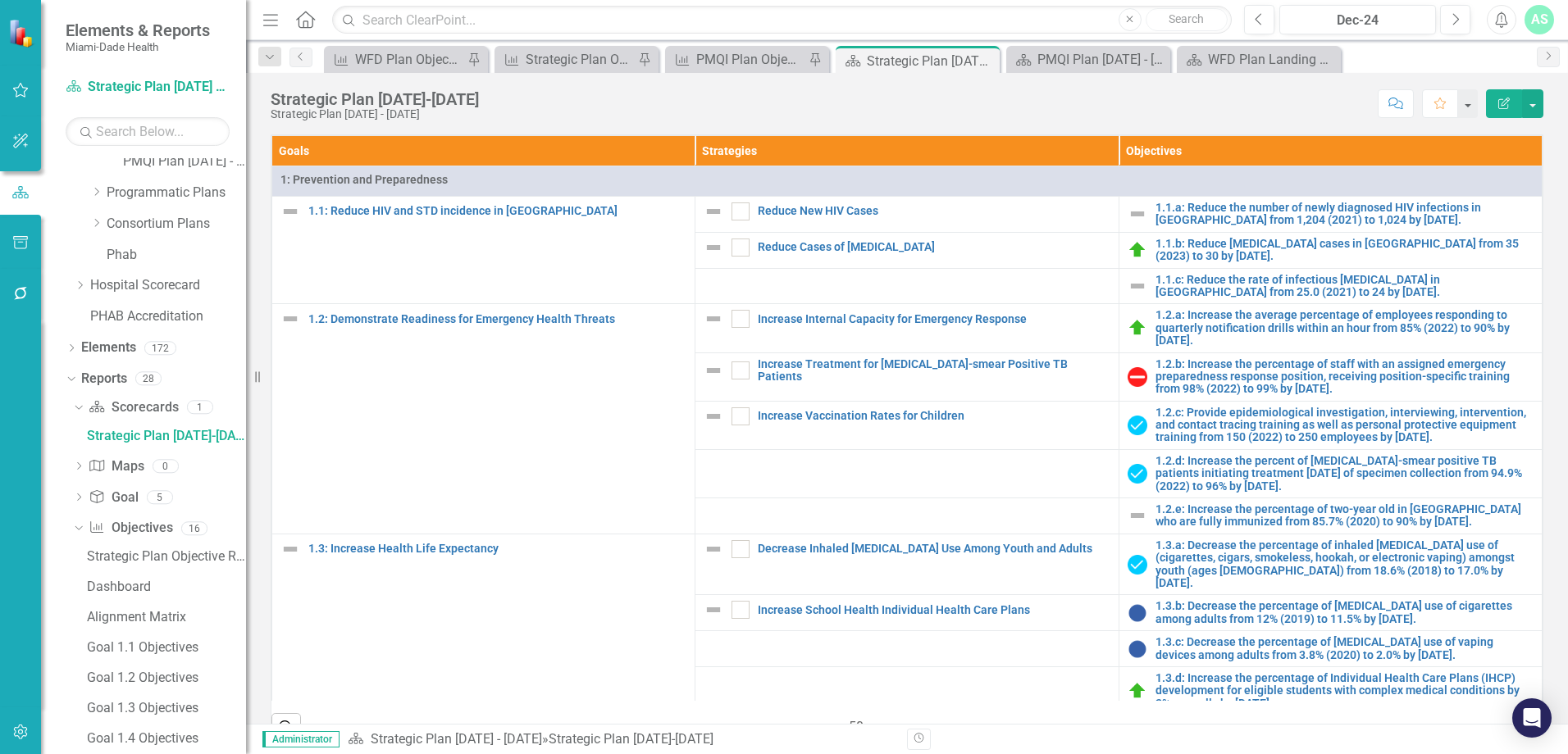 scroll, scrollTop: 3, scrollLeft: 0, axis: vertical 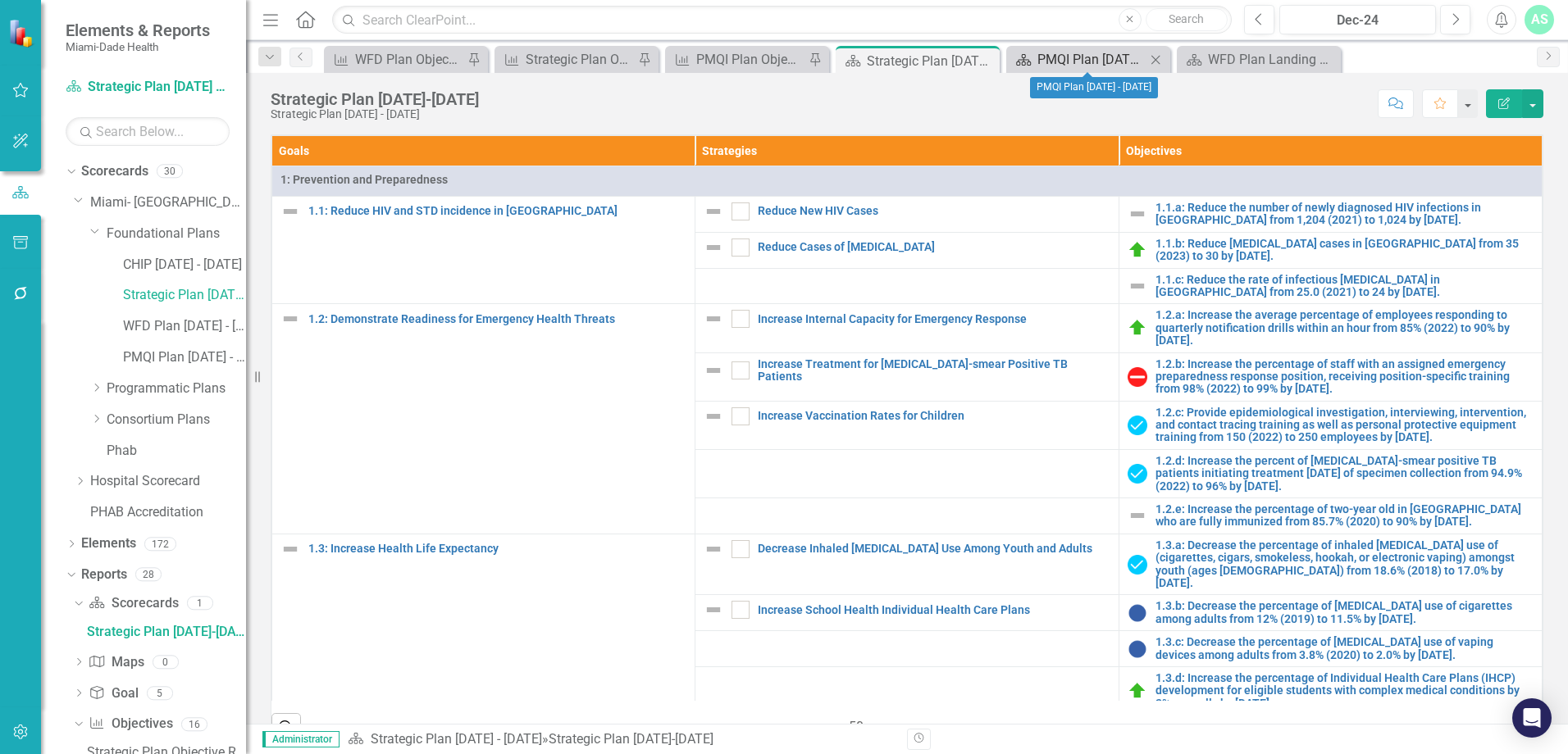 click on "PMQI Plan [DATE] - [DATE]" at bounding box center [1092, 59] 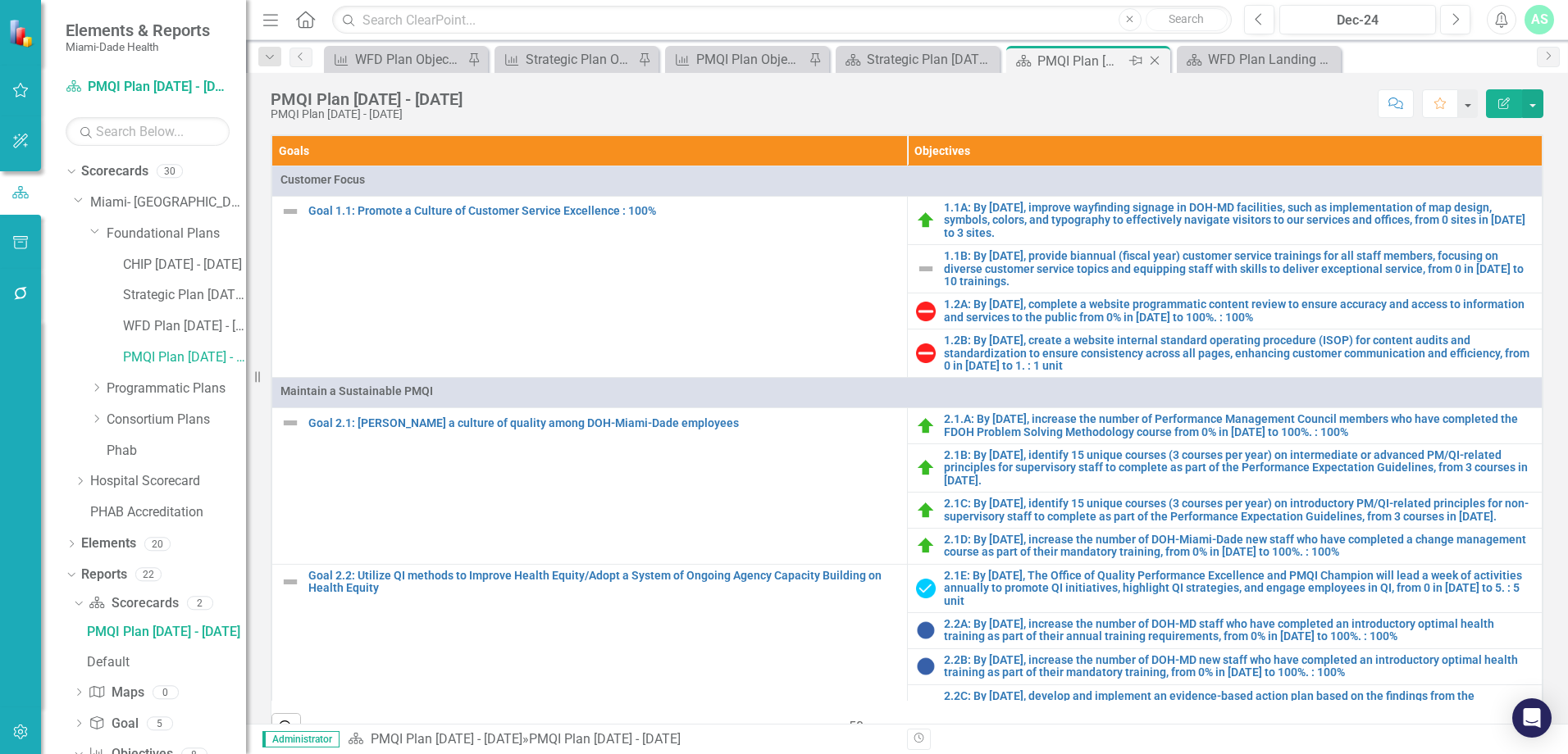 click on "Close" 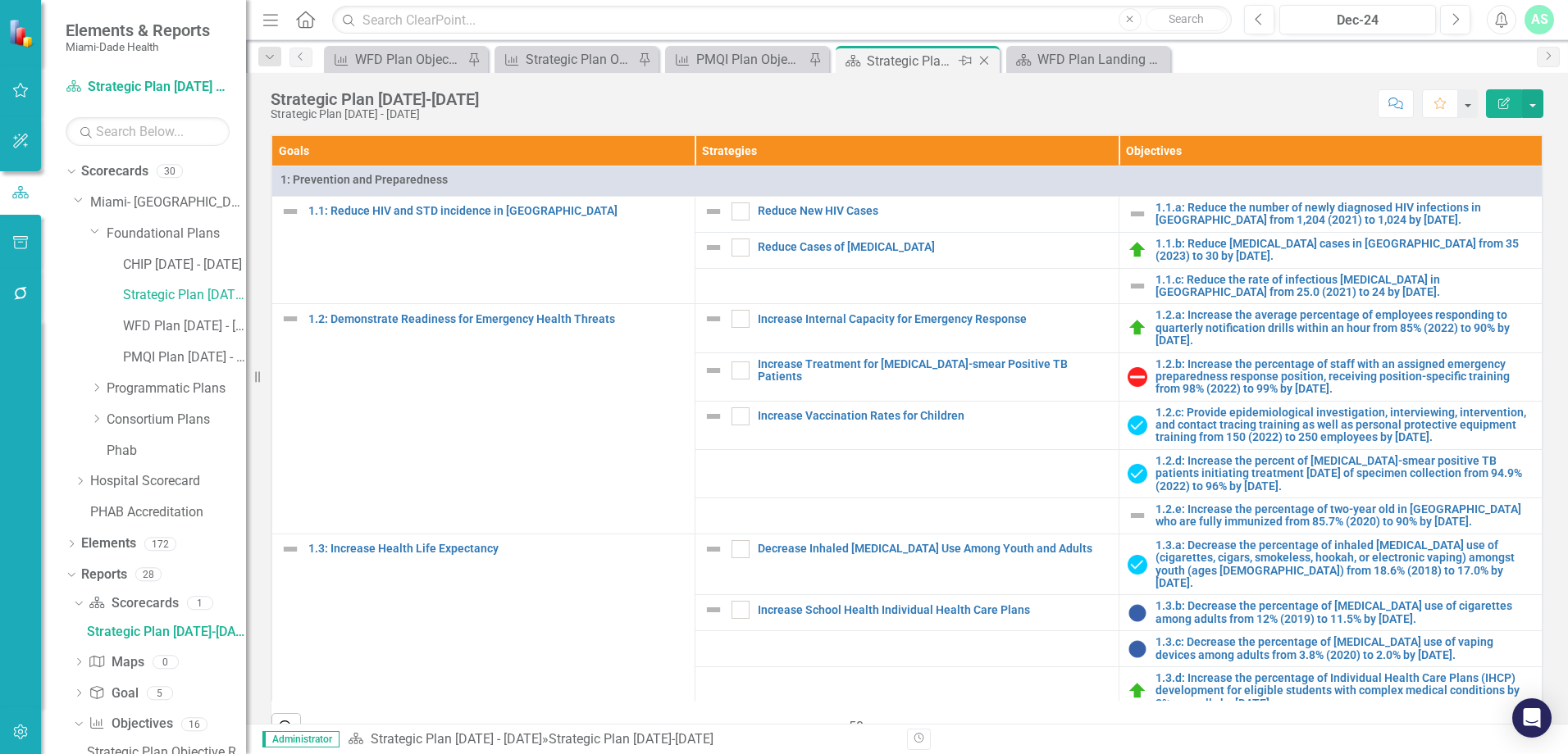 click on "Close" 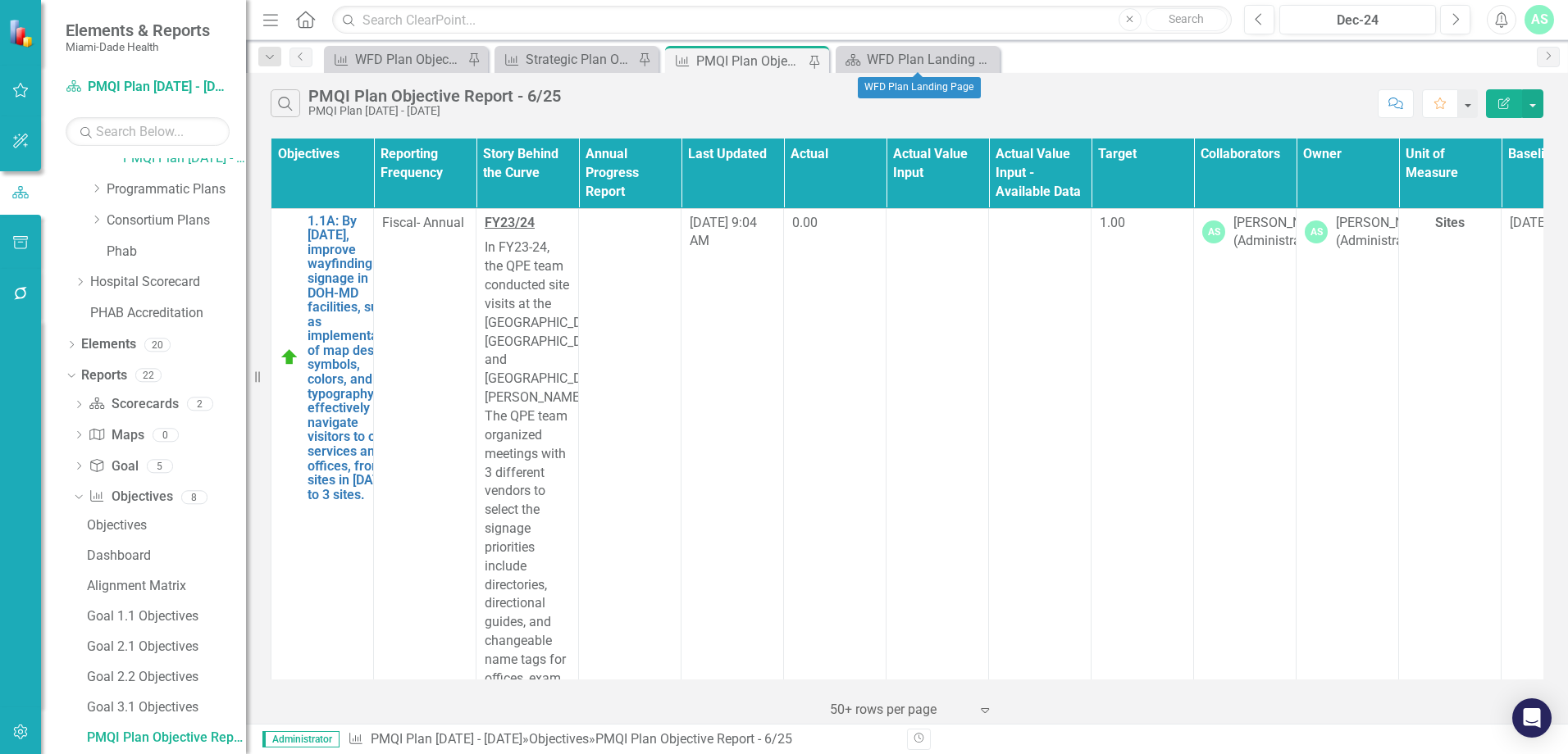 scroll, scrollTop: 196, scrollLeft: 0, axis: vertical 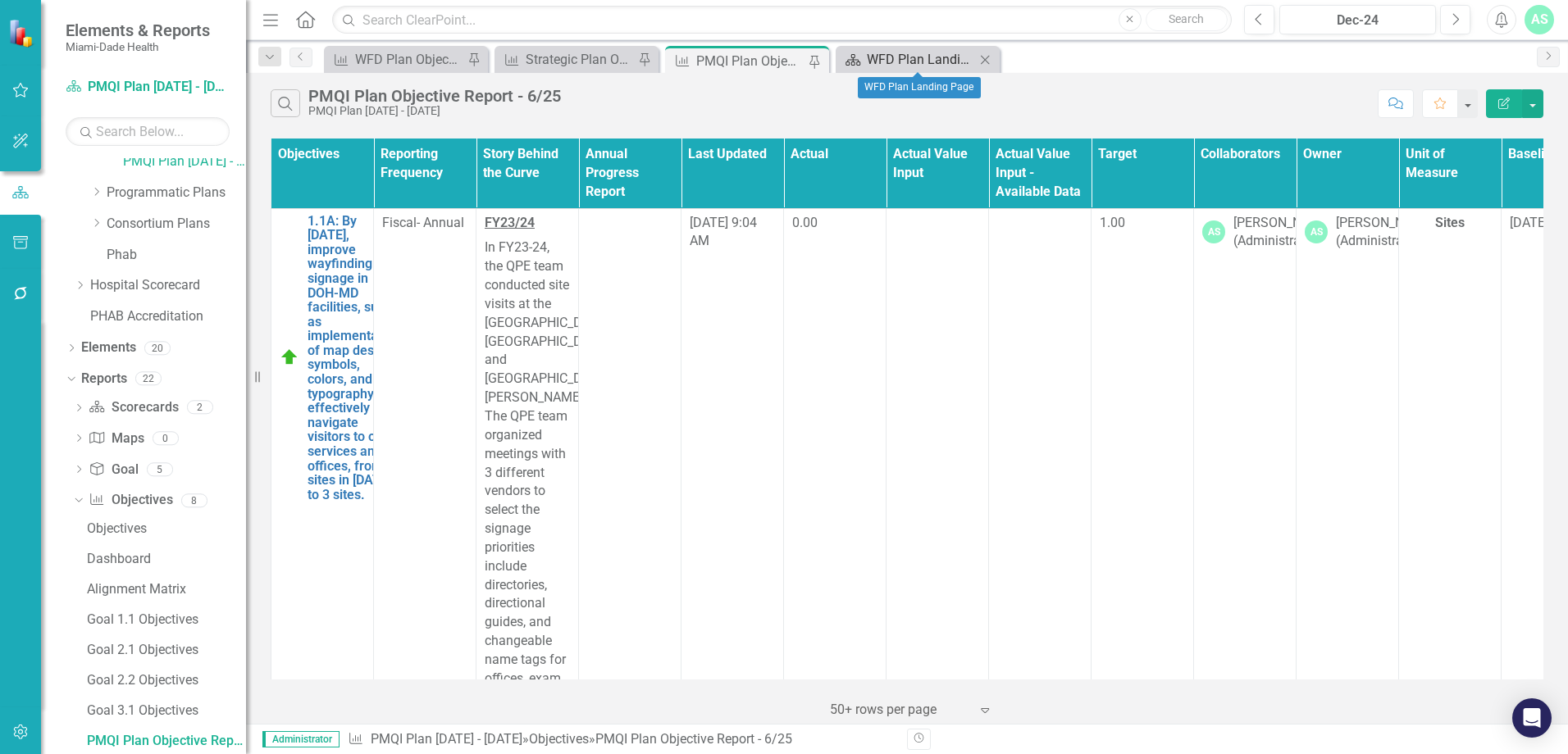 click on "WFD Plan Landing Page" at bounding box center (921, 59) 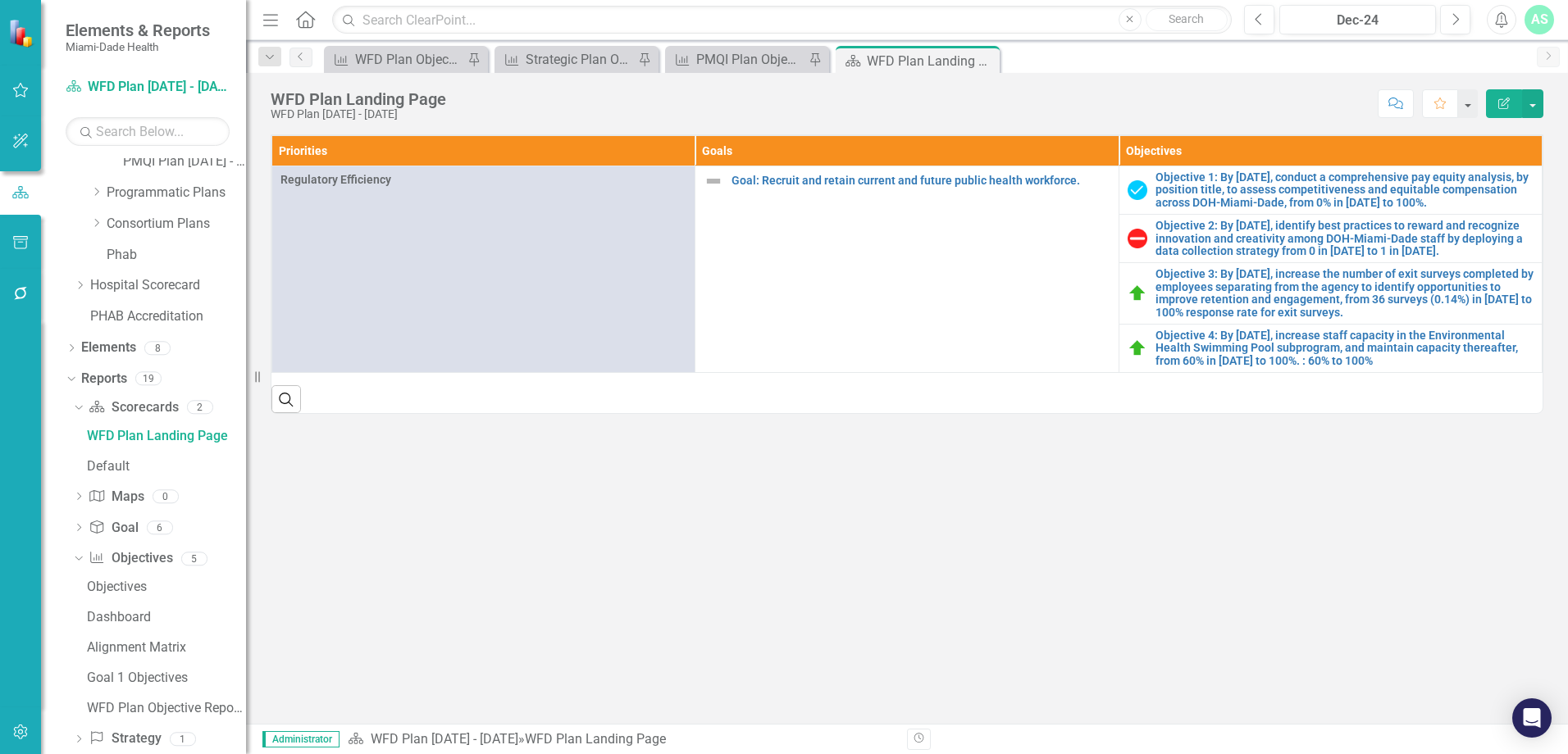 scroll, scrollTop: 0, scrollLeft: 0, axis: both 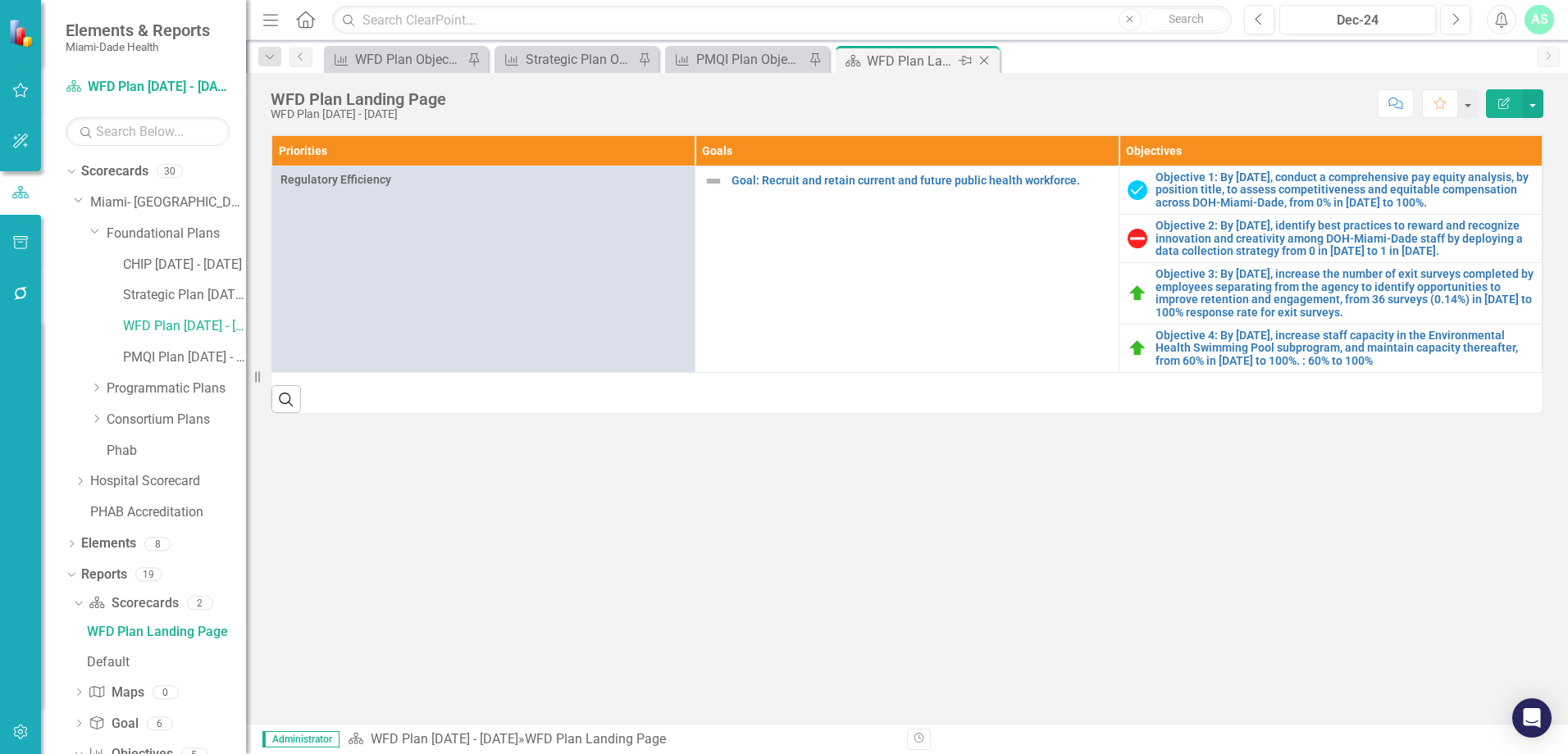 click on "Close" 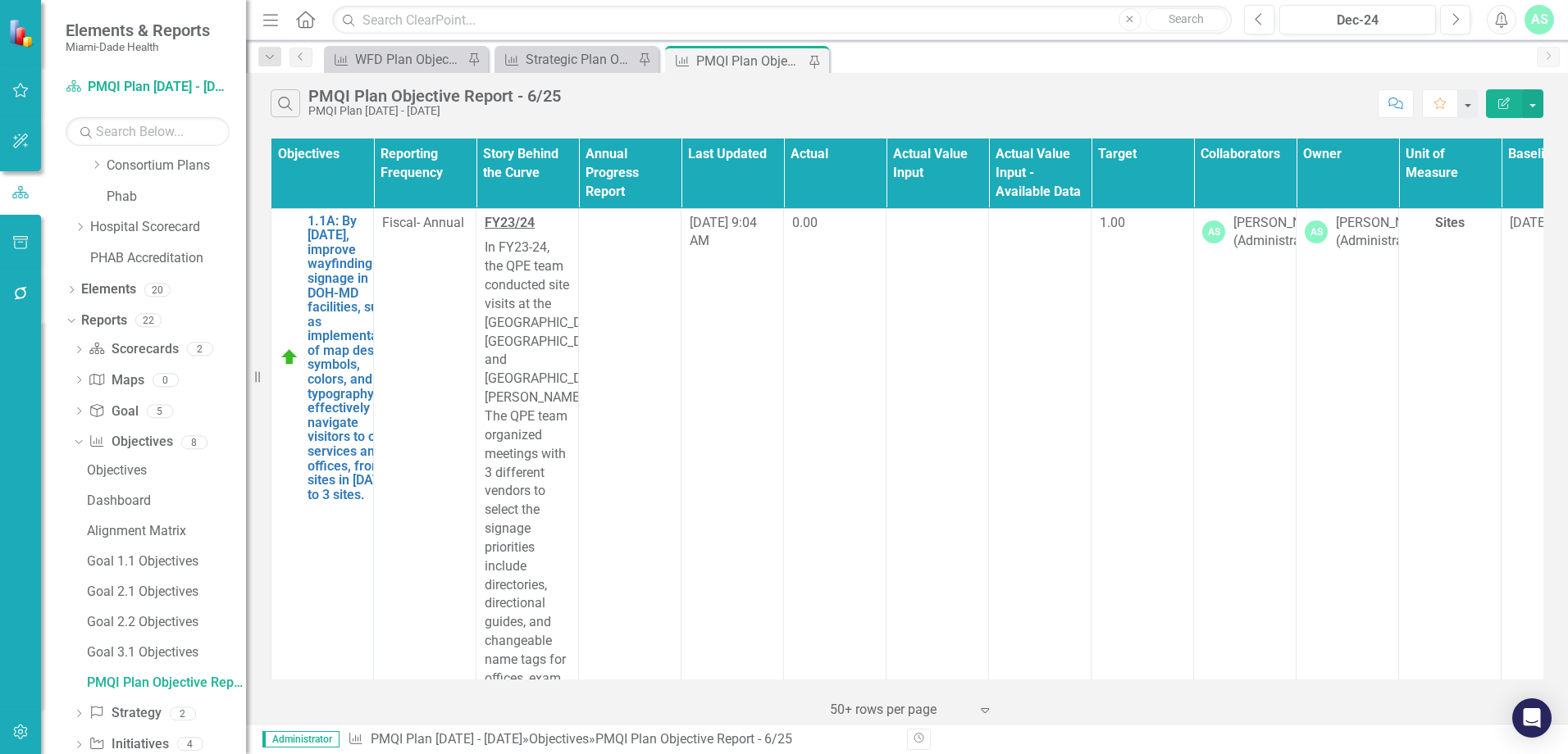 scroll, scrollTop: 196, scrollLeft: 0, axis: vertical 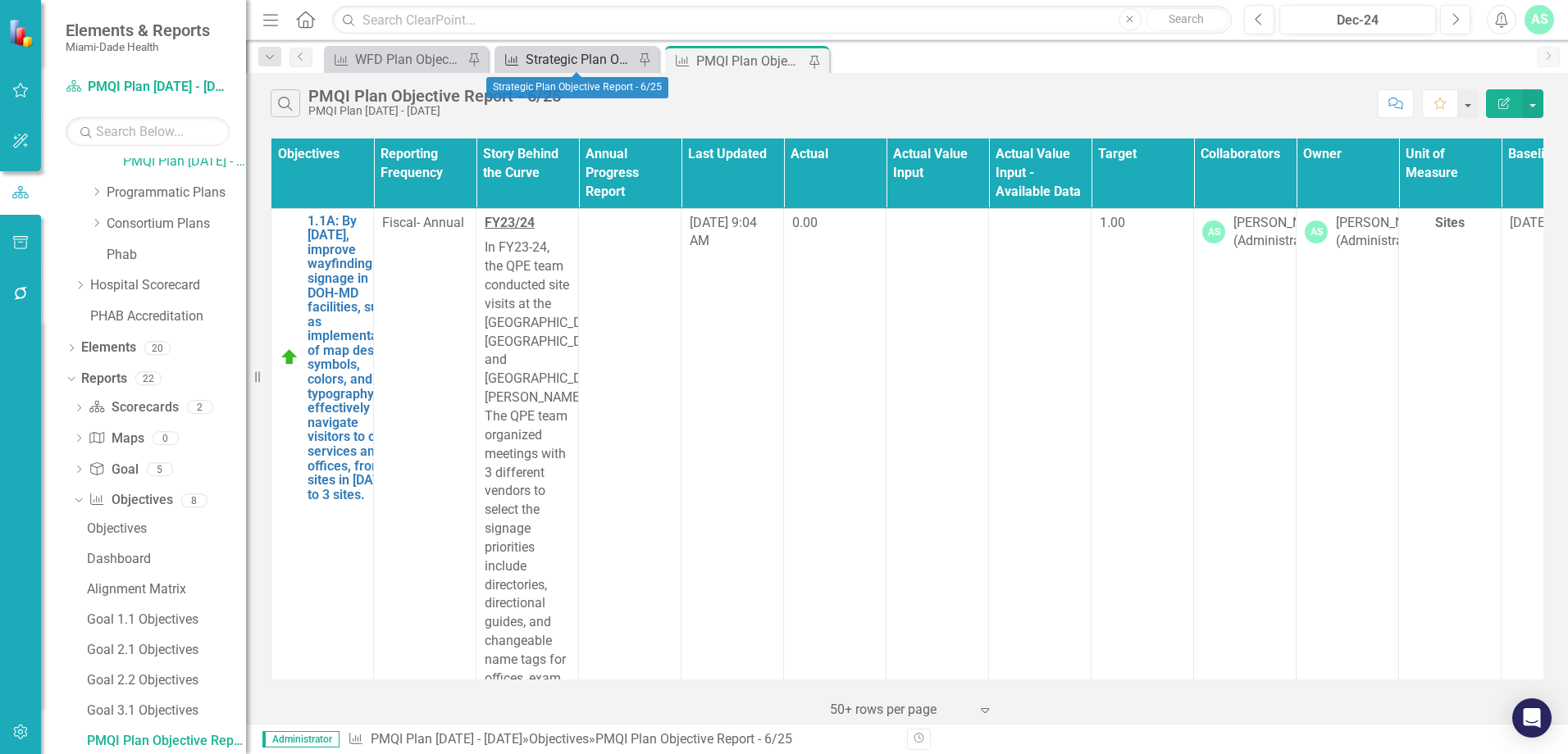 click on "Strategic Plan Objective Report - 6/25" at bounding box center (580, 59) 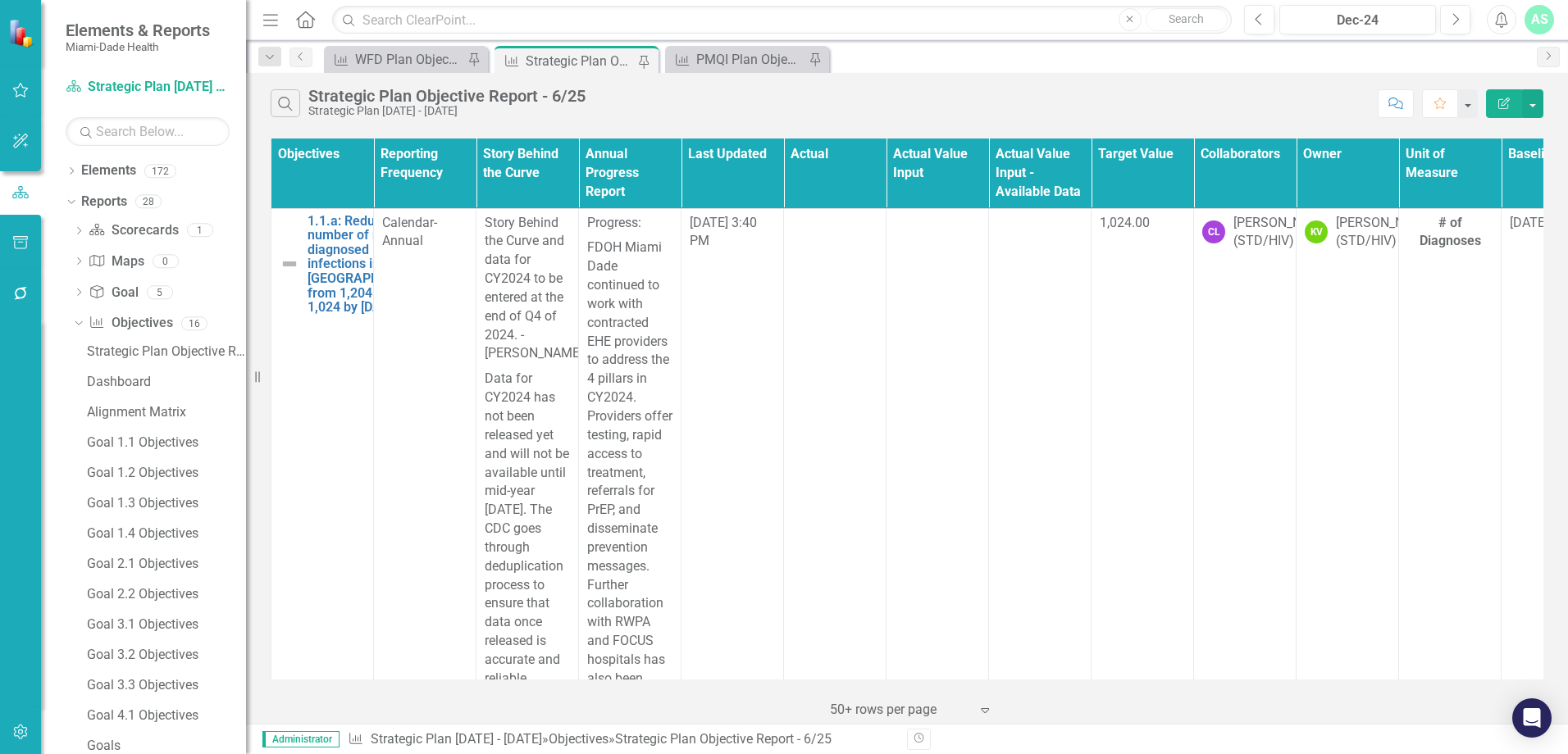 scroll, scrollTop: 438, scrollLeft: 0, axis: vertical 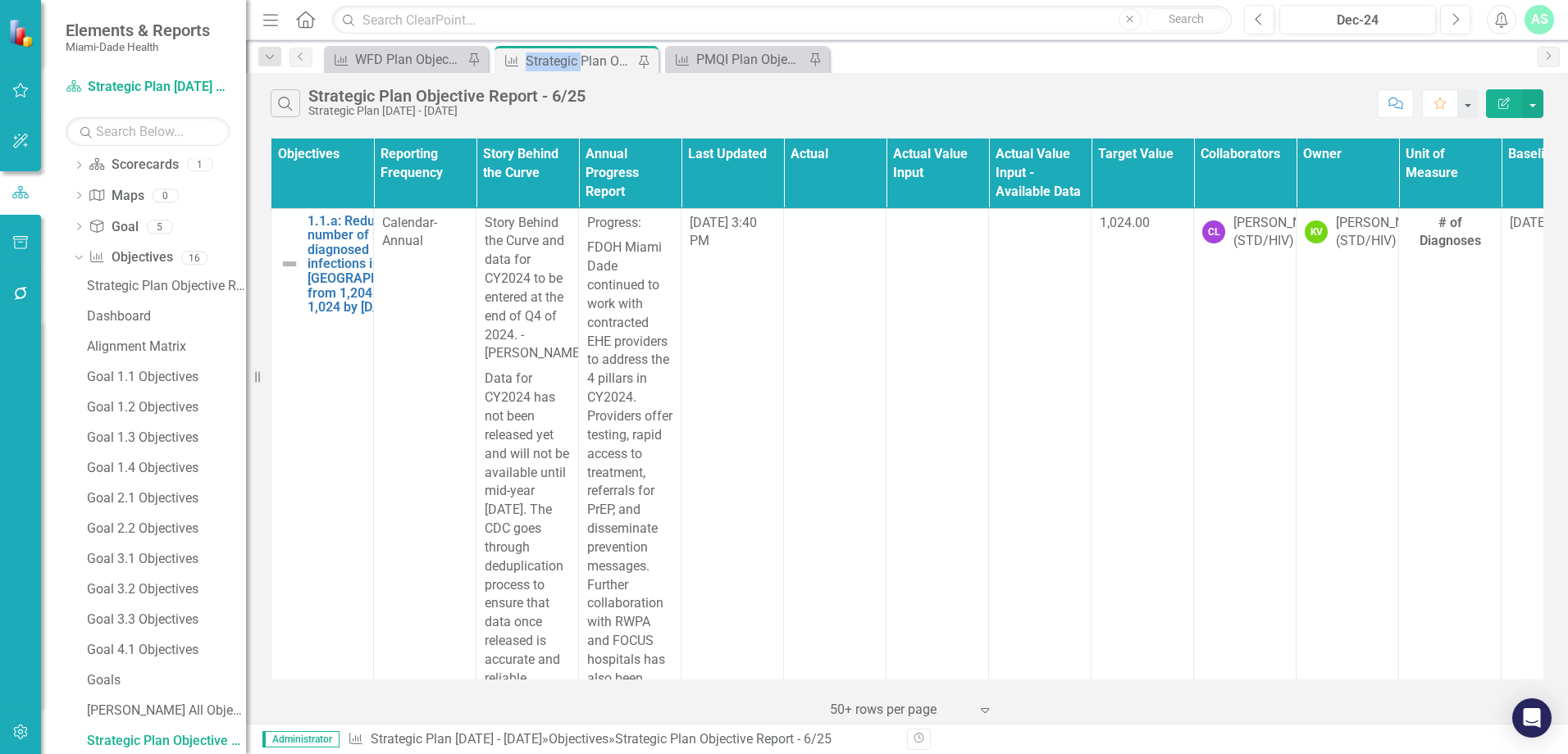 drag, startPoint x: 582, startPoint y: 58, endPoint x: 516, endPoint y: 59, distance: 66.00758 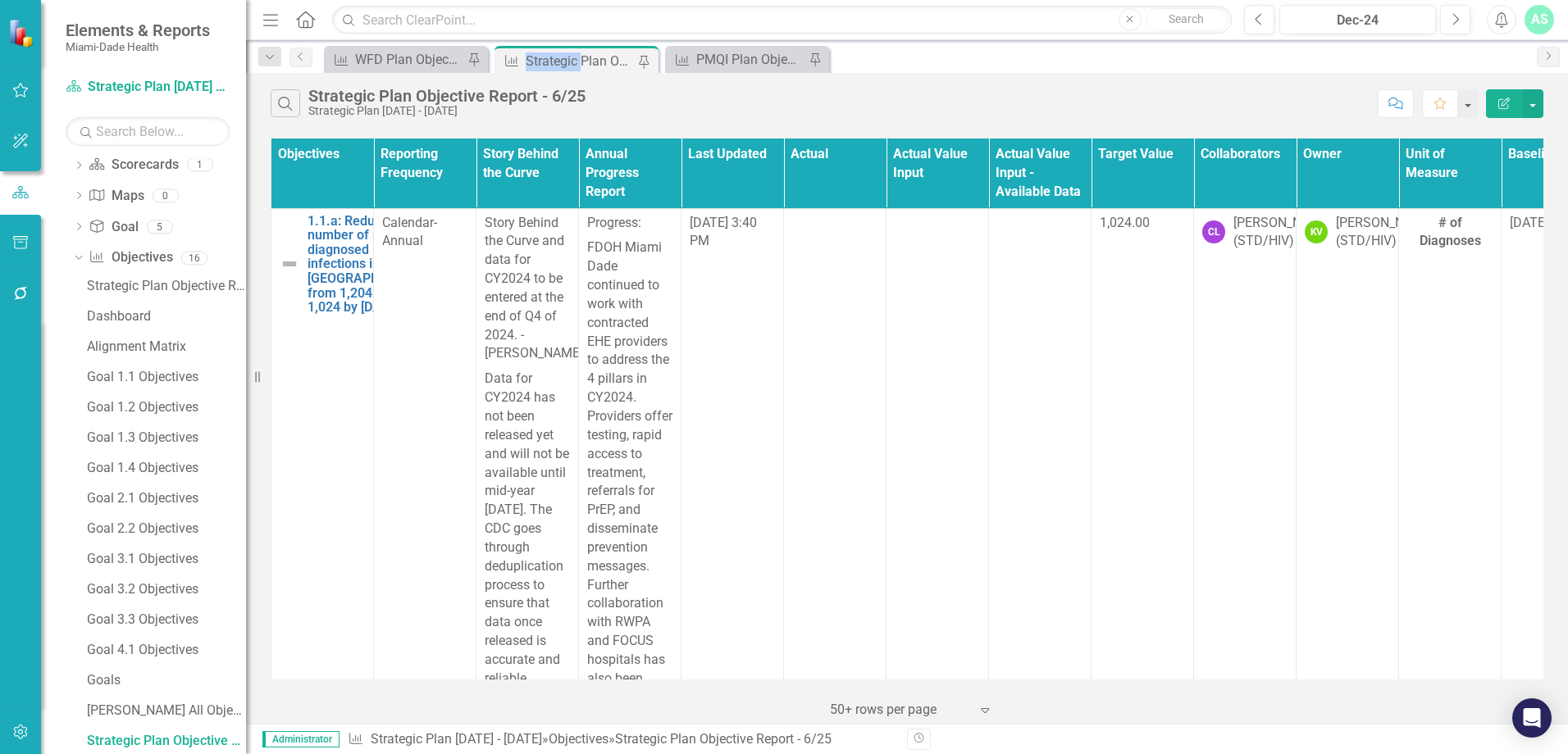 click on "Objective Strategic Plan Objective Report - 6/25 Pin" at bounding box center [577, 61] 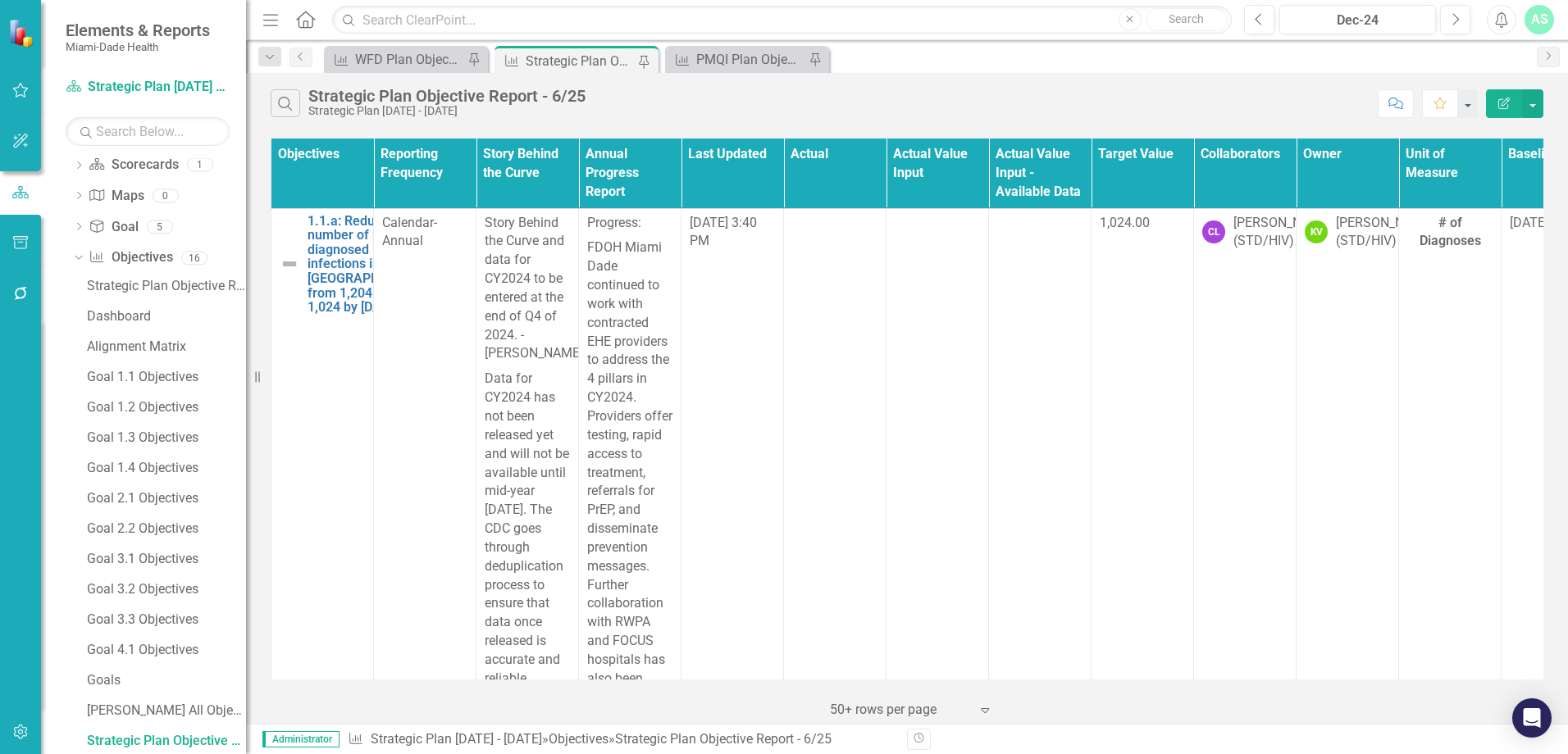 click on "Search Strategic Plan Objective Report - 6/25 Strategic Plan [DATE] - [DATE]  Comment Favorite Edit Report" at bounding box center [907, 99] 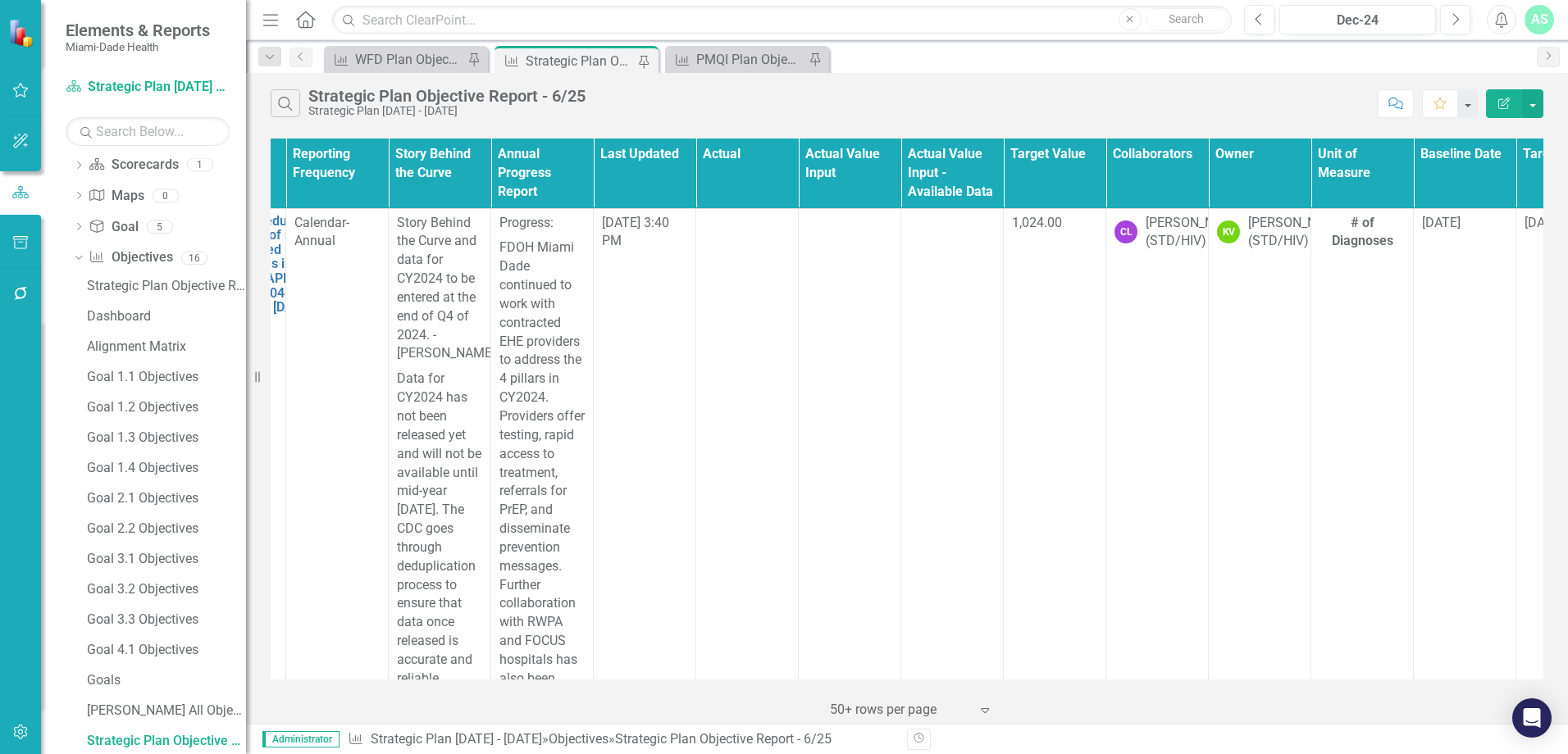 scroll, scrollTop: 0, scrollLeft: 0, axis: both 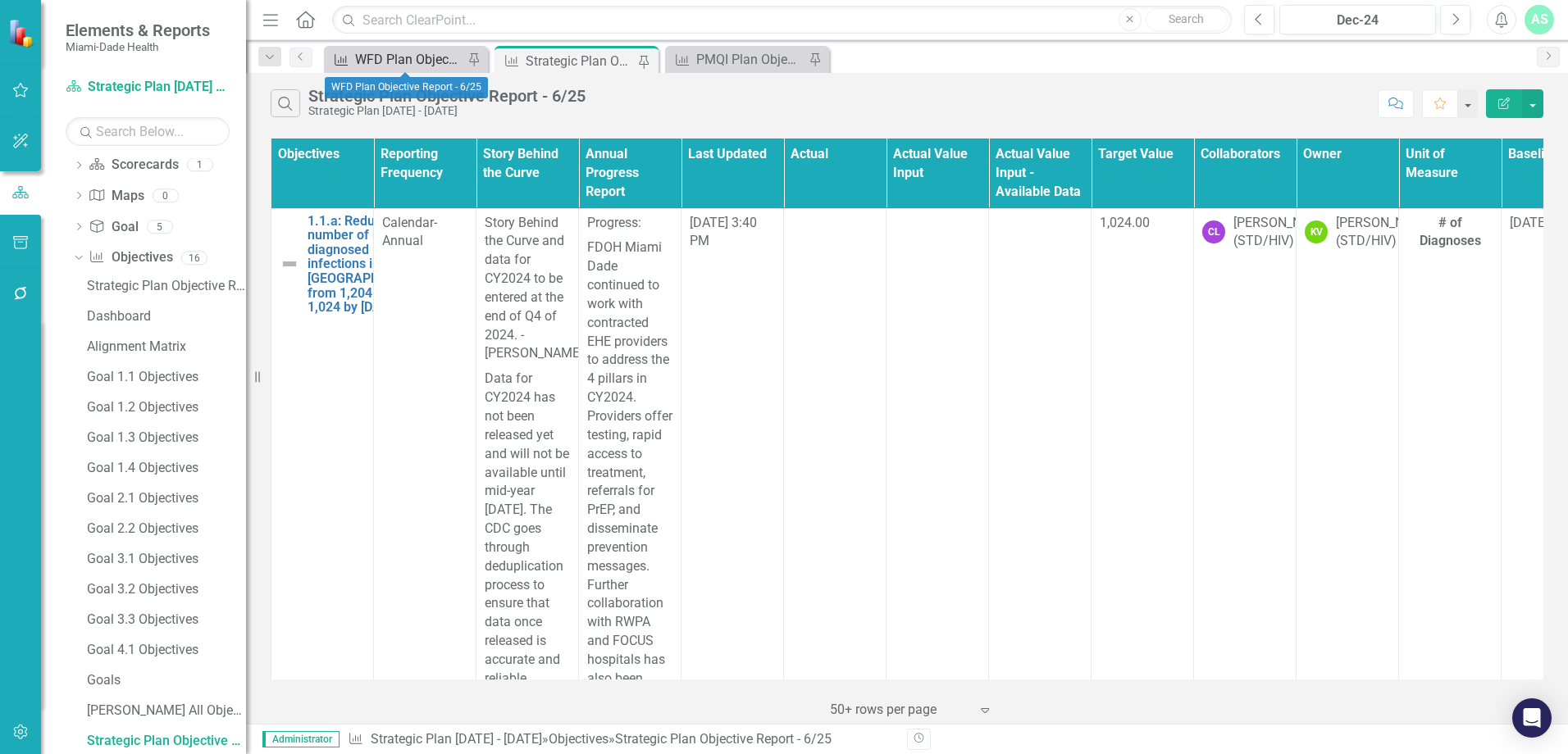 click on "WFD Plan Objective Report - 6/25" at bounding box center (409, 59) 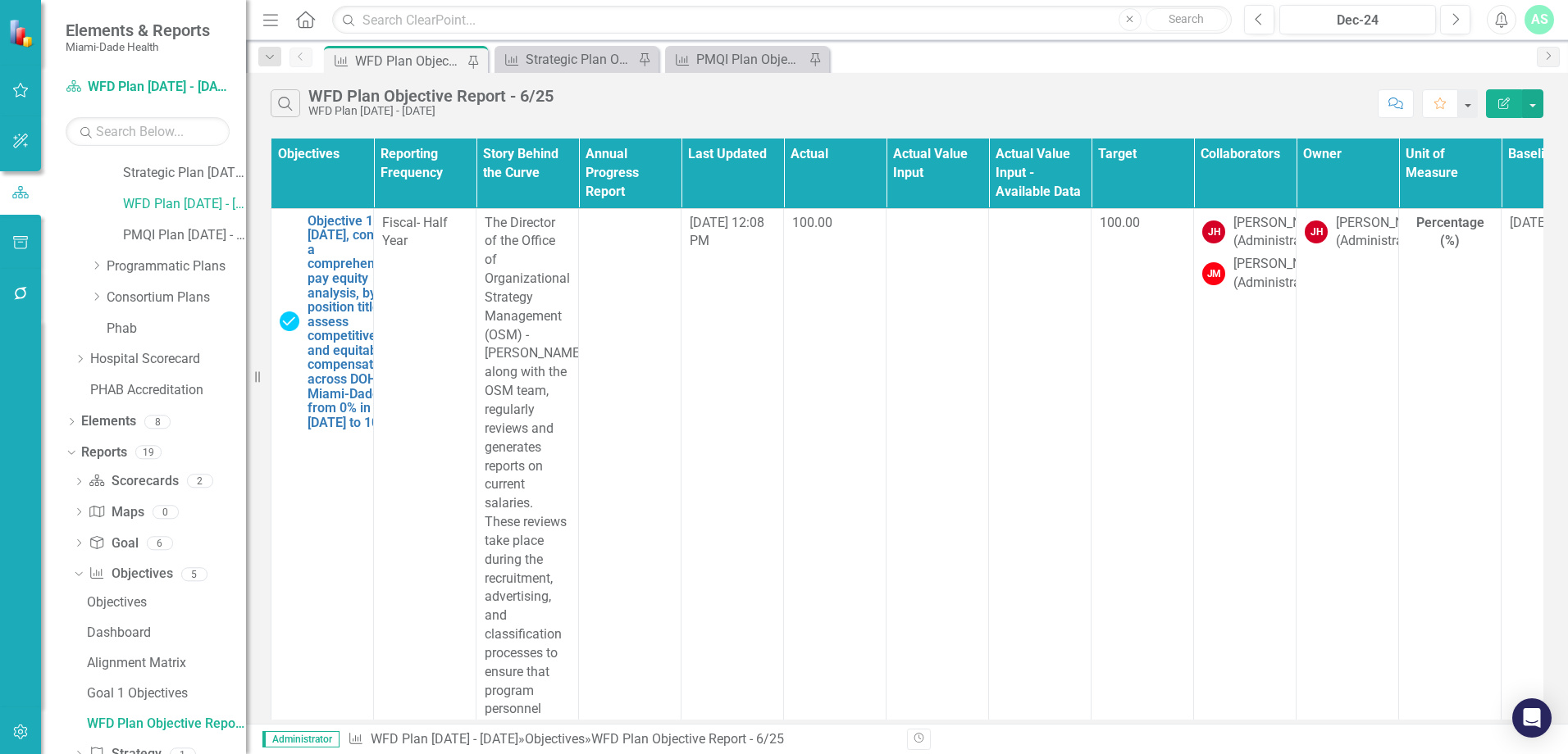 scroll, scrollTop: 105, scrollLeft: 0, axis: vertical 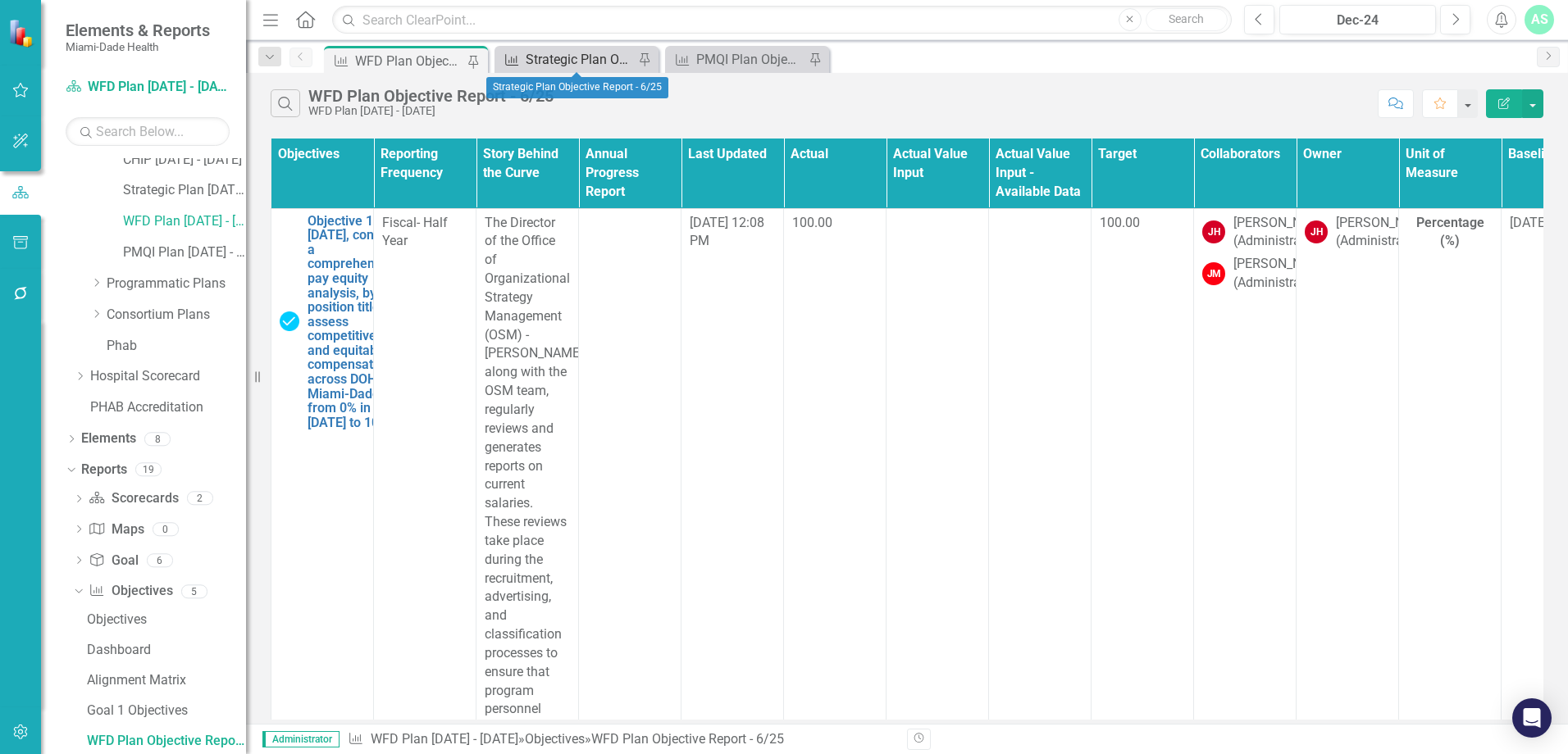 click on "Strategic Plan Objective Report - 6/25" at bounding box center (580, 59) 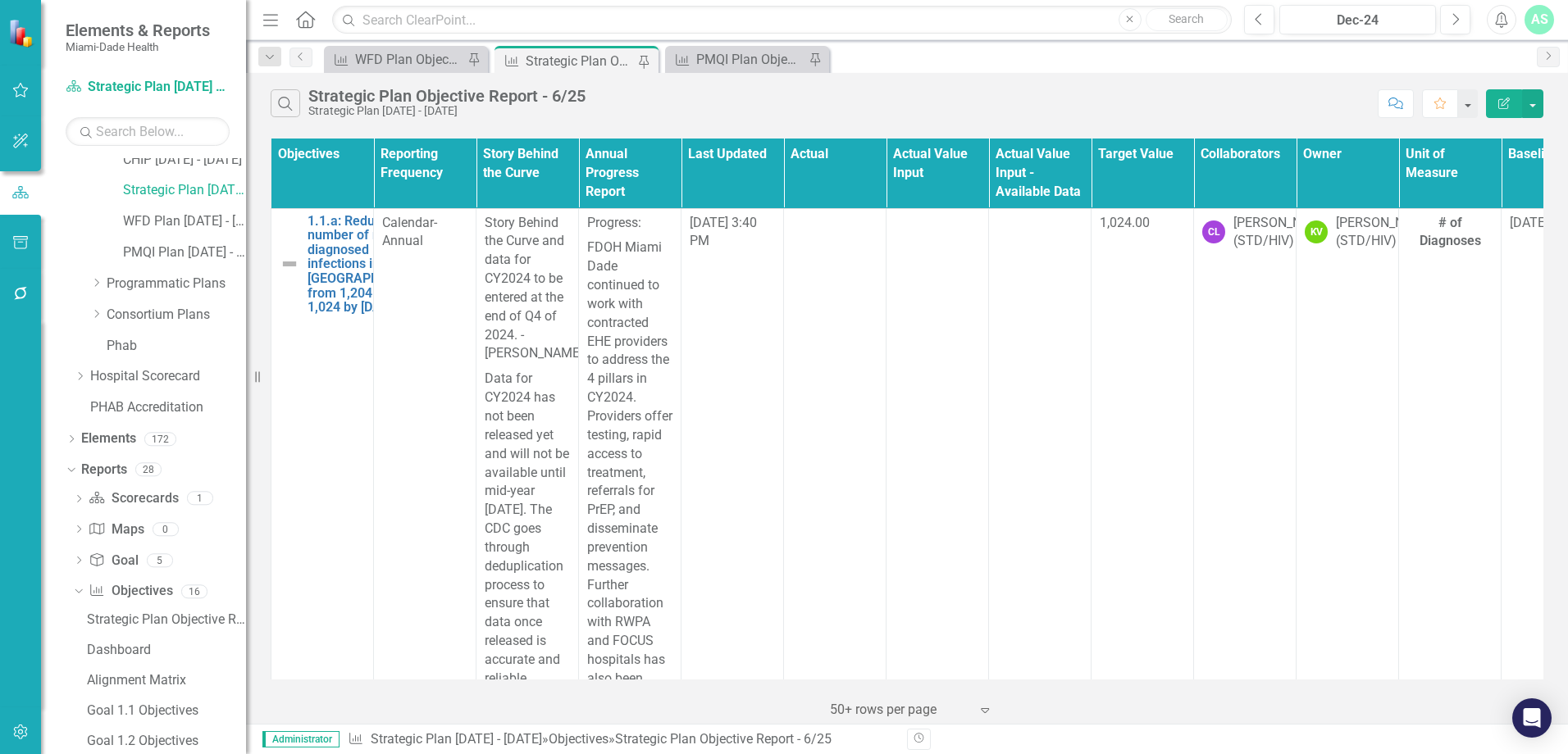 scroll, scrollTop: 438, scrollLeft: 0, axis: vertical 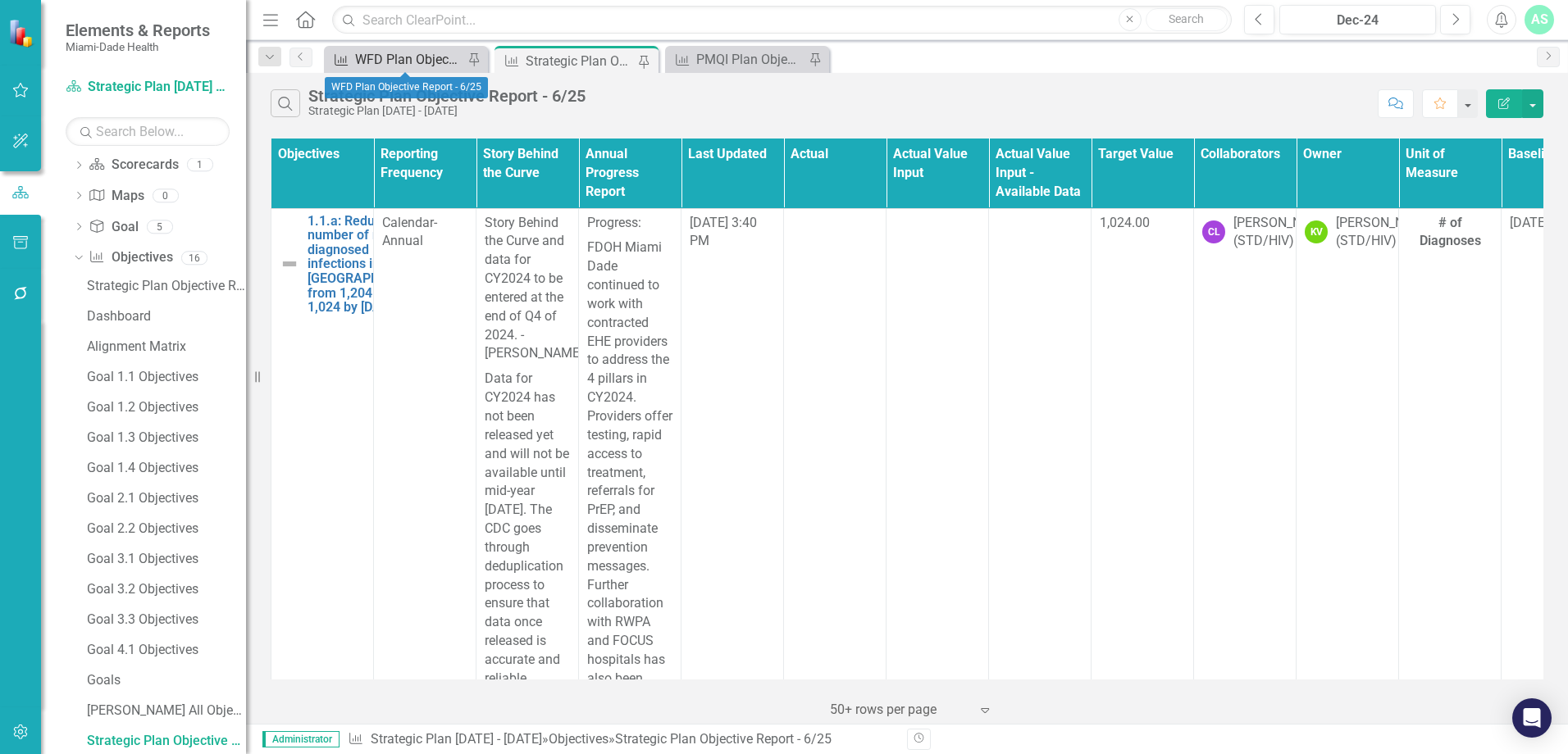 click on "WFD Plan Objective Report - 6/25" at bounding box center (409, 59) 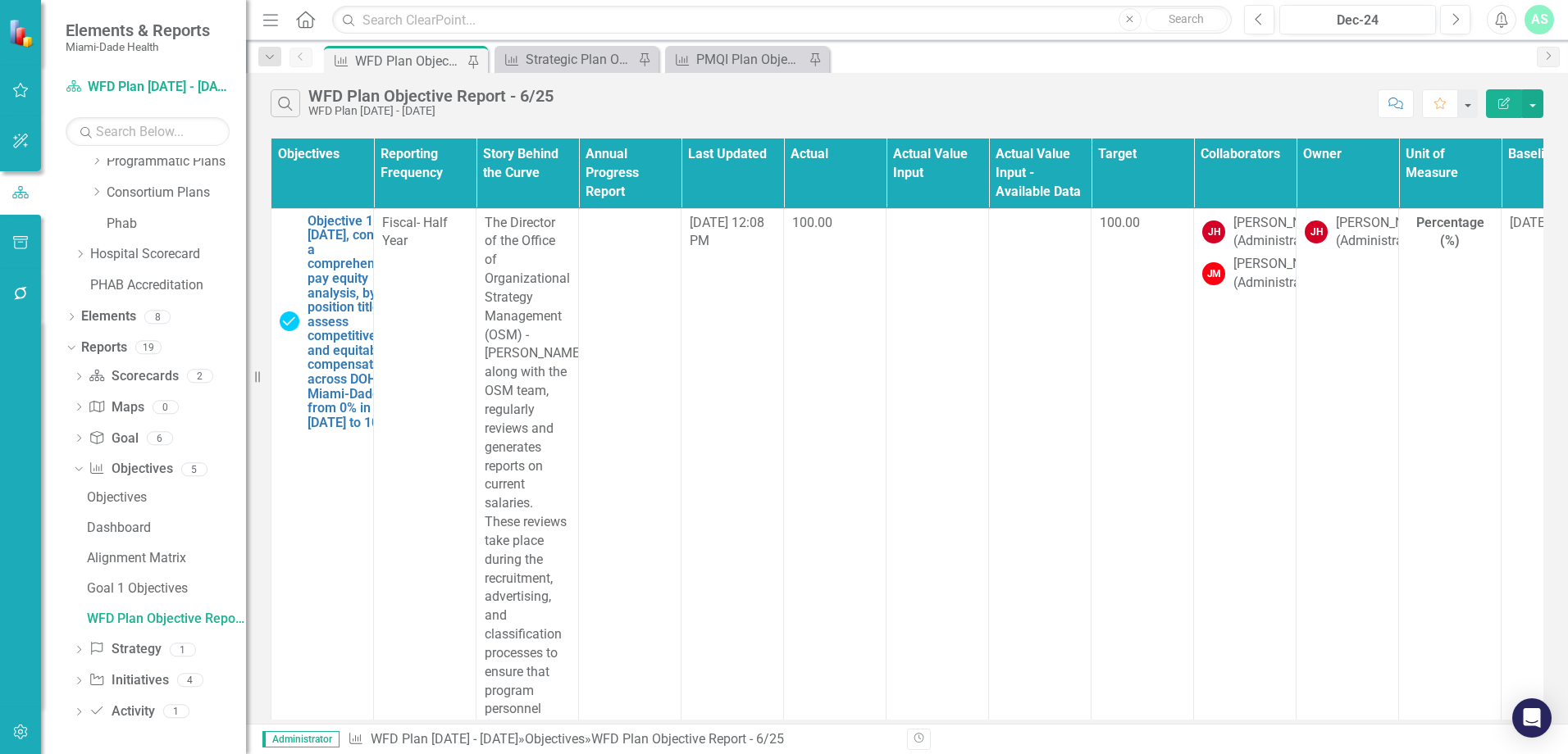 scroll, scrollTop: 105, scrollLeft: 0, axis: vertical 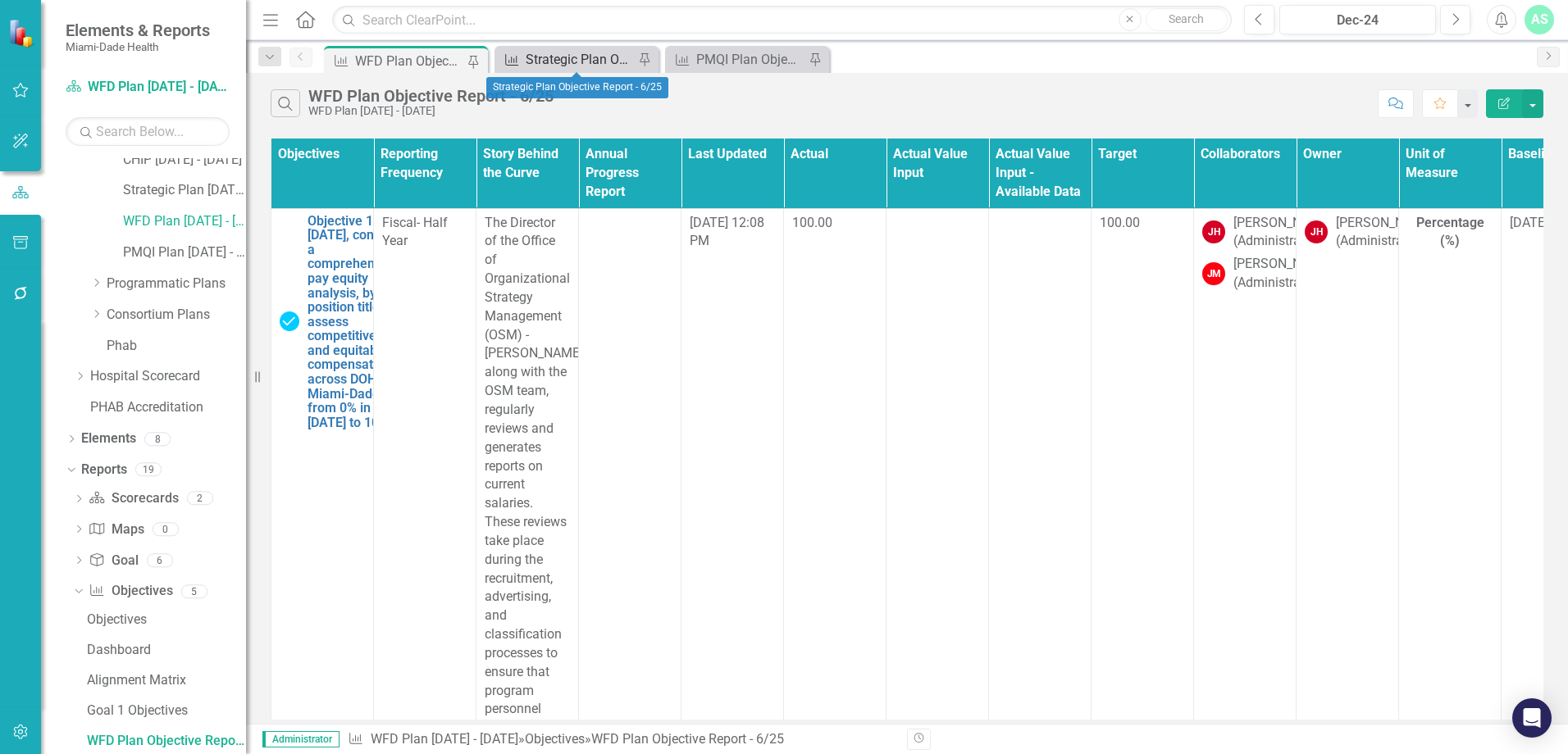 click on "Strategic Plan Objective Report - 6/25" at bounding box center [580, 59] 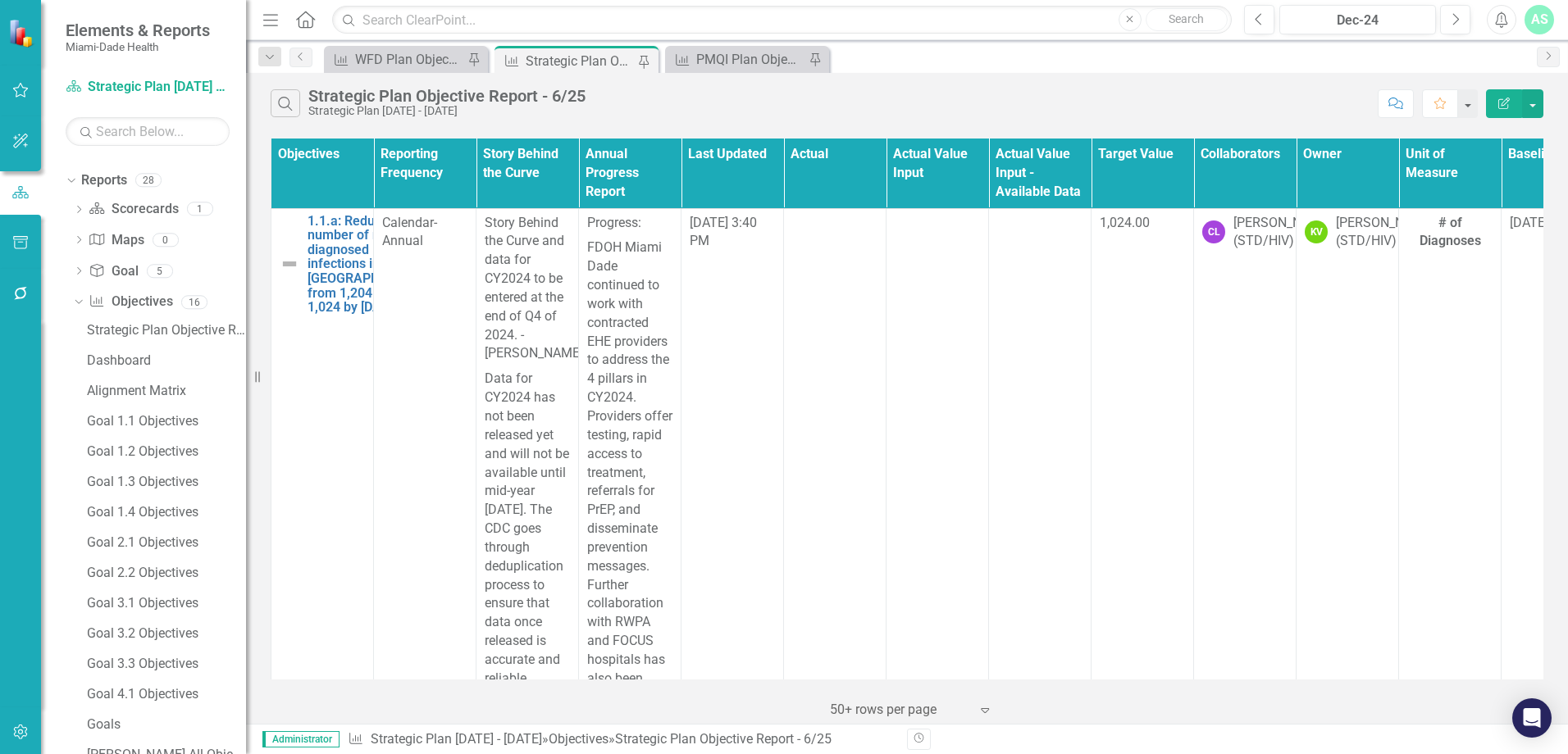 scroll, scrollTop: 438, scrollLeft: 0, axis: vertical 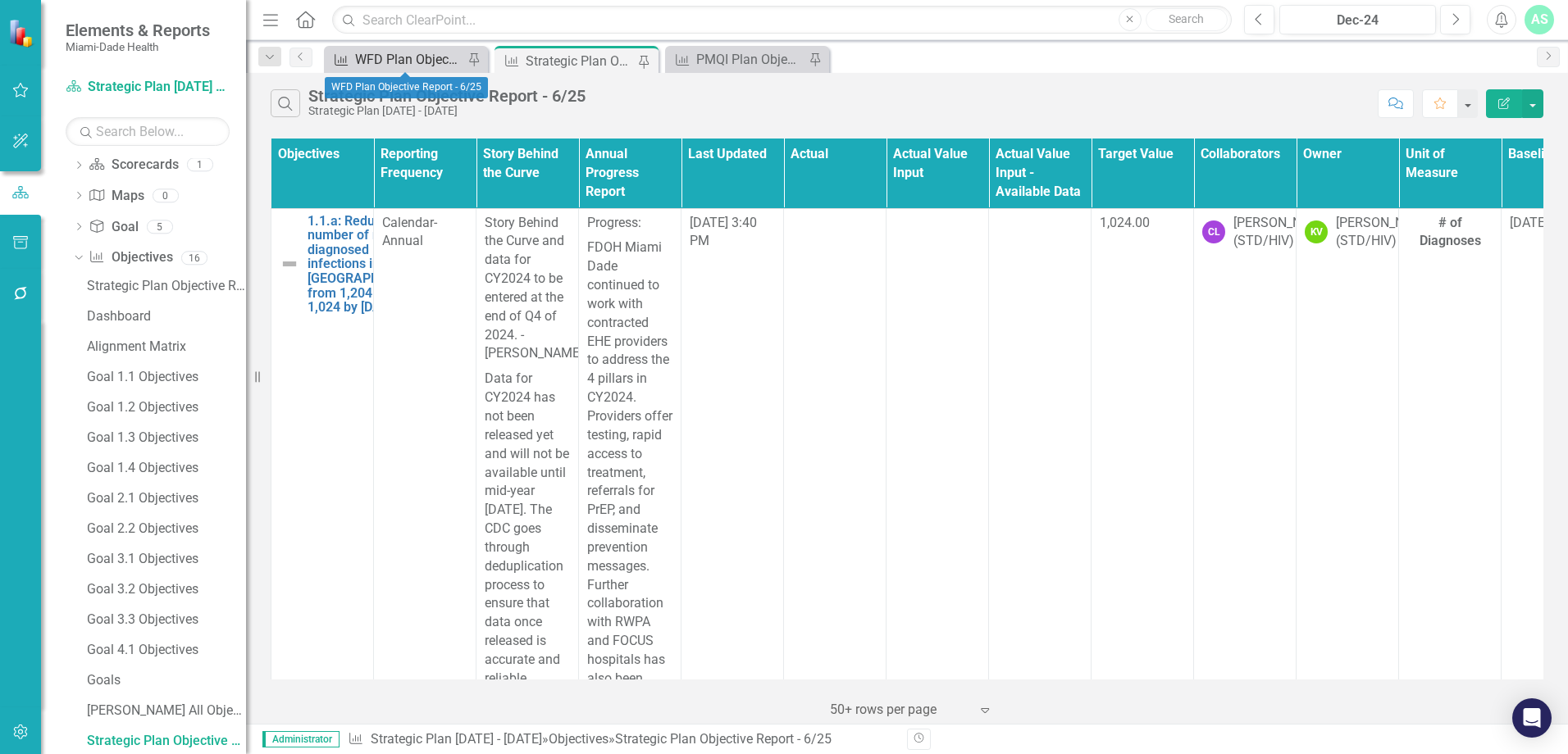 click on "WFD Plan Objective Report - 6/25" at bounding box center [409, 59] 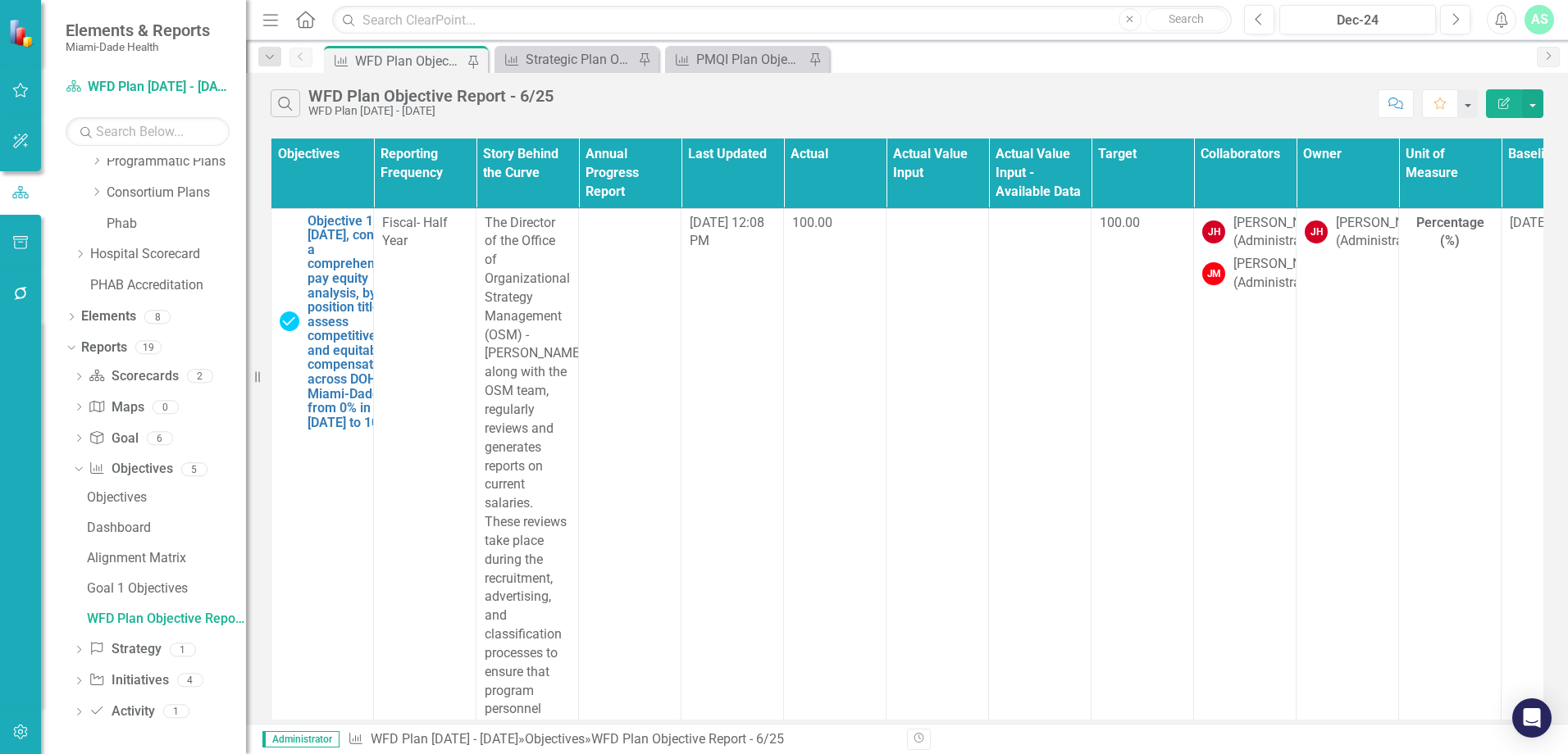scroll, scrollTop: 105, scrollLeft: 0, axis: vertical 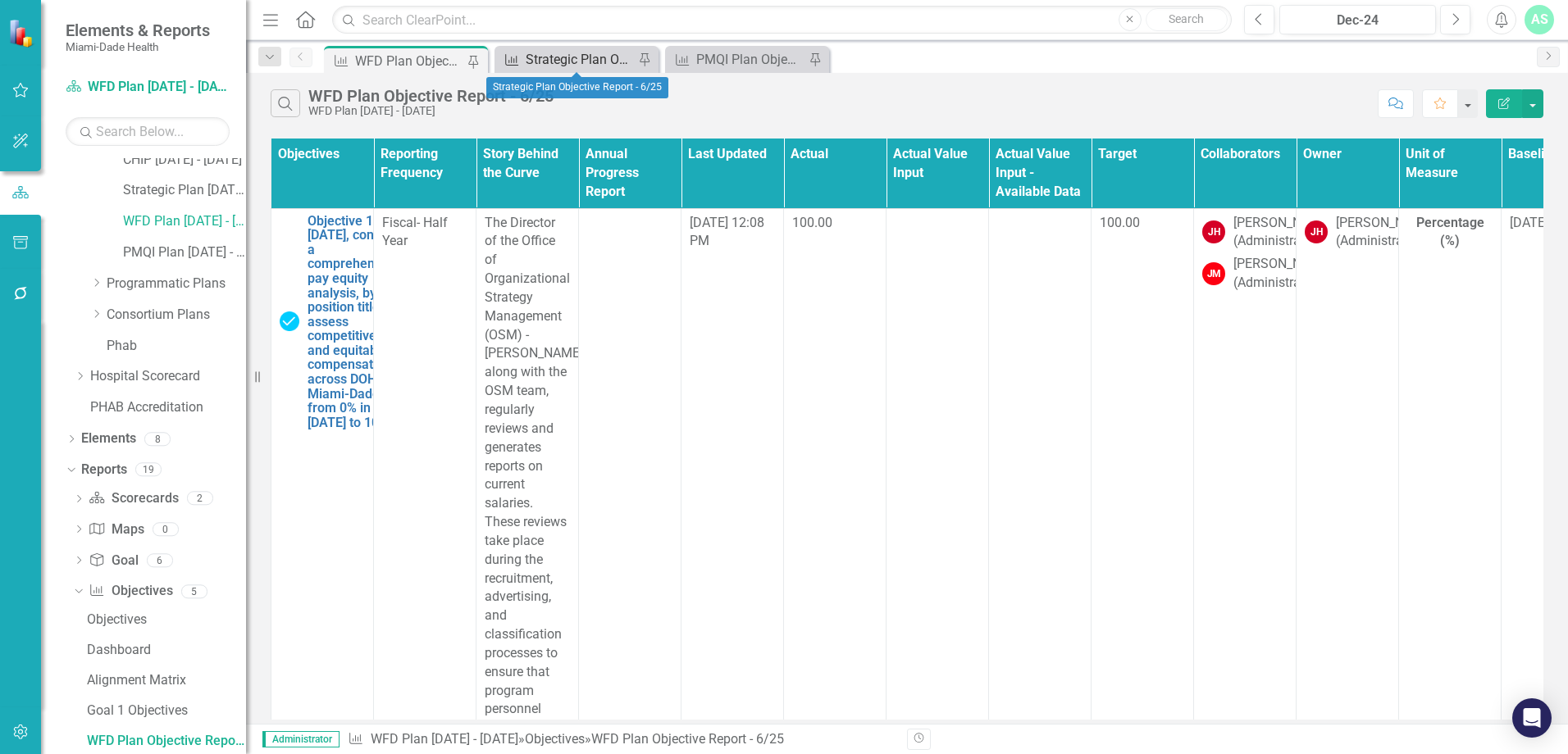 click on "Strategic Plan Objective Report - 6/25" at bounding box center (580, 59) 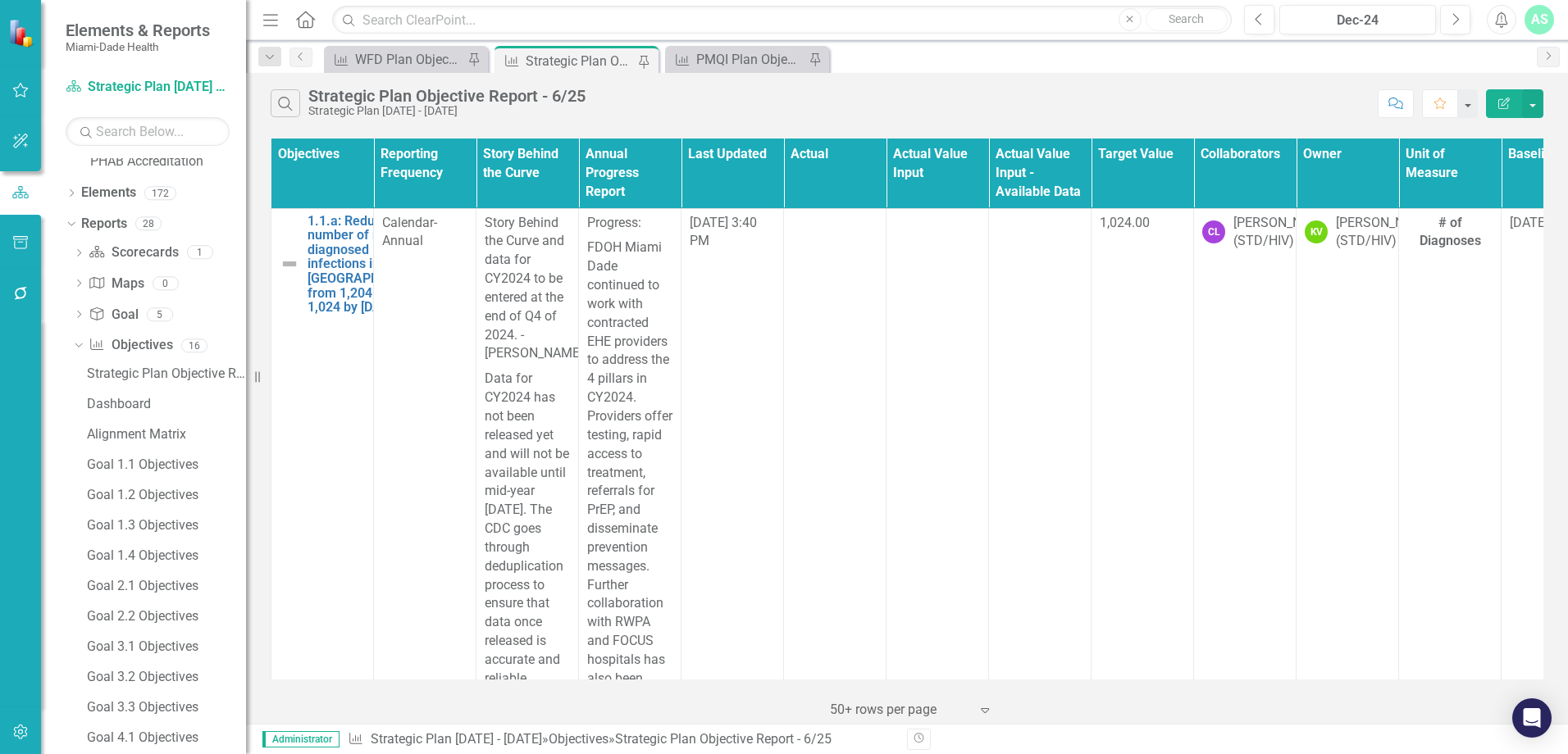 scroll, scrollTop: 438, scrollLeft: 0, axis: vertical 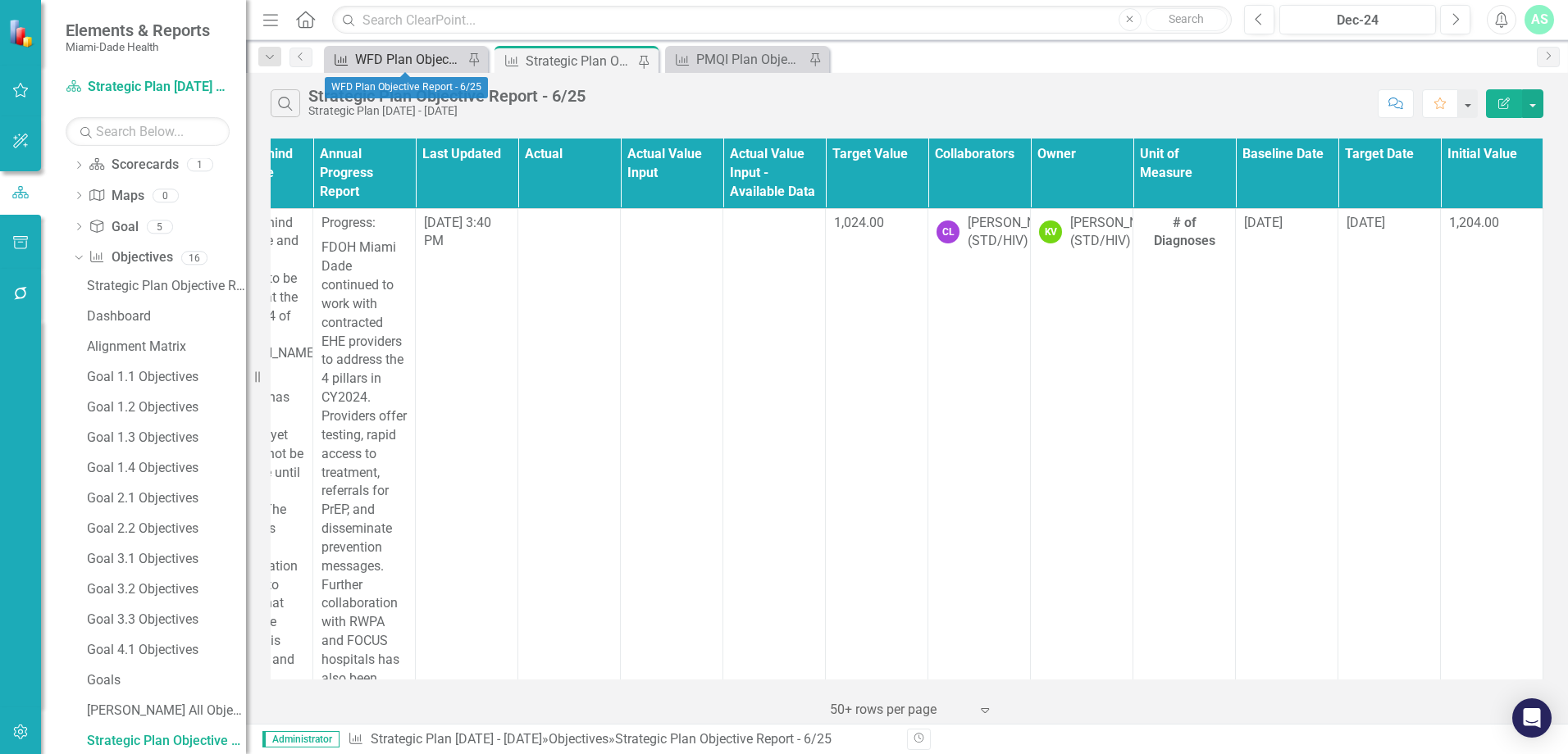 click on "WFD Plan Objective Report - 6/25" at bounding box center [409, 59] 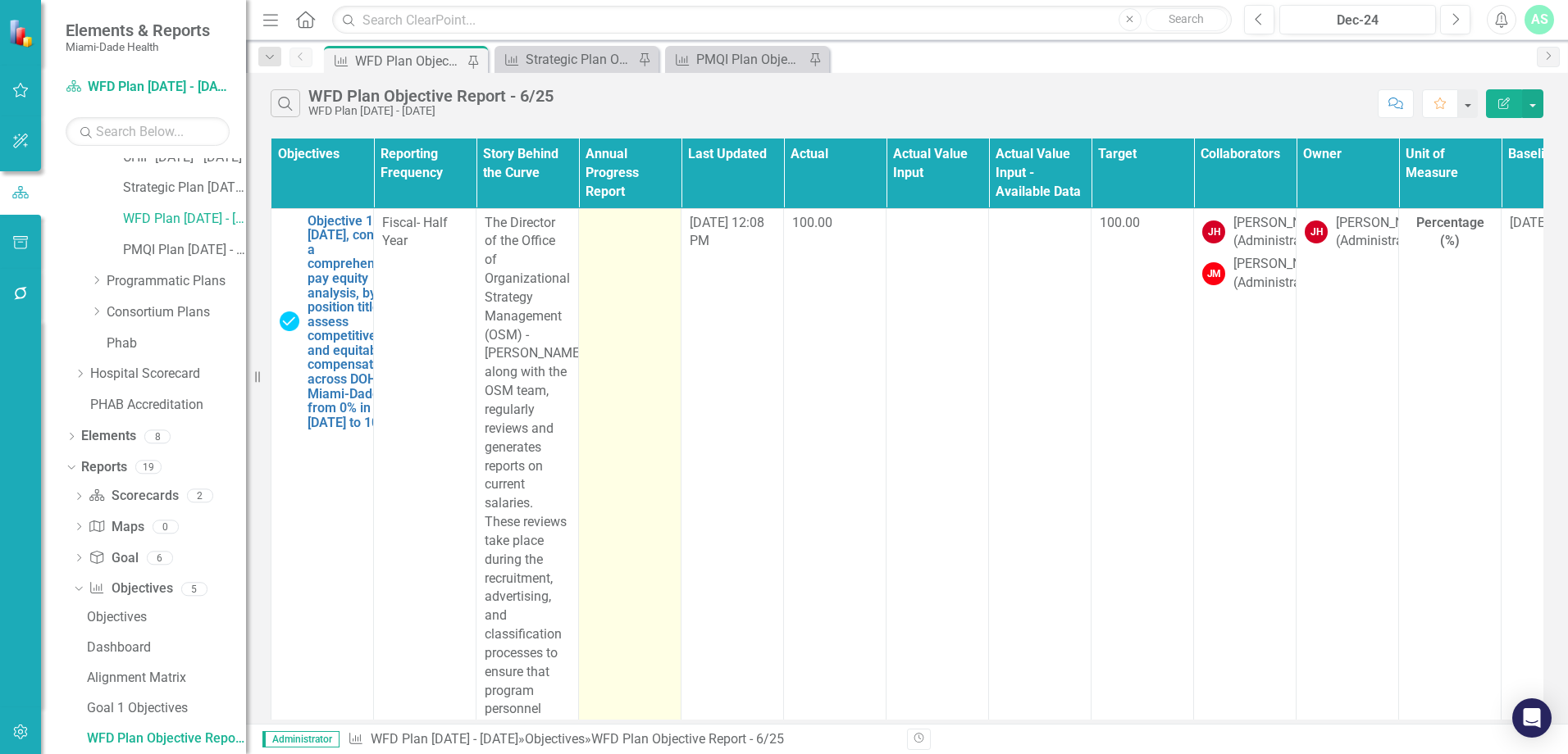 scroll, scrollTop: 105, scrollLeft: 0, axis: vertical 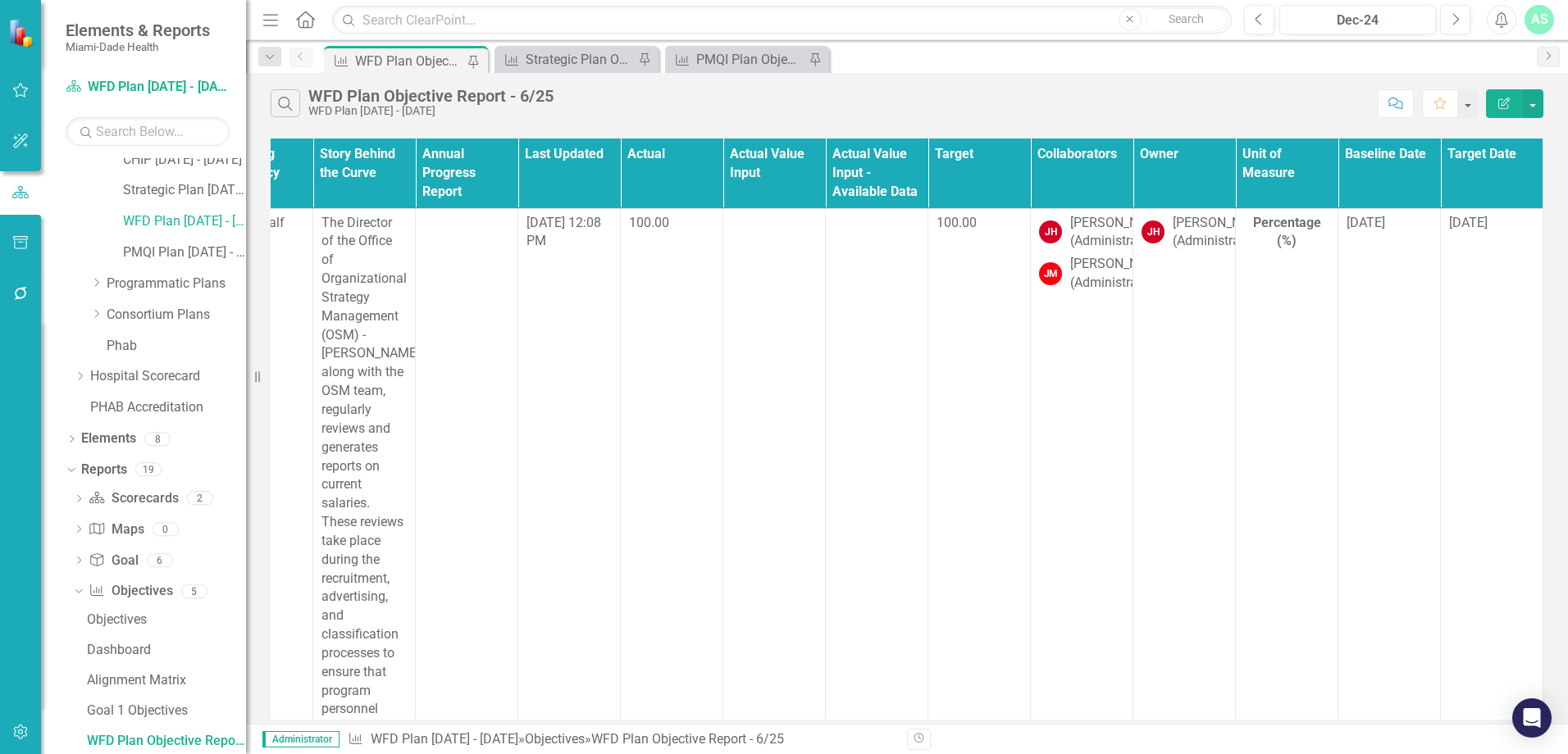 click 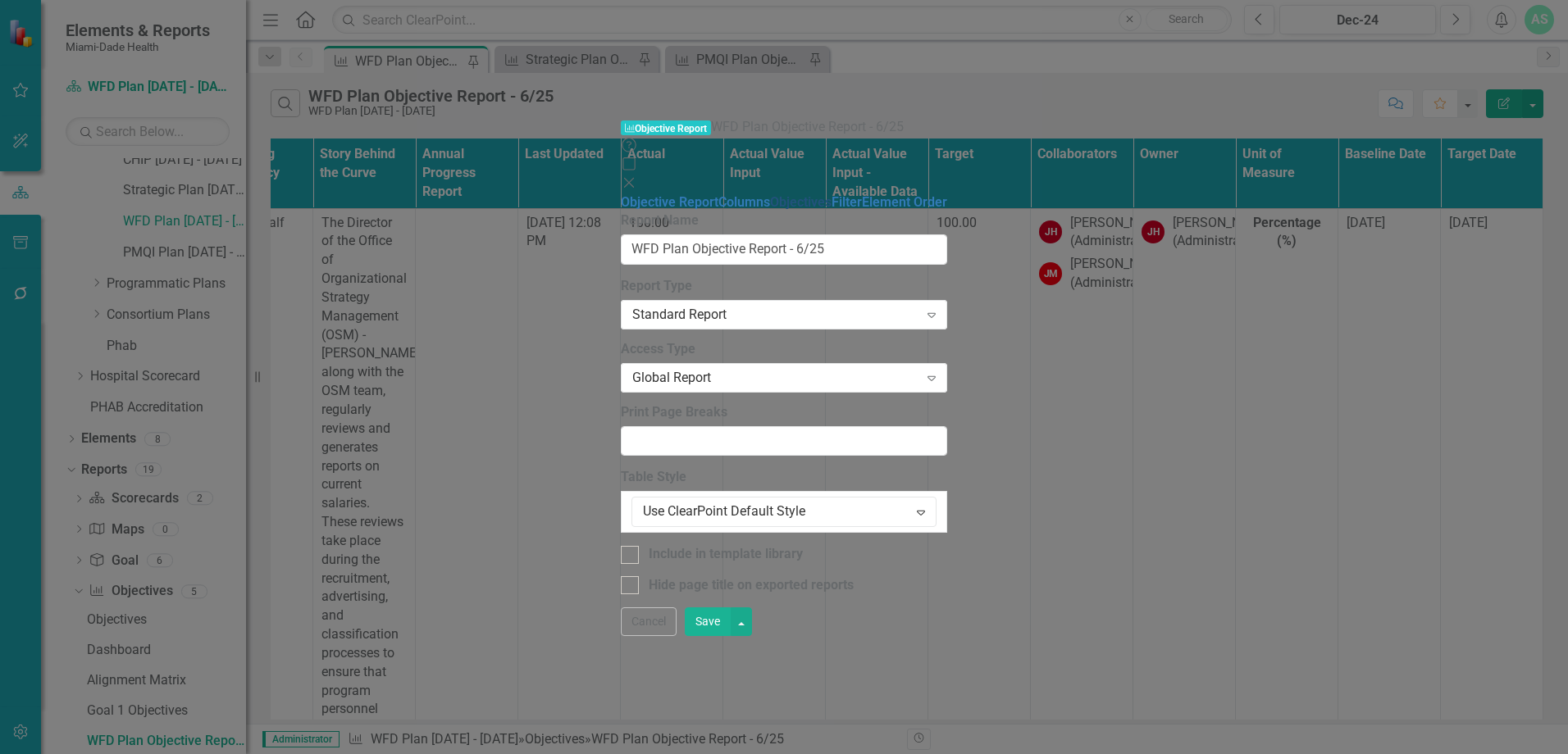click on "Objectives" at bounding box center [800, 202] 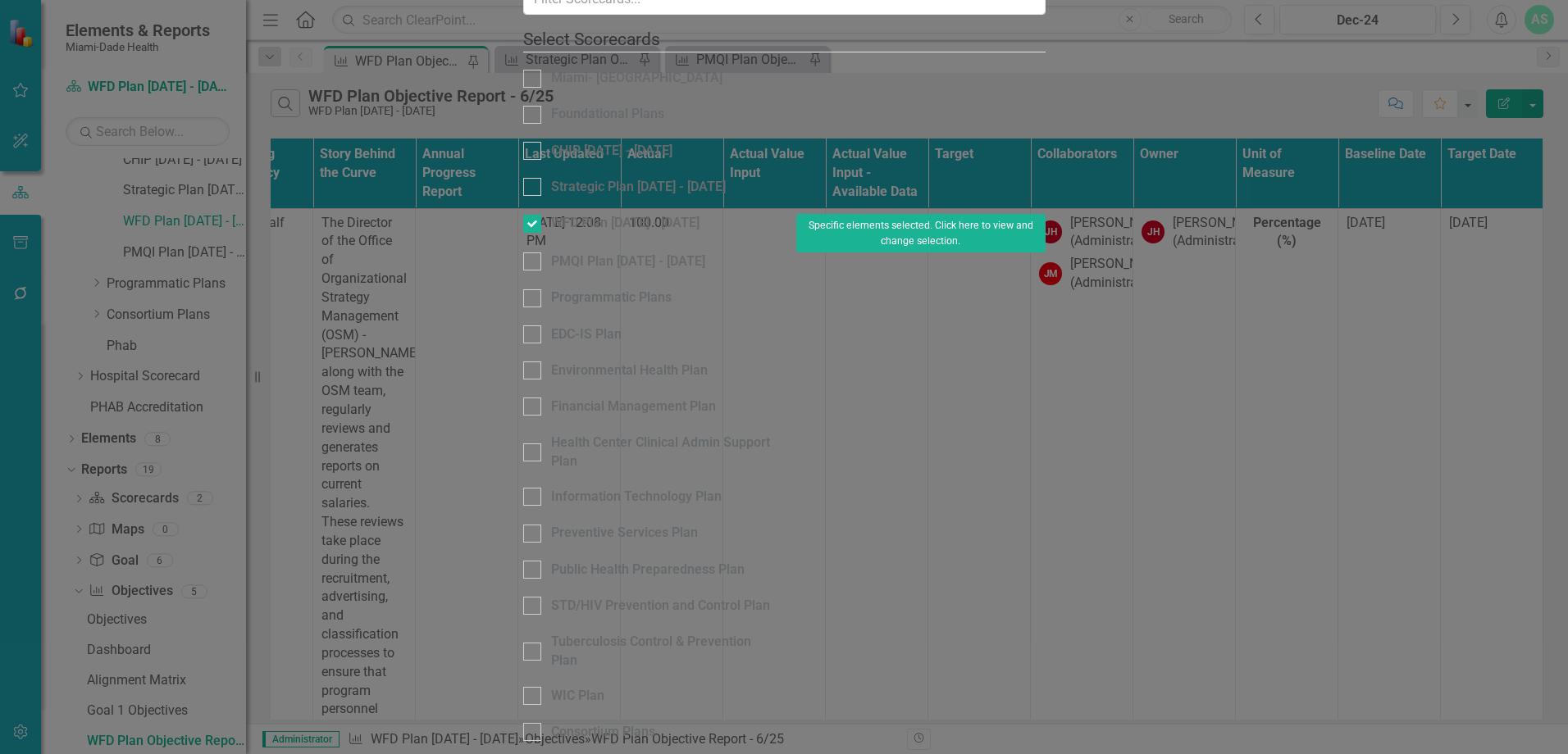 click on "Columns" at bounding box center [646, -421] 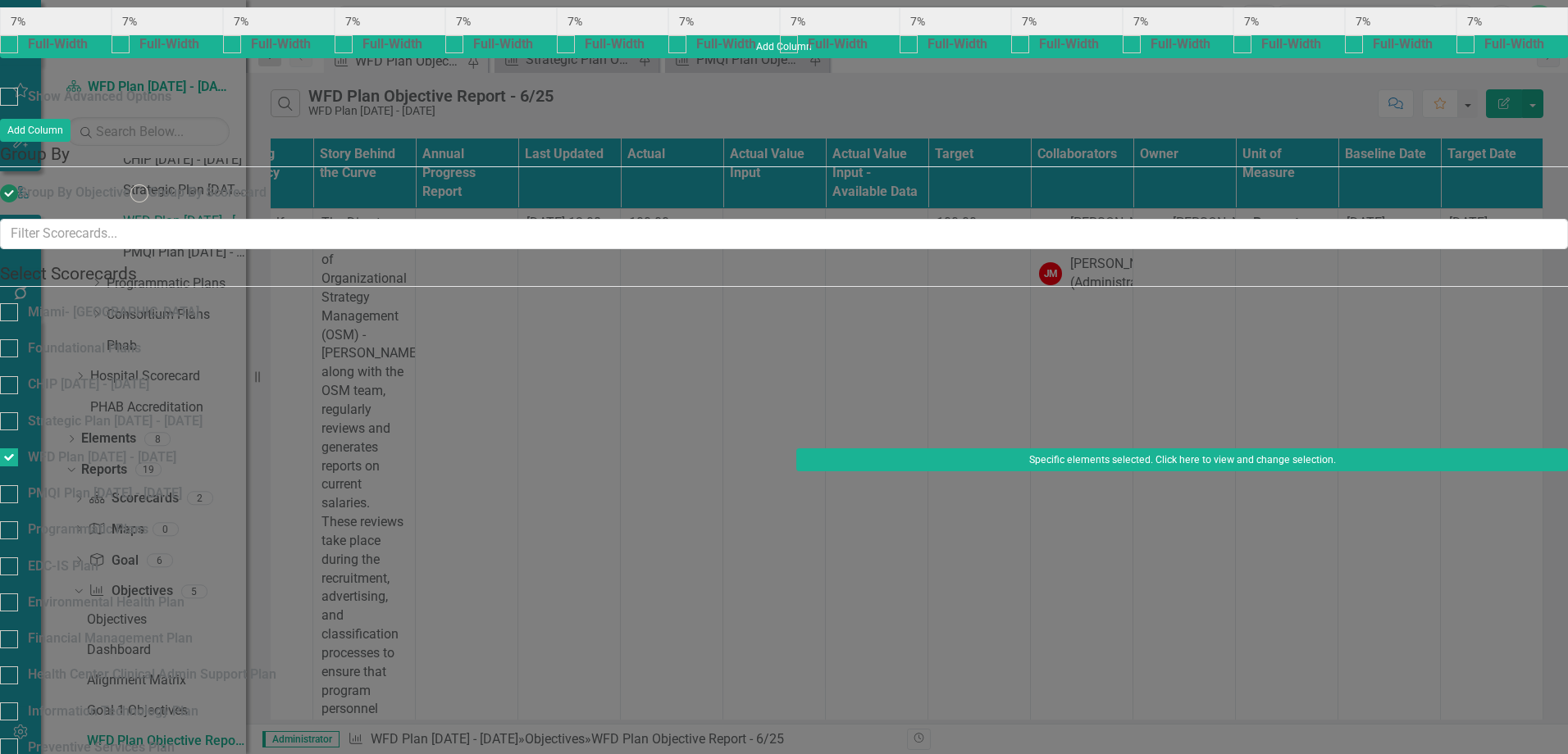 scroll, scrollTop: 0, scrollLeft: 1034, axis: horizontal 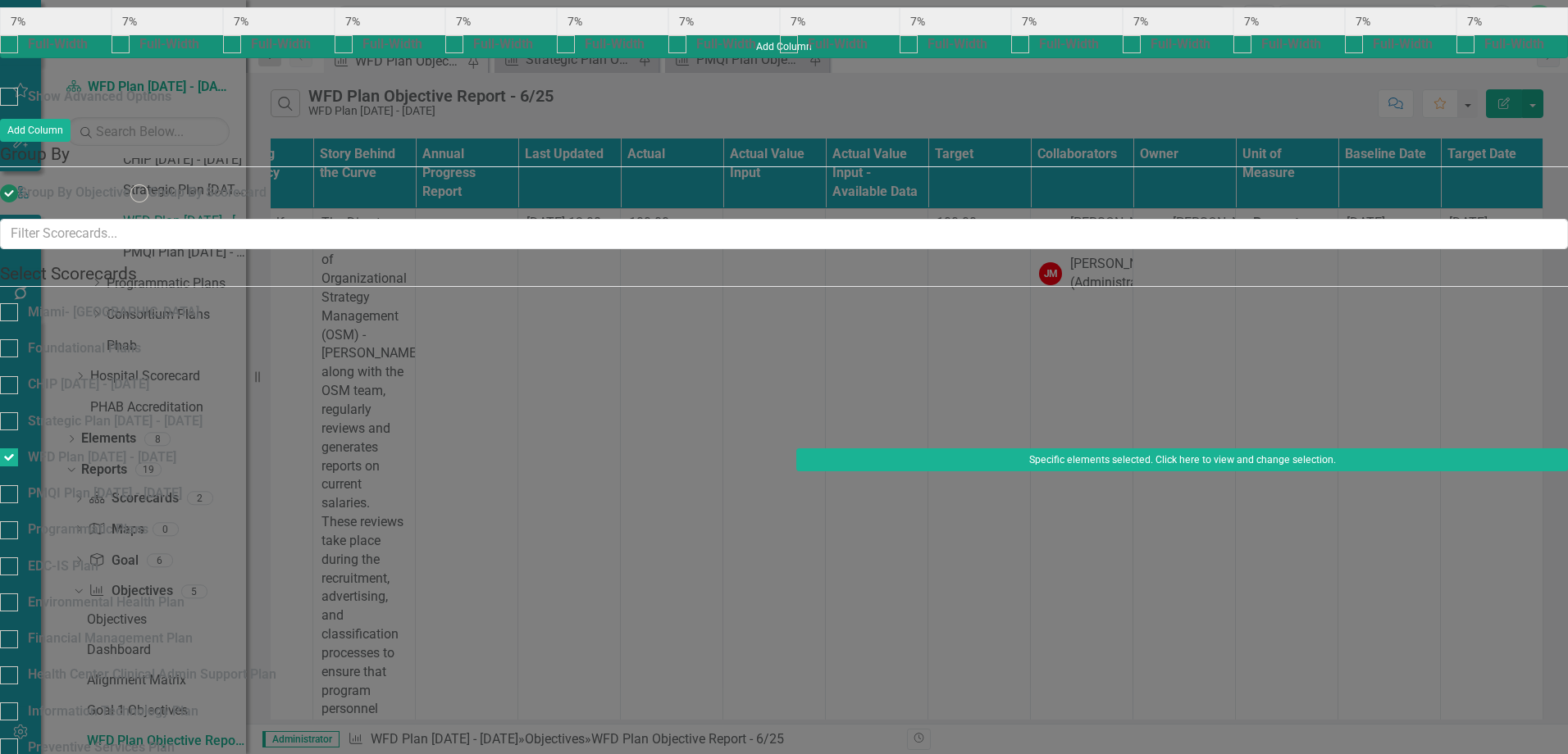 click on "Add Column" at bounding box center (784, 47) 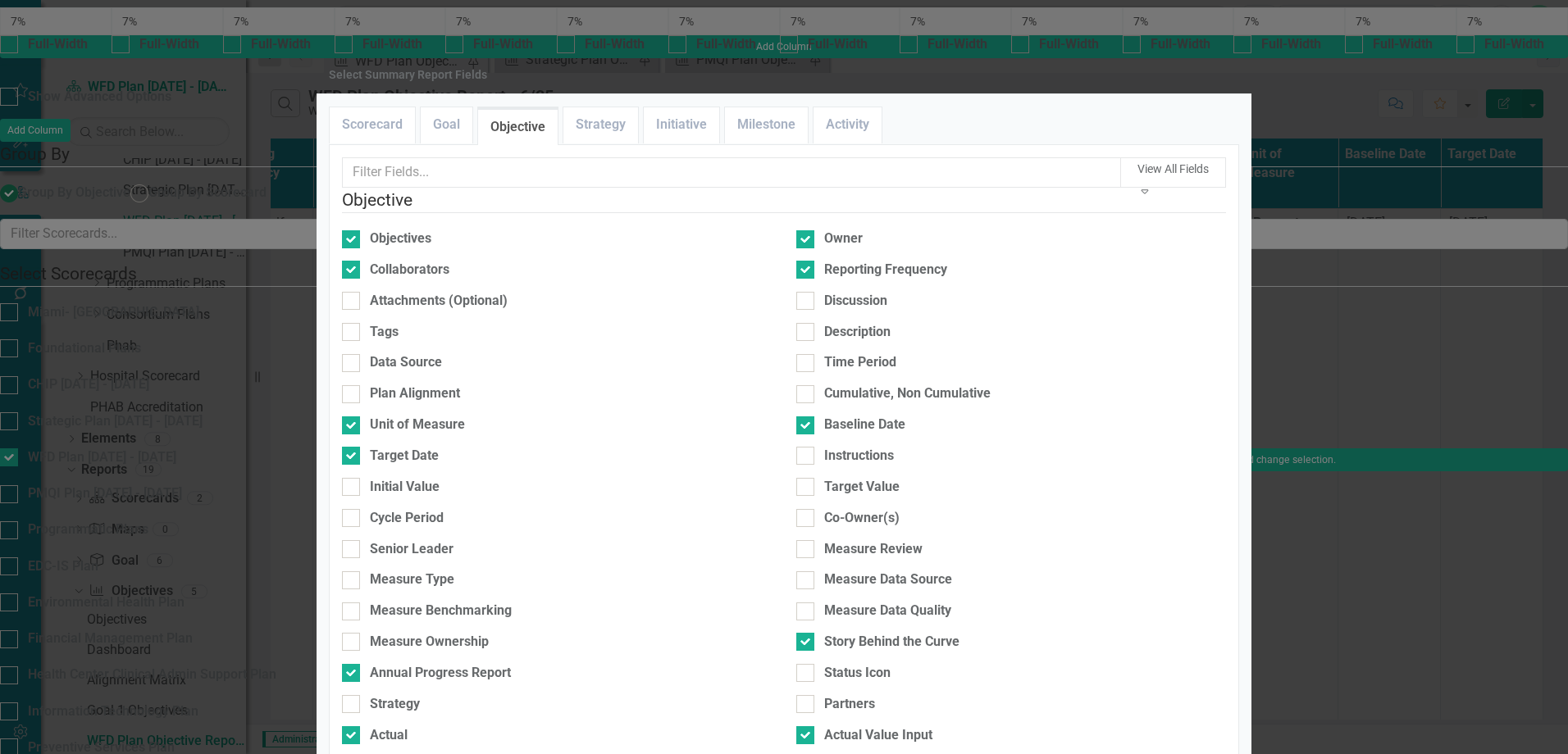 scroll, scrollTop: 82, scrollLeft: 0, axis: vertical 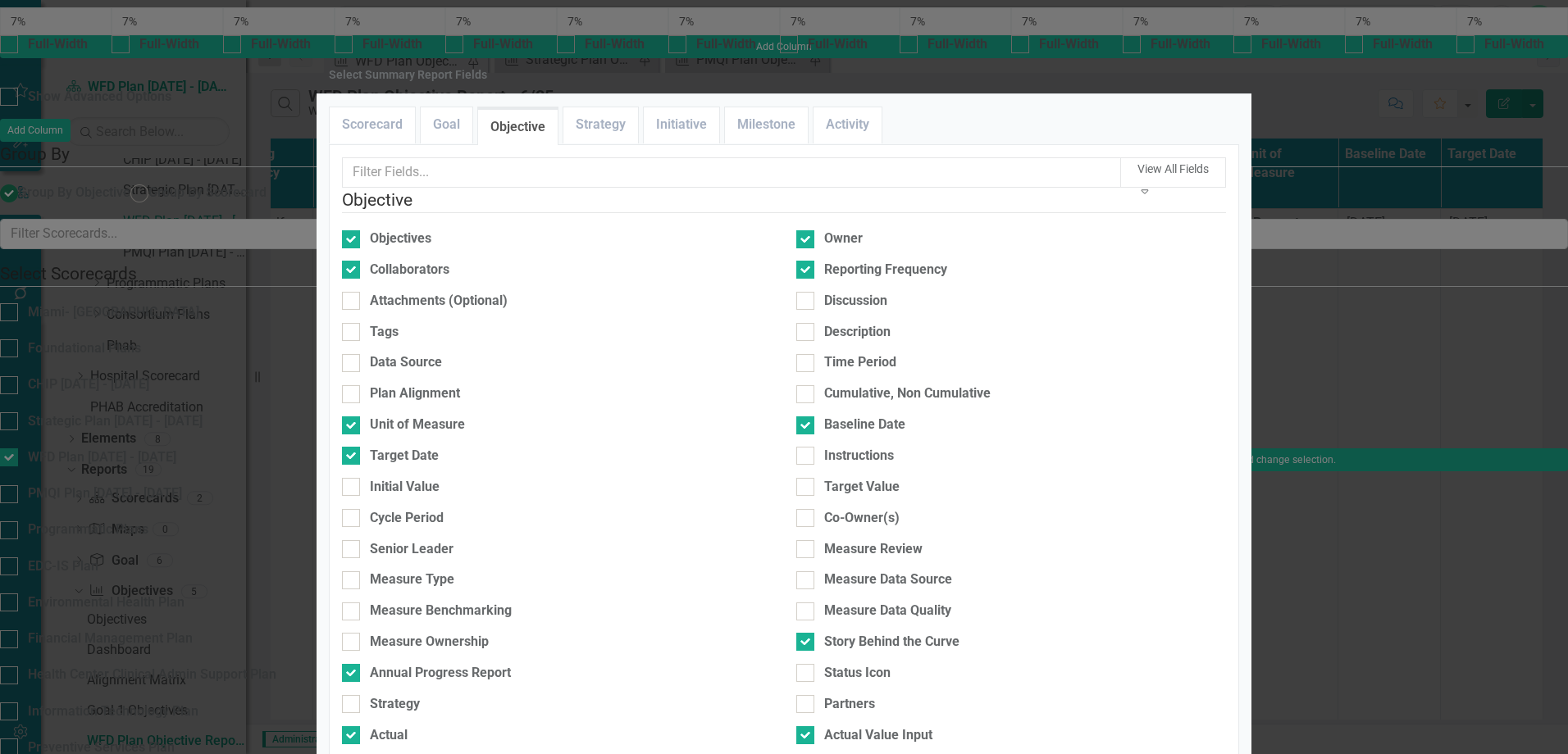 click on "Cancel" at bounding box center [1159, 1296] 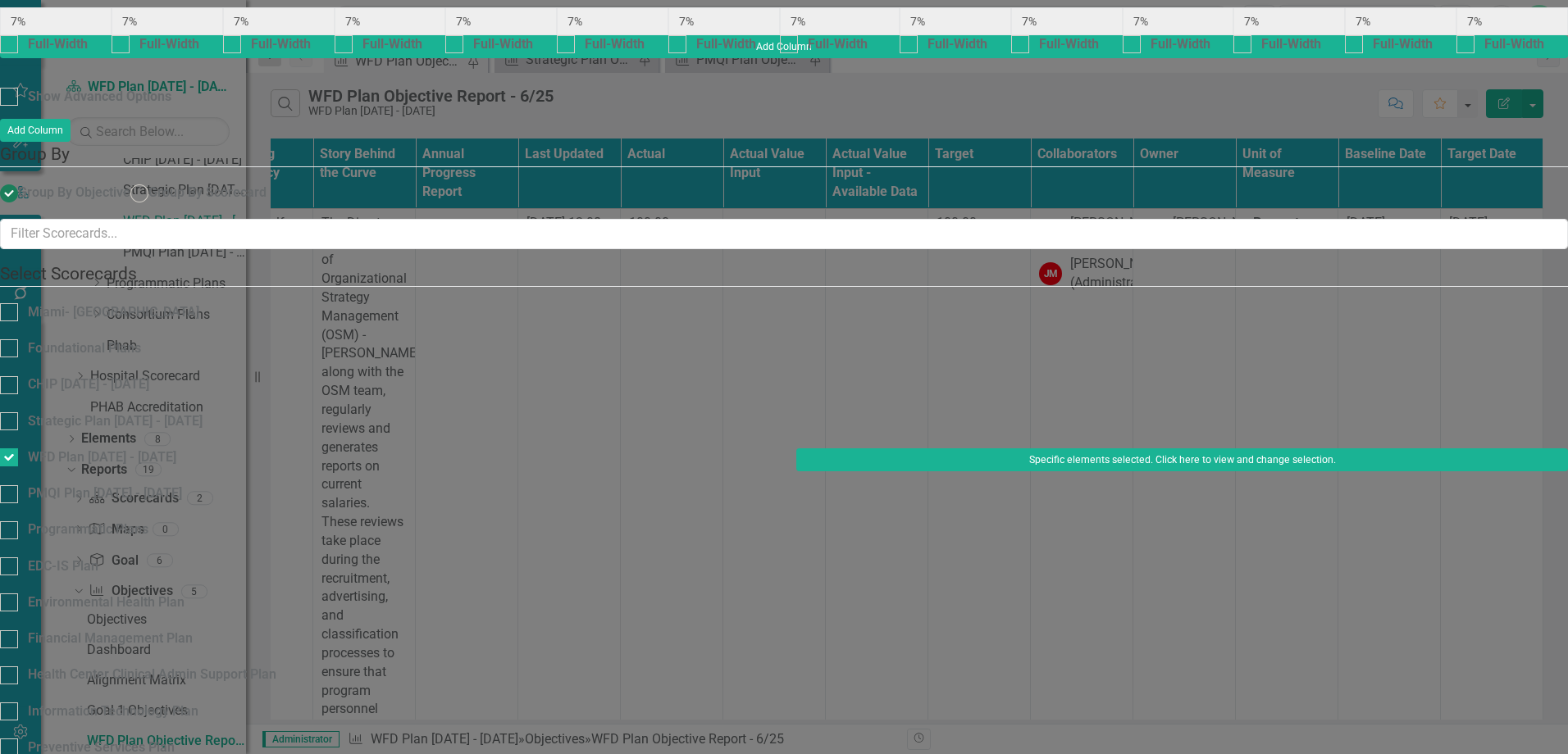 click 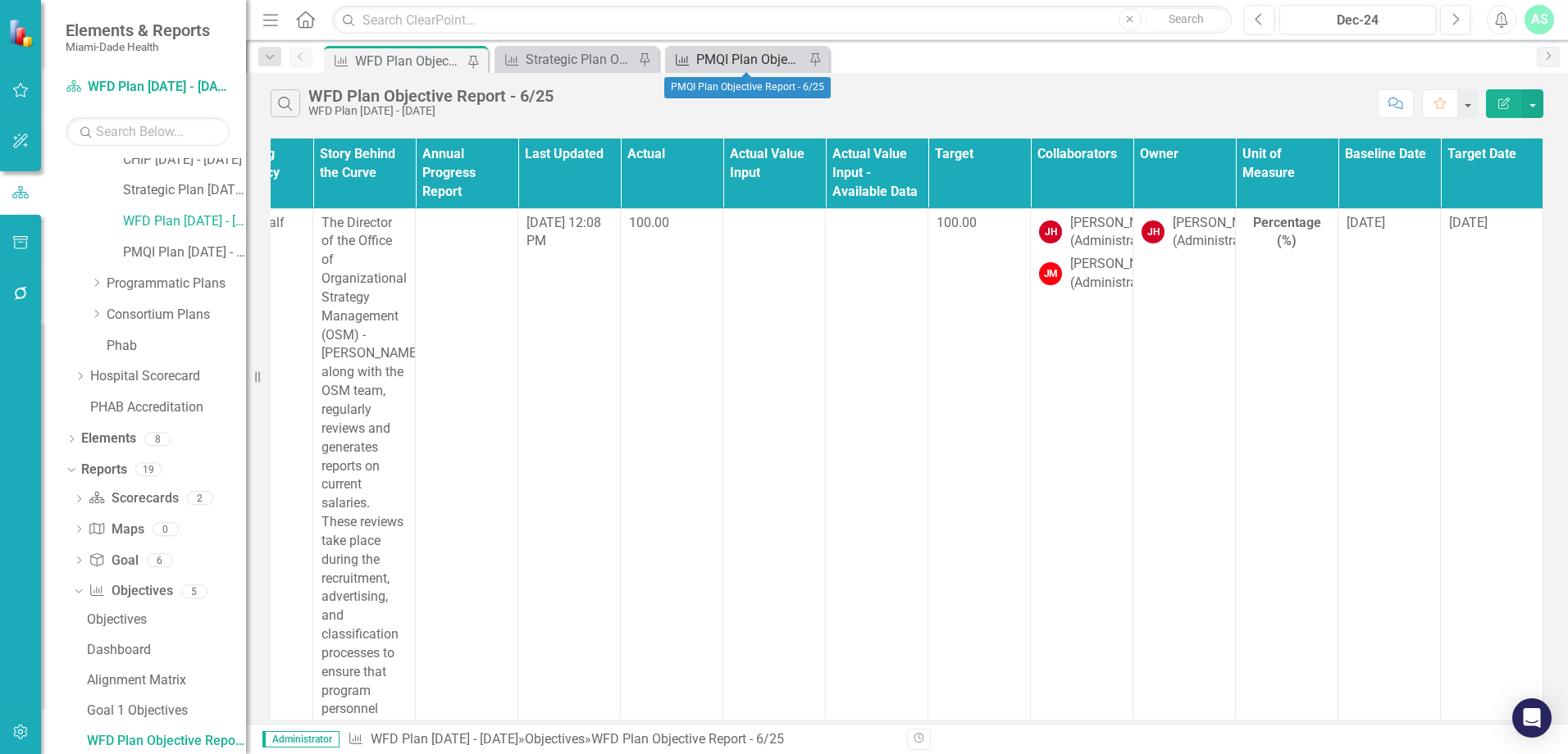 click on "PMQI Plan Objective Report - 6/25" at bounding box center (750, 59) 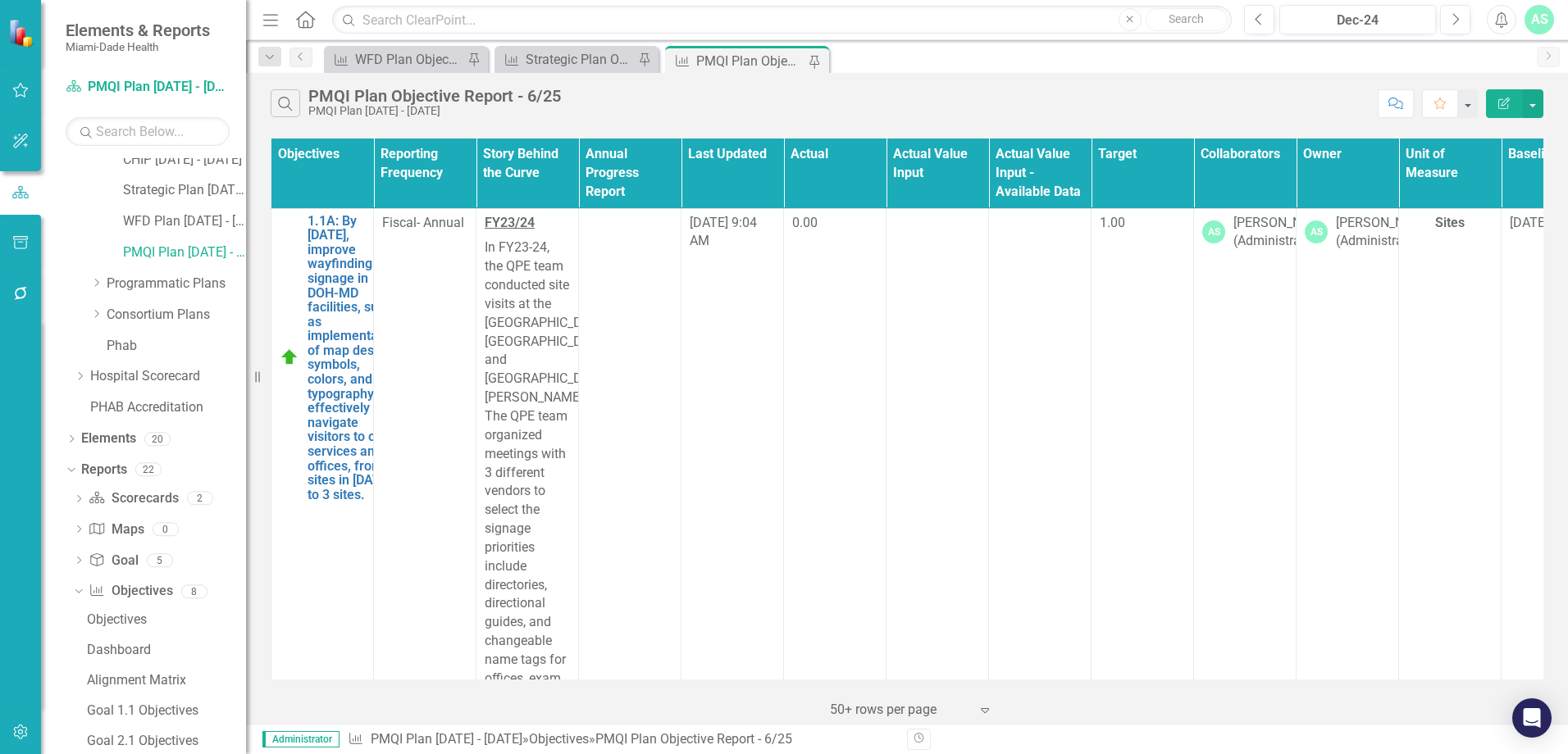 scroll, scrollTop: 196, scrollLeft: 0, axis: vertical 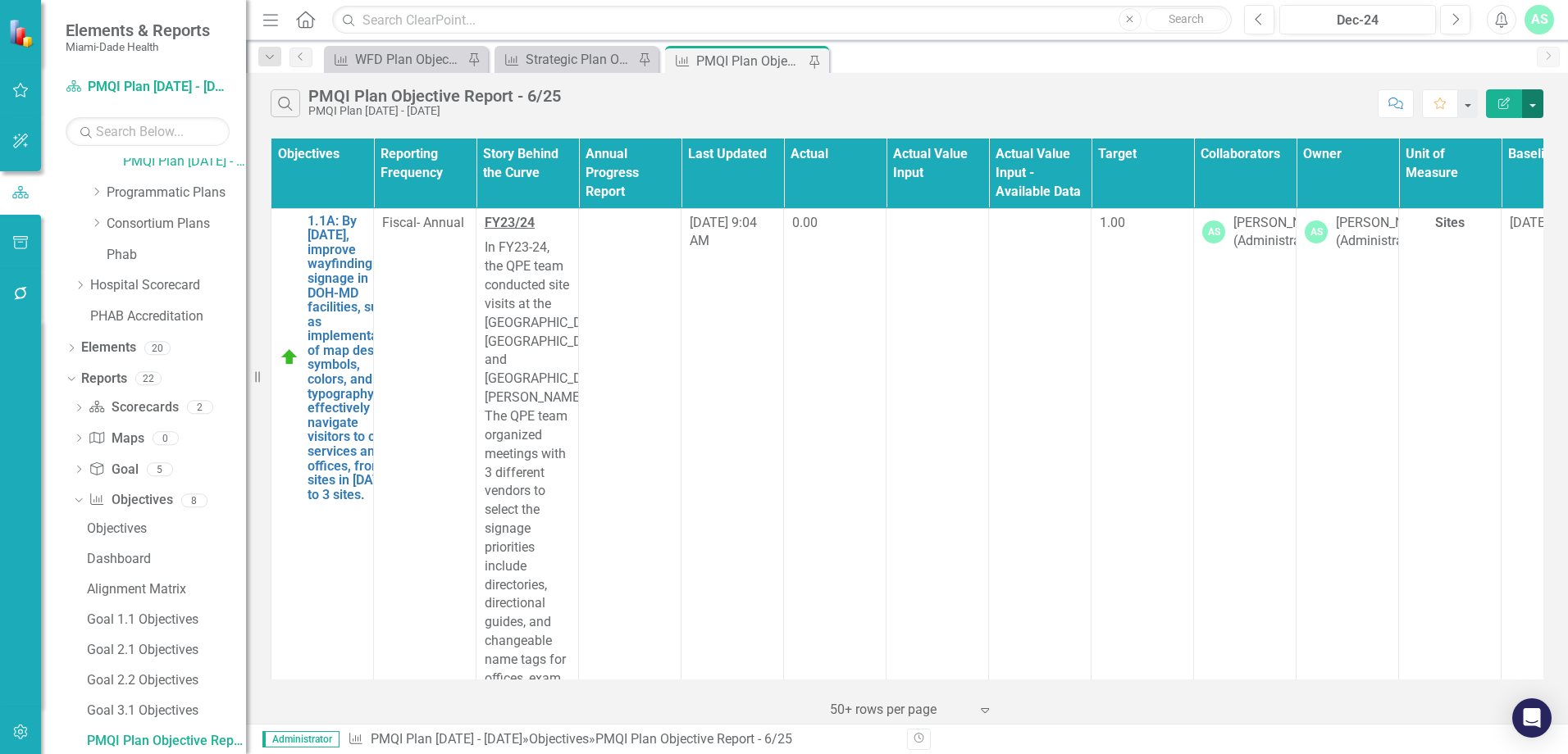 click at bounding box center [1533, 103] 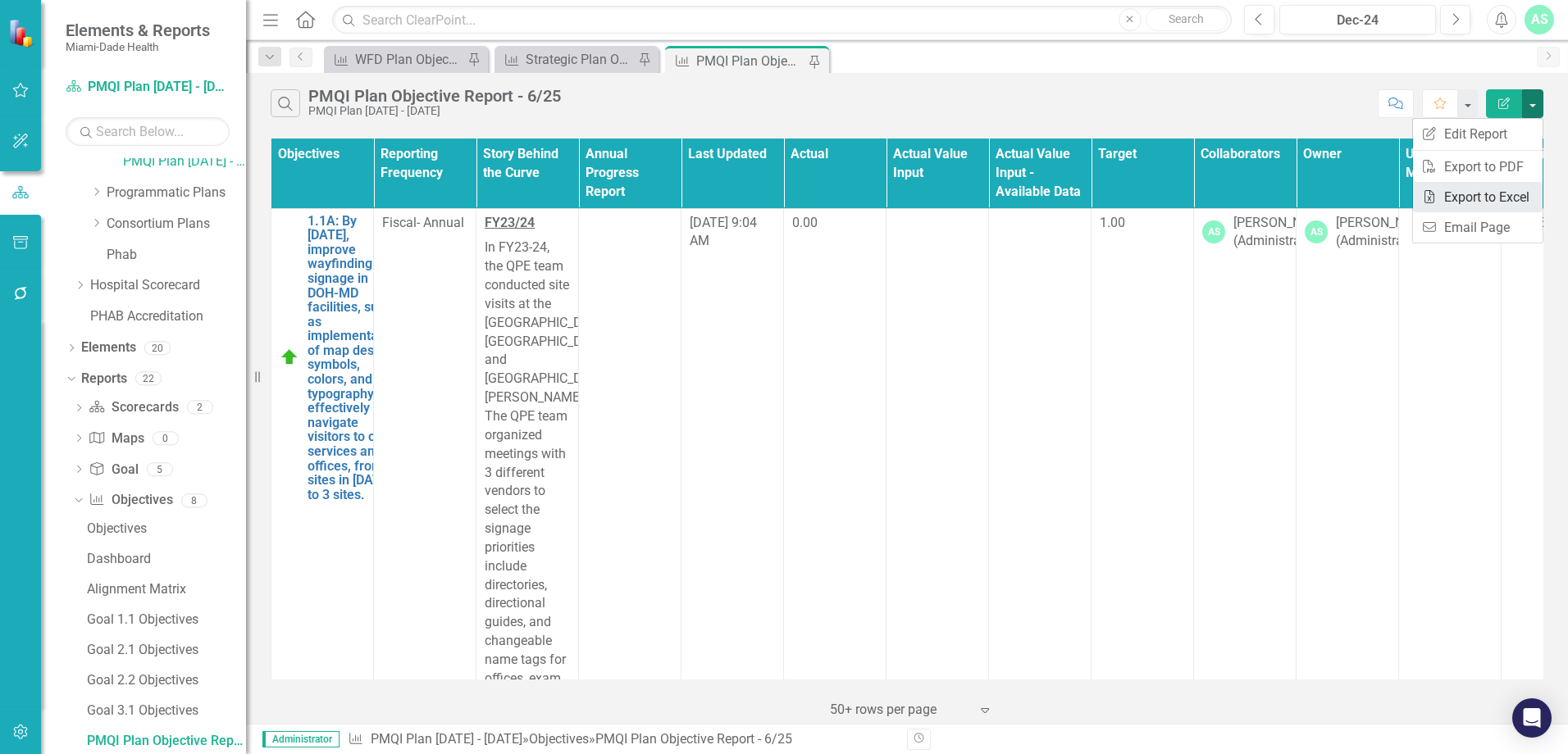 click on "Excel Export to Excel" at bounding box center (1478, 197) 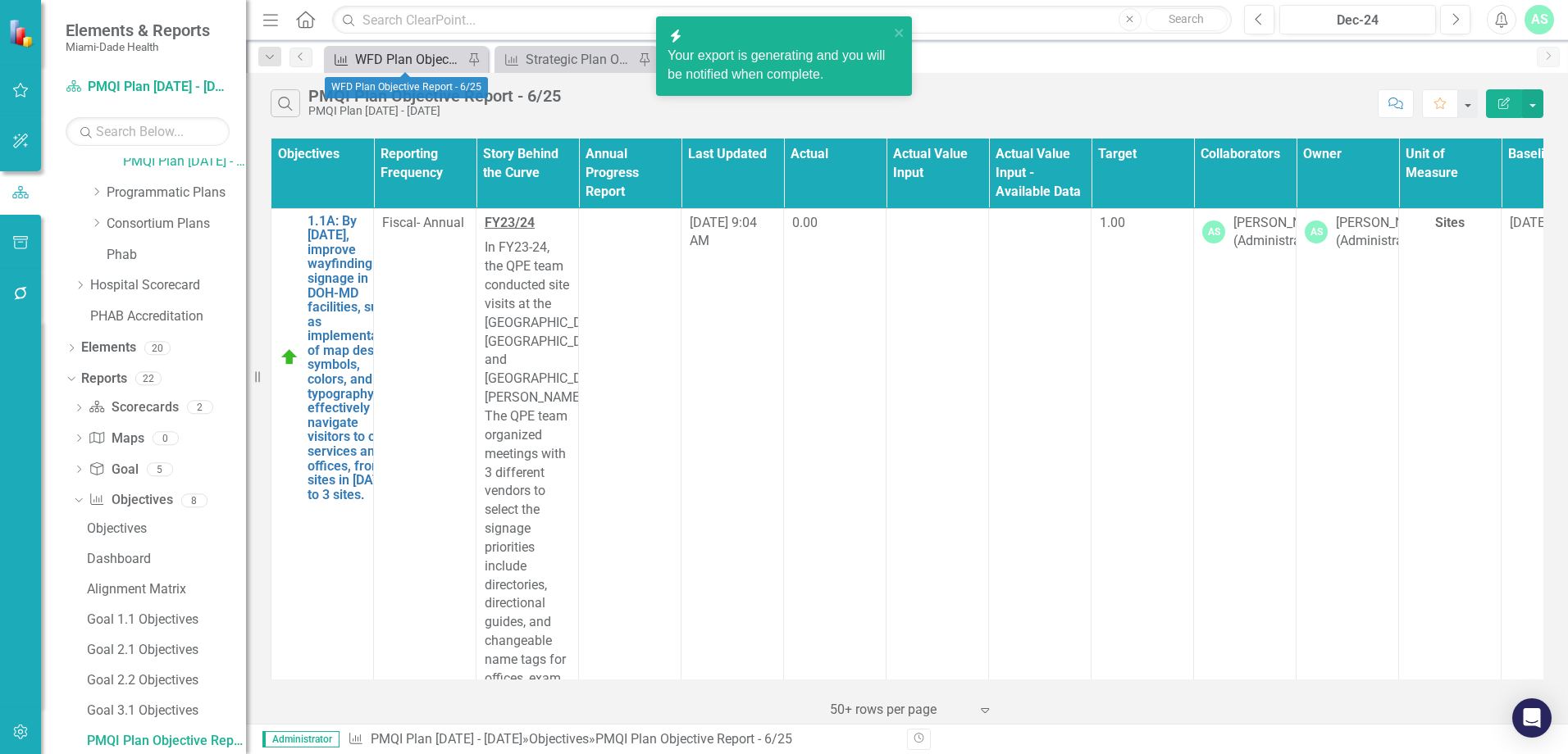 click on "WFD Plan Objective Report - 6/25" at bounding box center [409, 59] 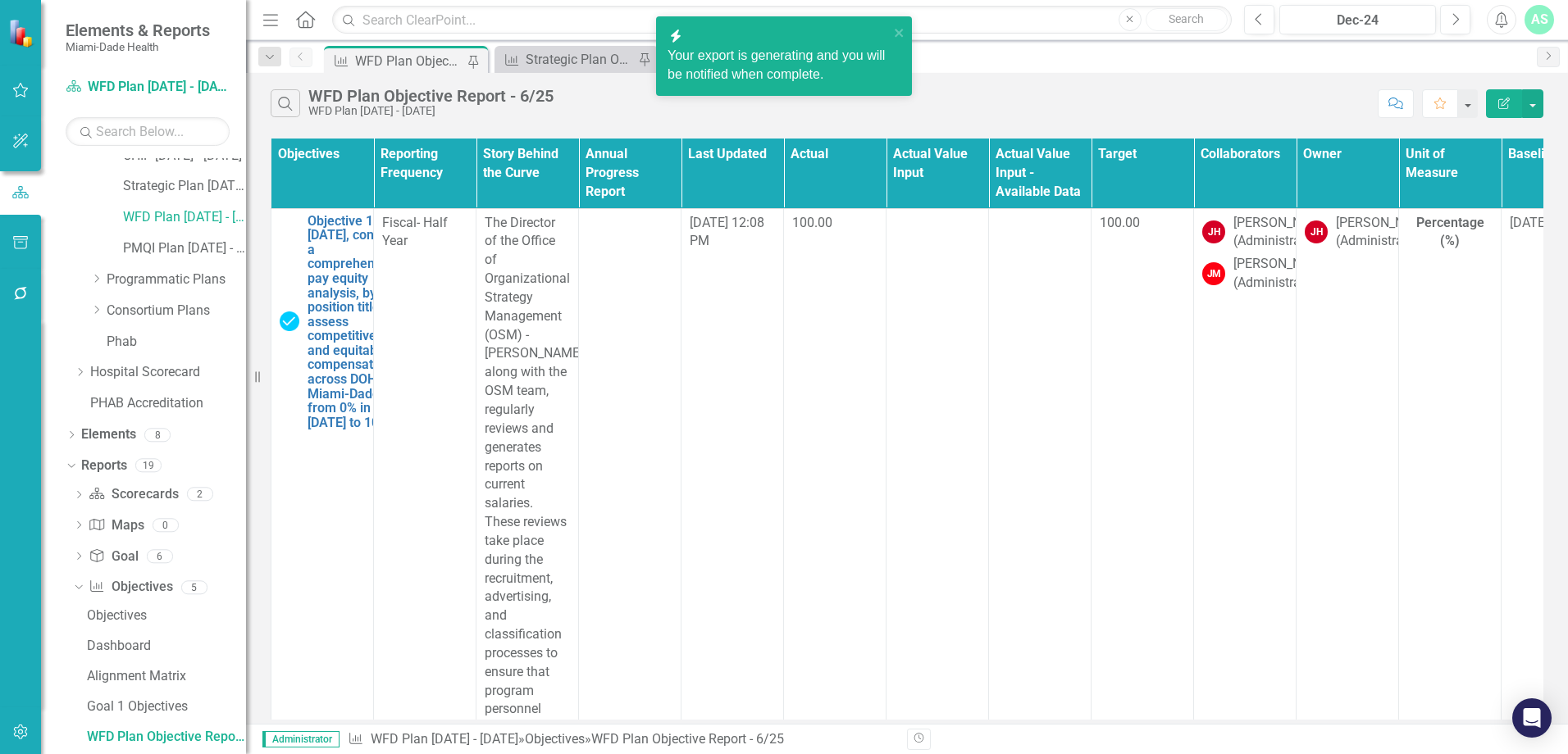 scroll, scrollTop: 105, scrollLeft: 0, axis: vertical 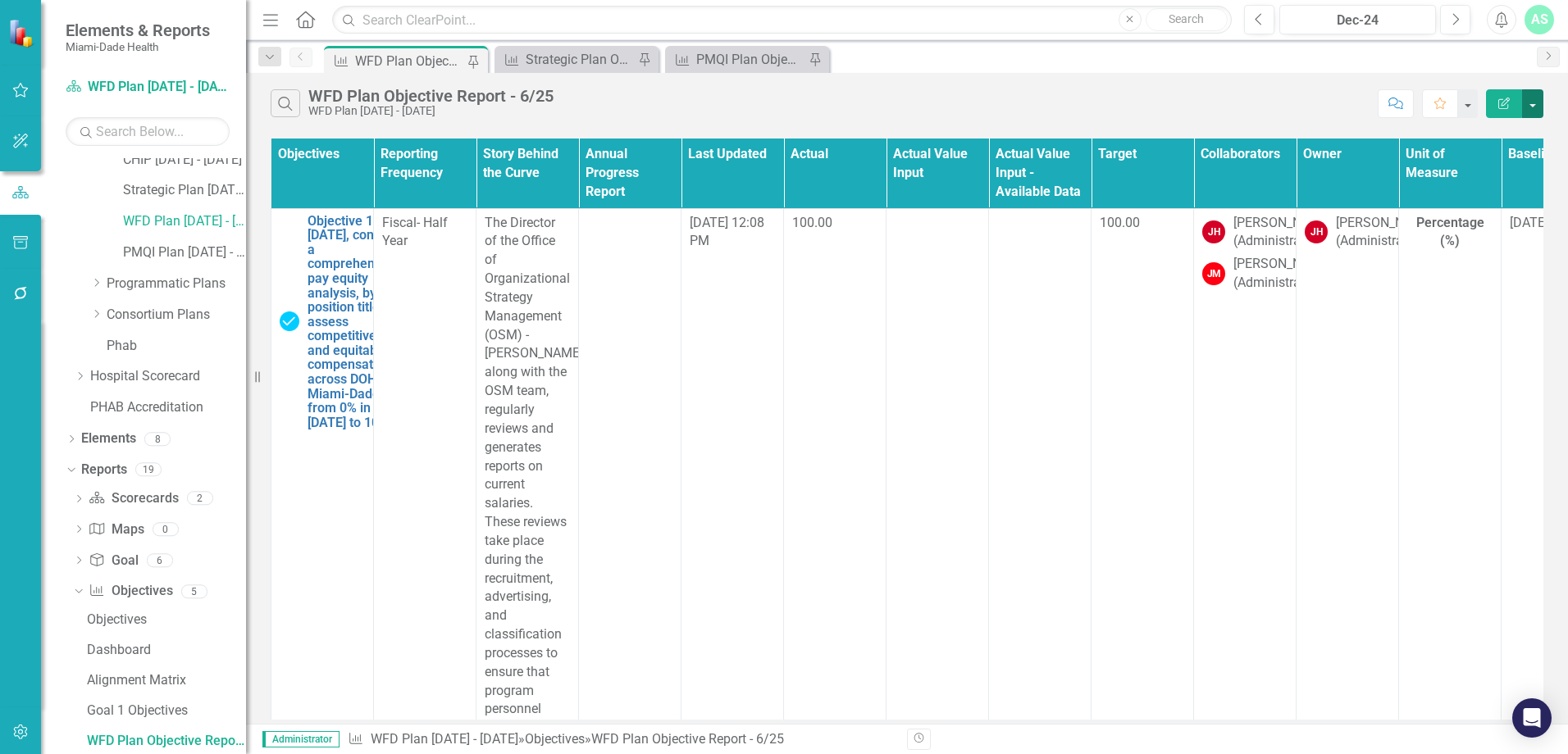 click at bounding box center (1533, 103) 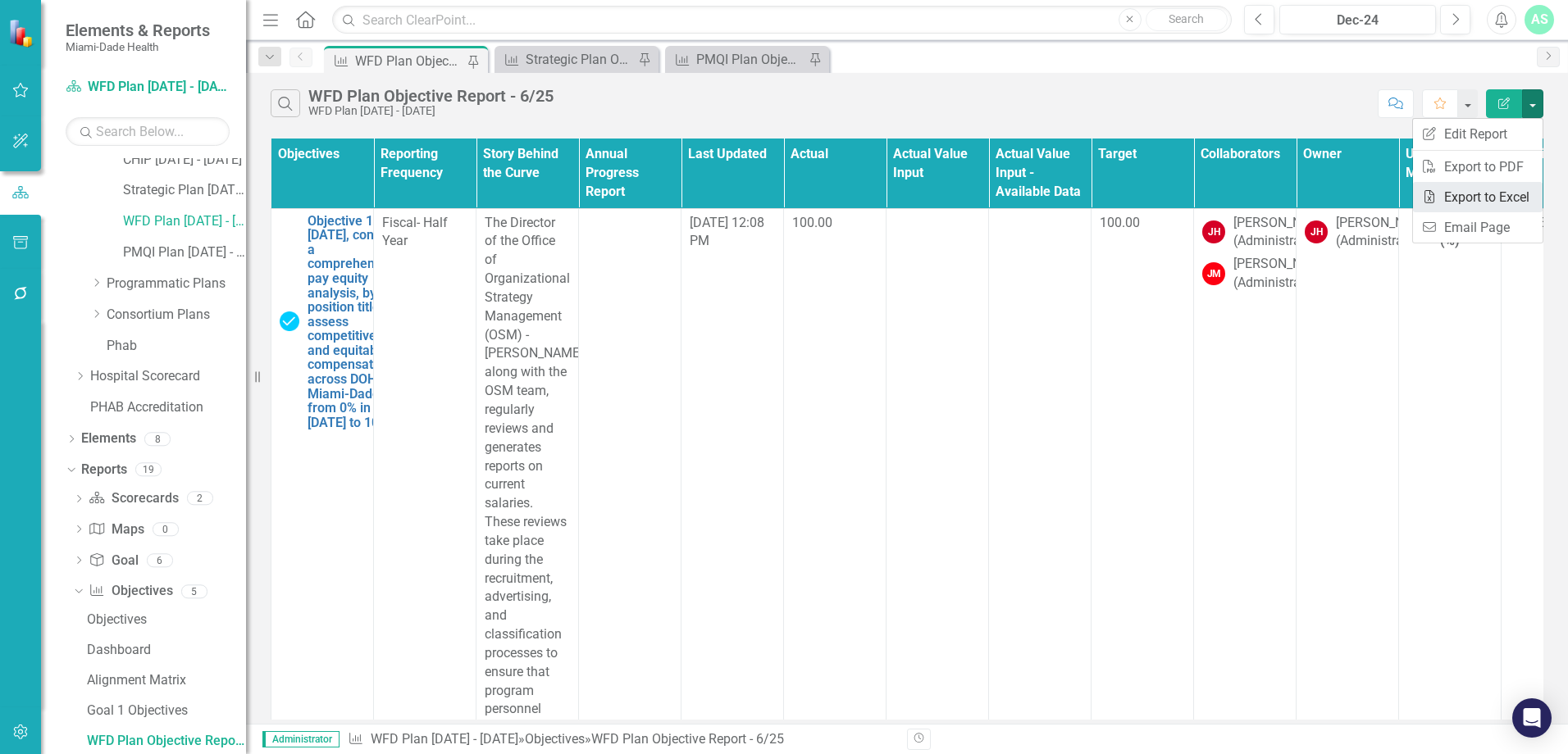 click on "Excel Export to Excel" at bounding box center (1478, 197) 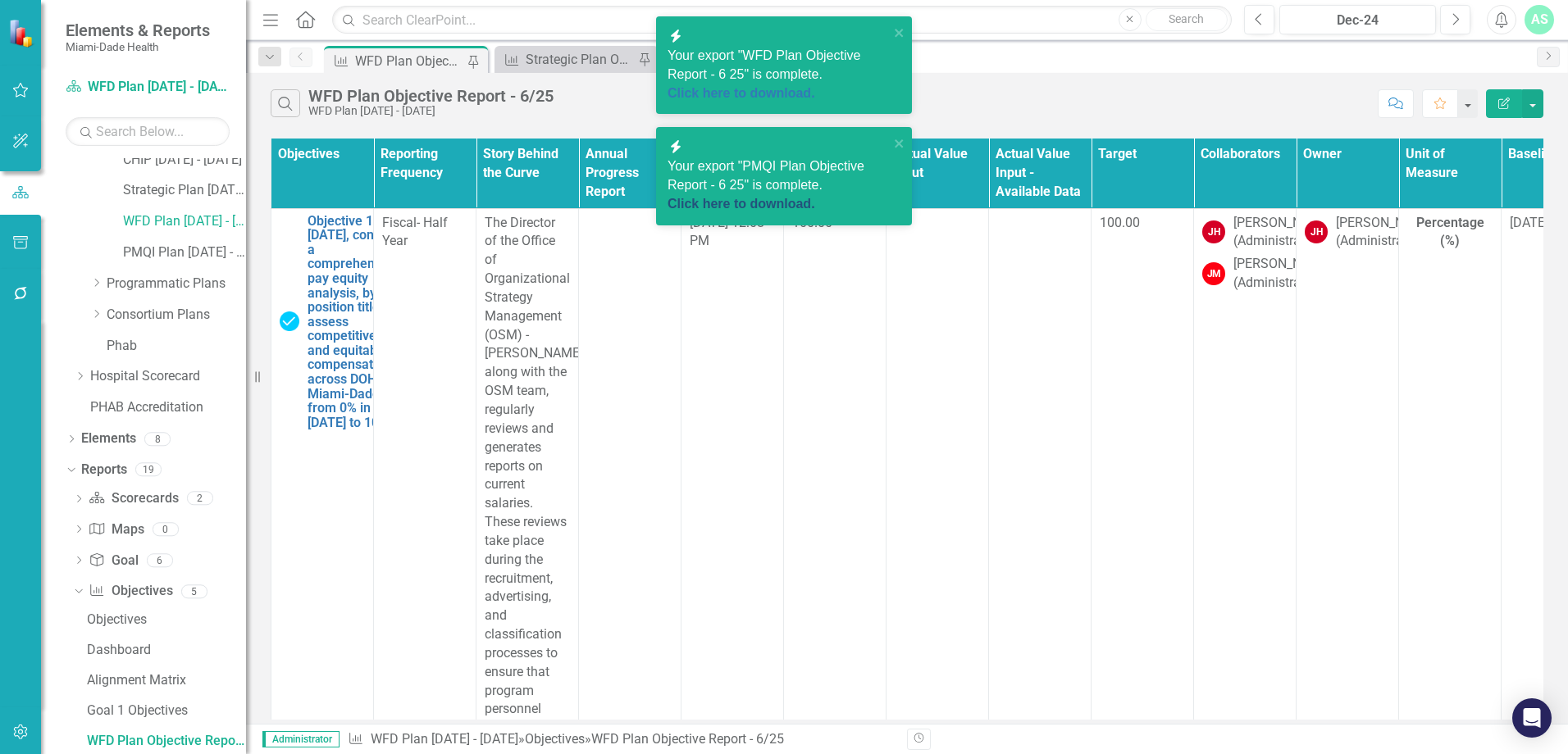 click on "Click here to download." at bounding box center (741, 203) 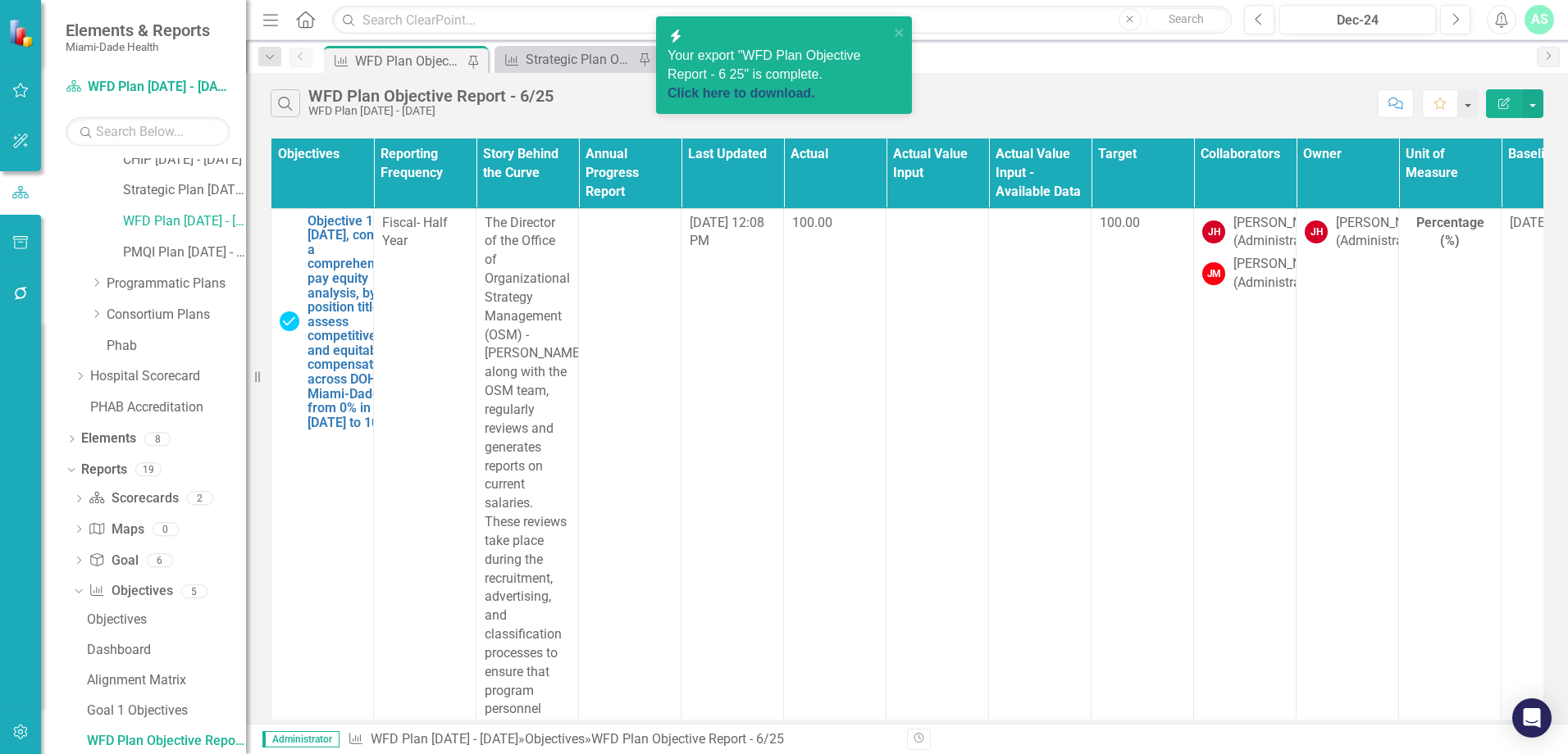 click on "Click here to download." at bounding box center (741, 93) 